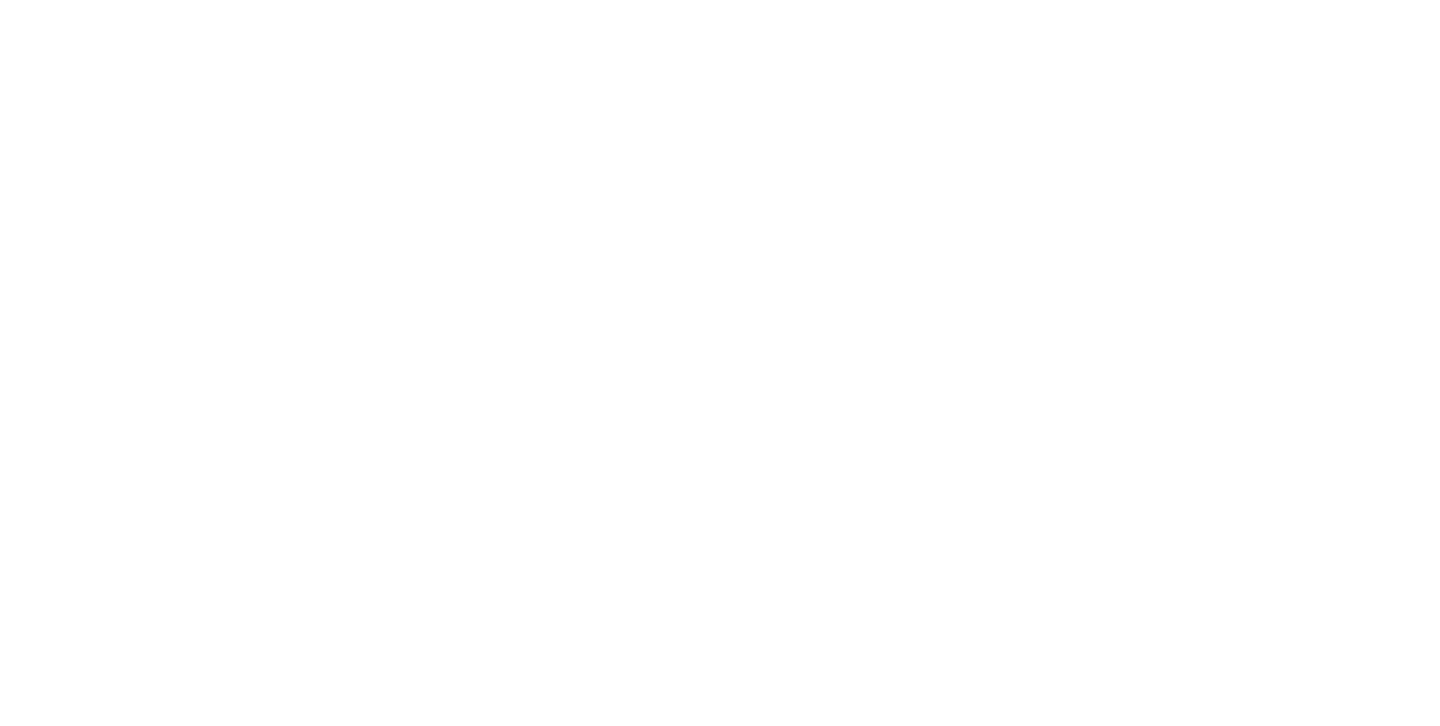 scroll, scrollTop: 0, scrollLeft: 0, axis: both 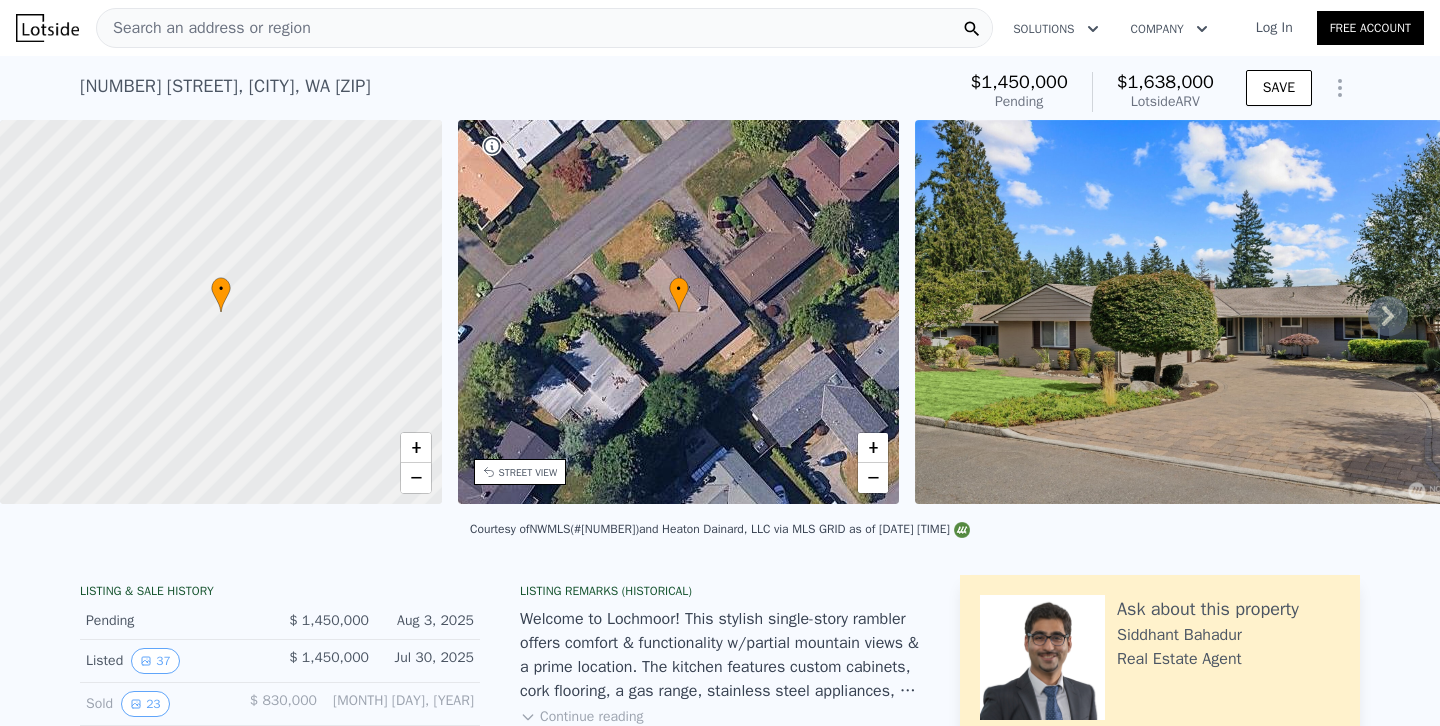 click on "Search an address or region" at bounding box center [544, 28] 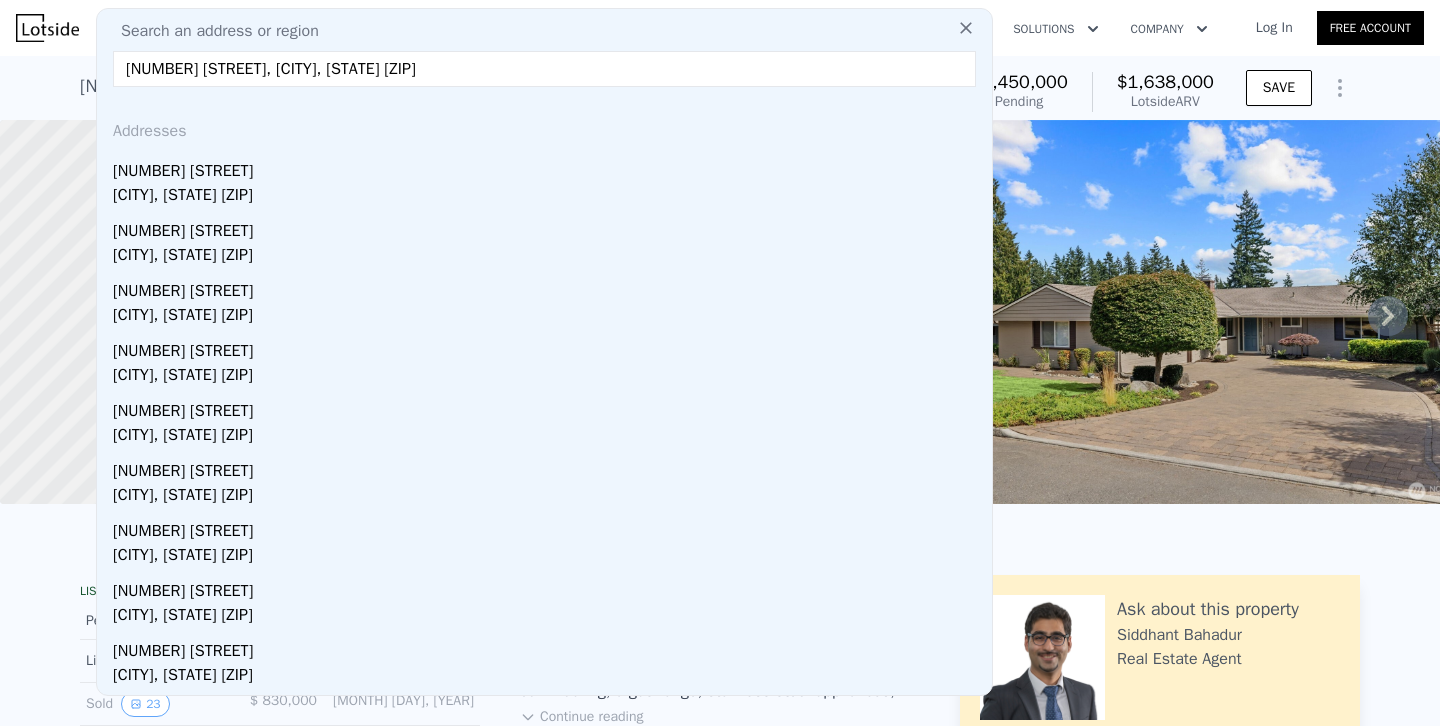 type on "[NUMBER] [STREET], [CITY], [STATE] [ZIP]" 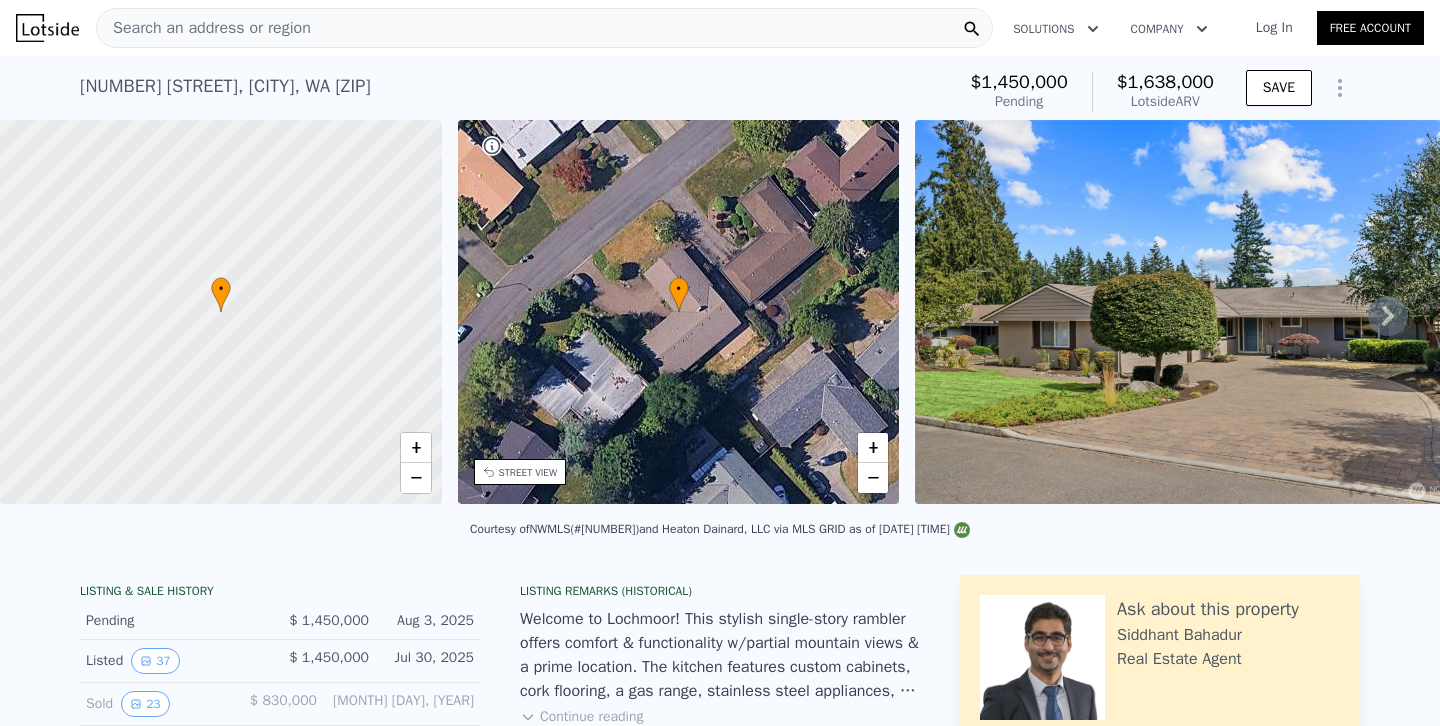 click on "Search an address or region" at bounding box center [544, 28] 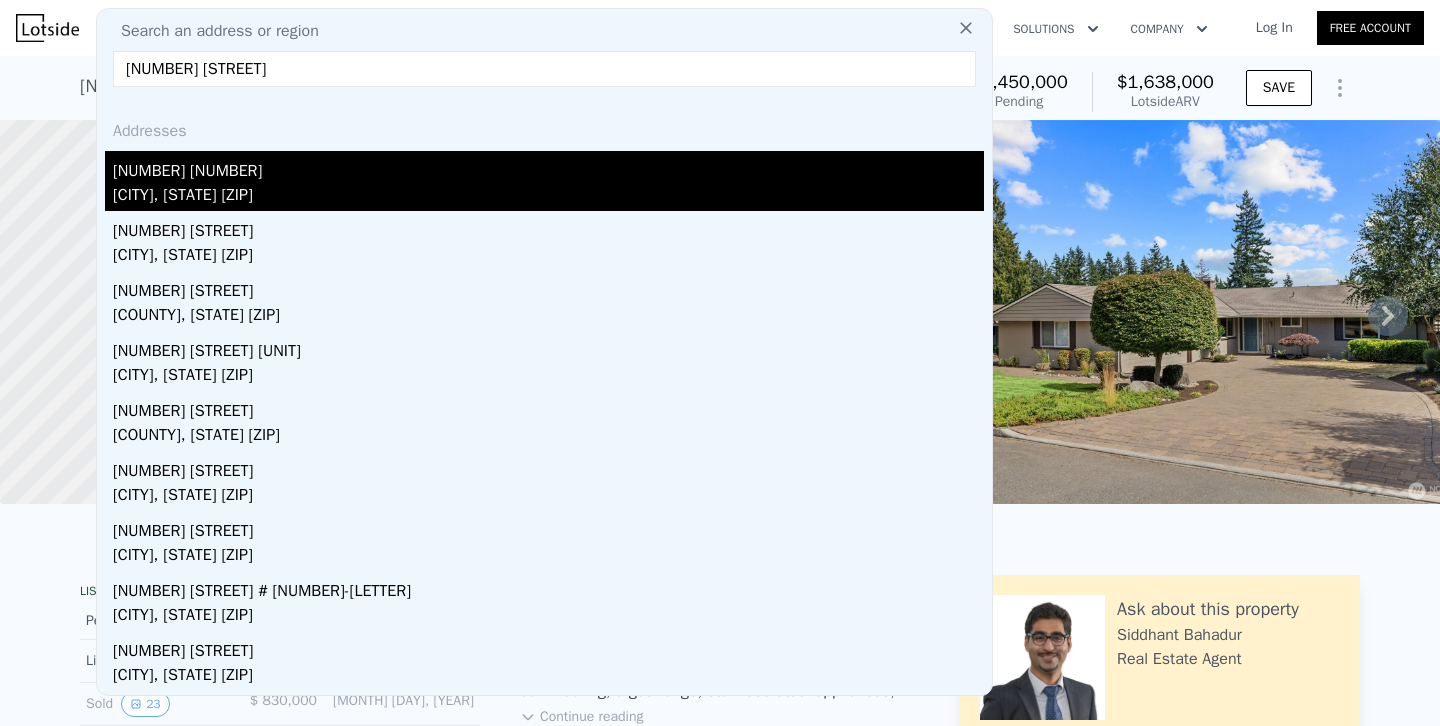 type on "[NUMBER] [STREET]" 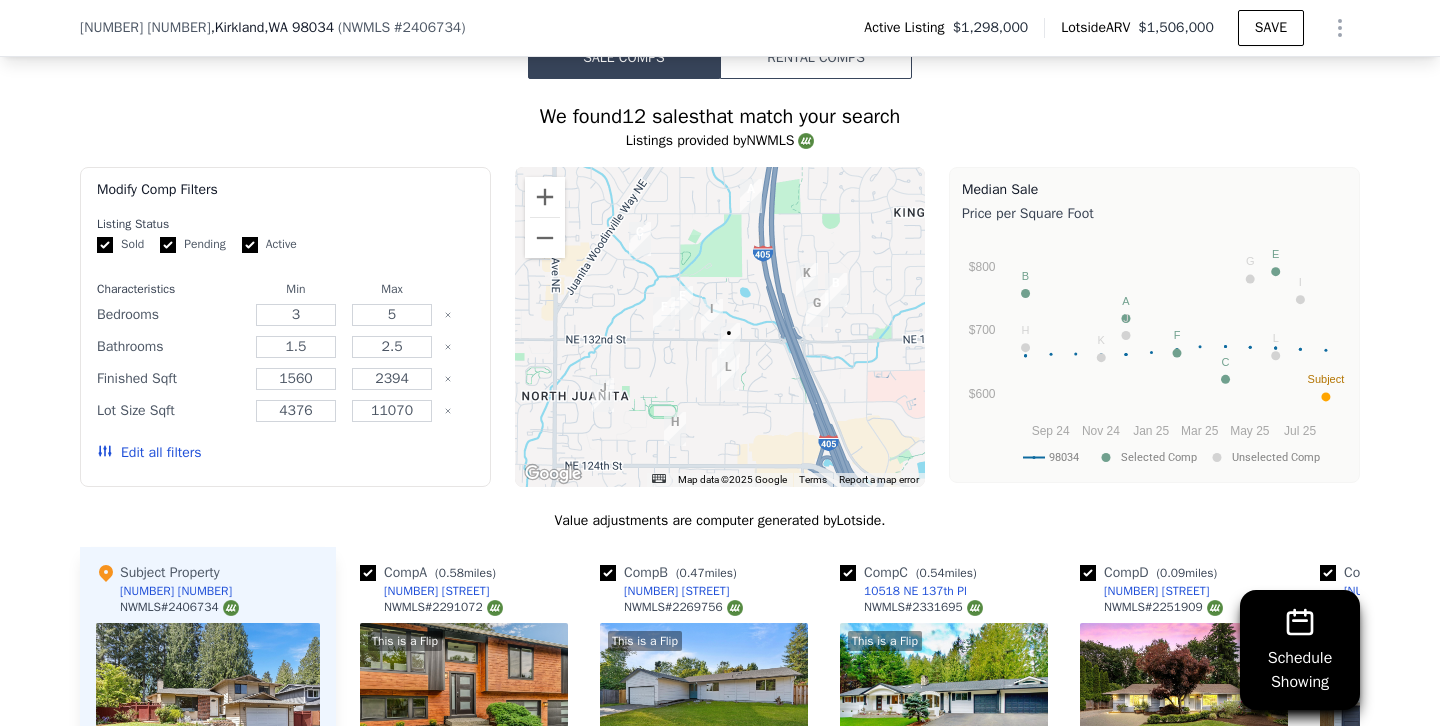 scroll, scrollTop: 2025, scrollLeft: 0, axis: vertical 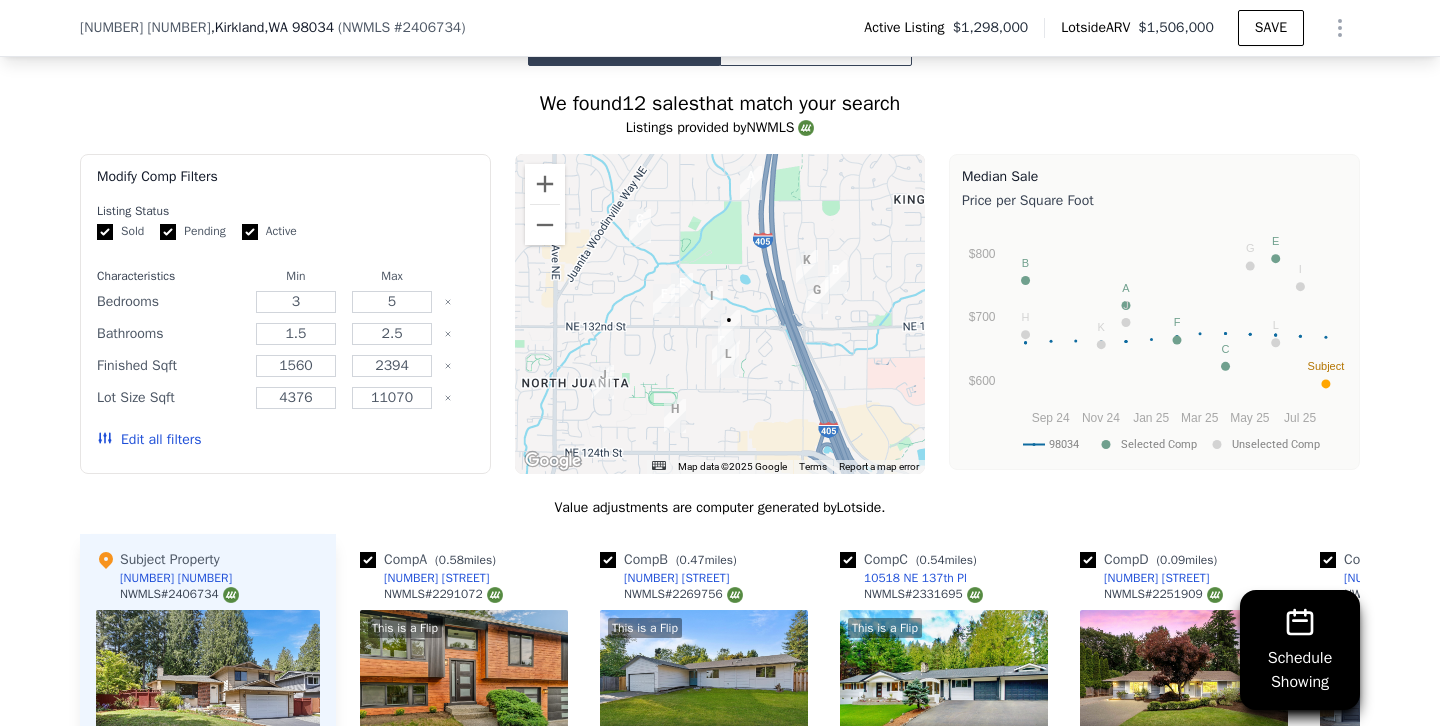 click on "Edit all filters" at bounding box center (149, 440) 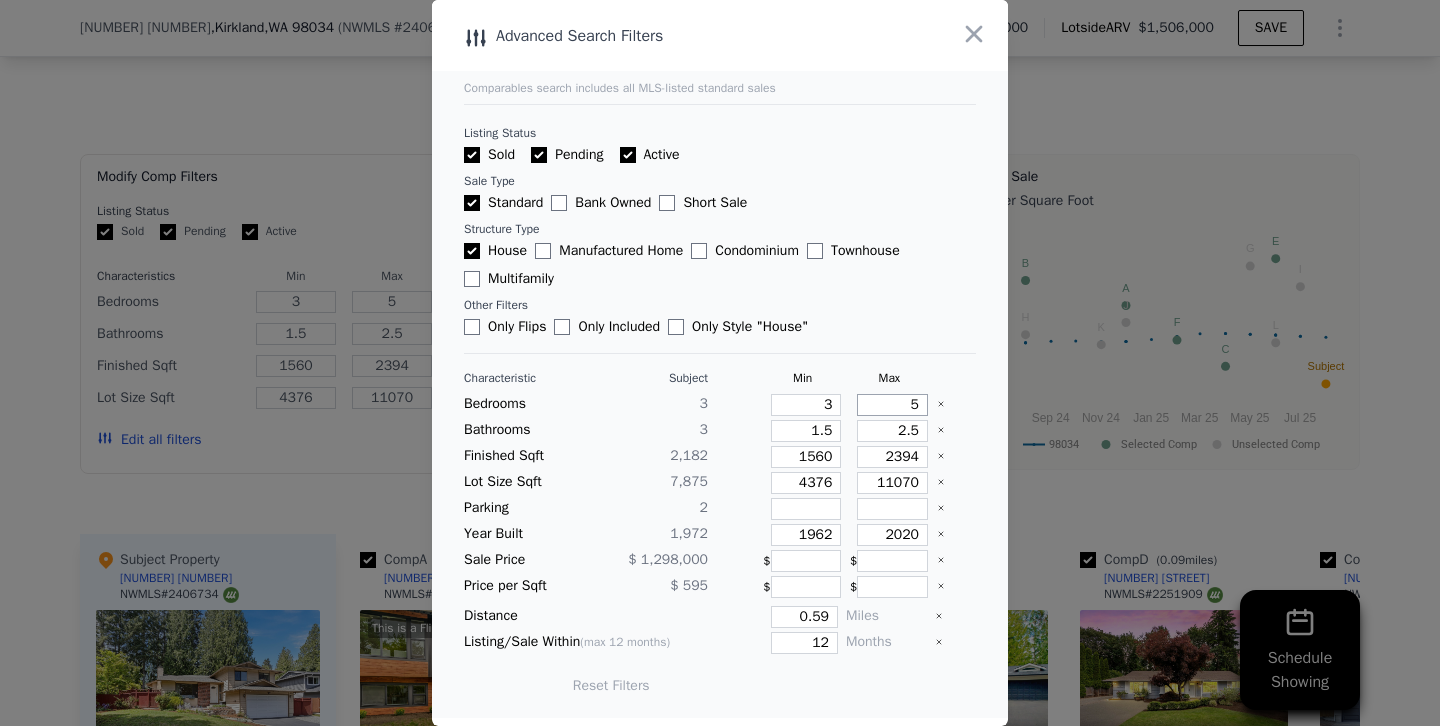drag, startPoint x: 886, startPoint y: 405, endPoint x: 1026, endPoint y: 388, distance: 141.02837 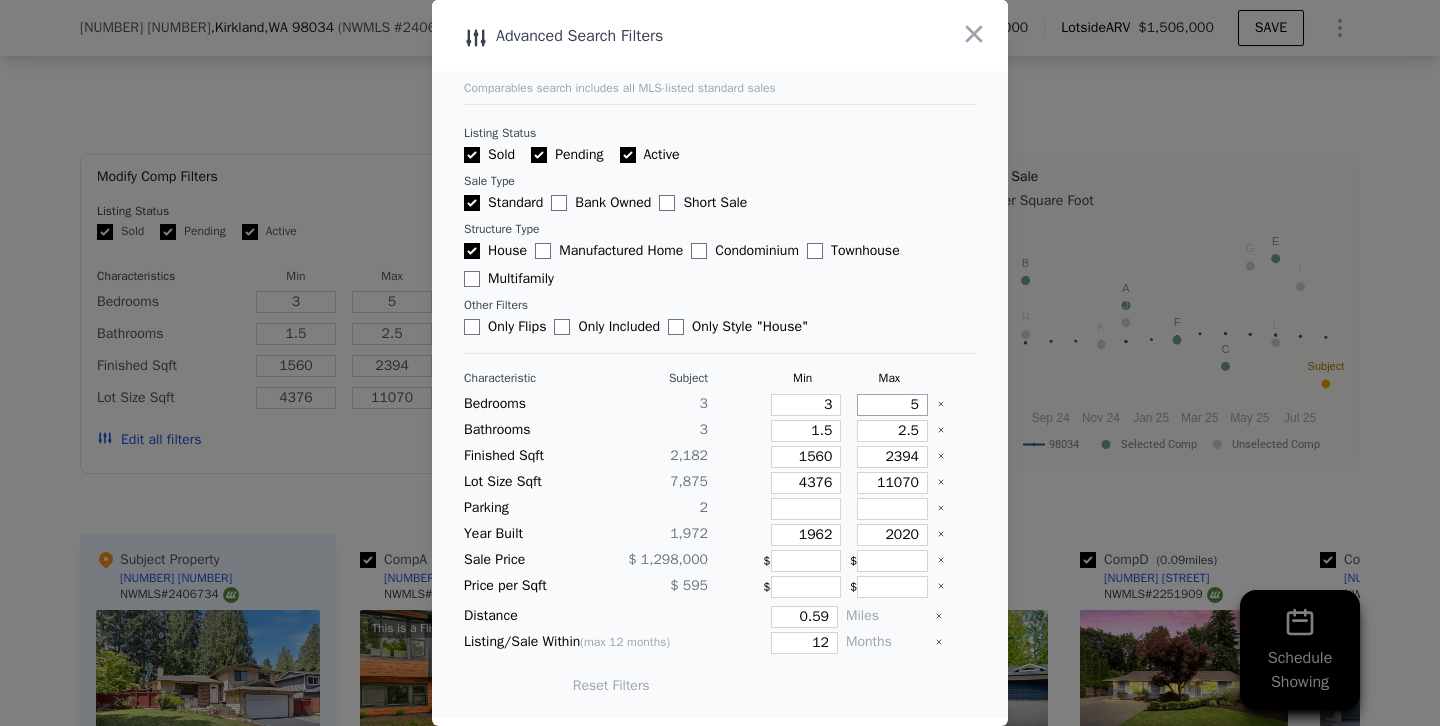 drag, startPoint x: 922, startPoint y: 405, endPoint x: 975, endPoint y: 407, distance: 53.037724 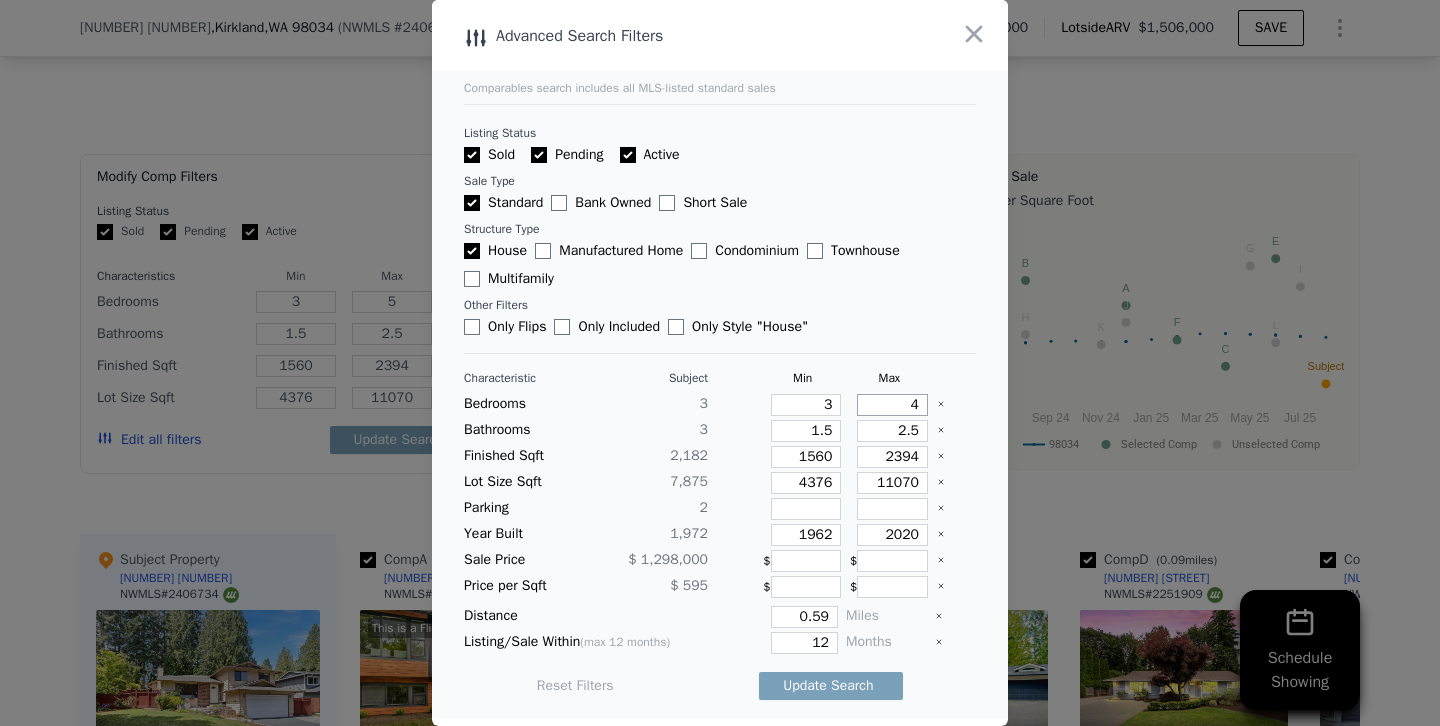 type on "4" 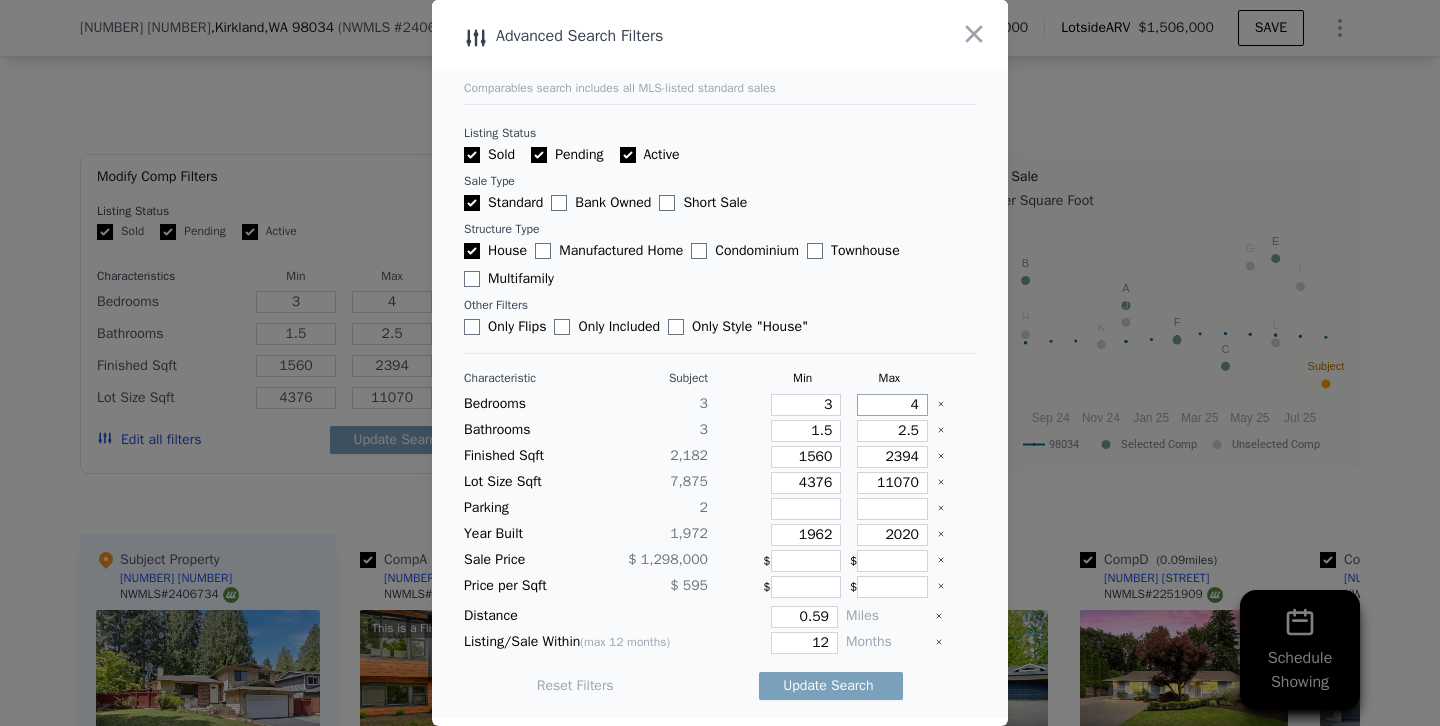 type on "4" 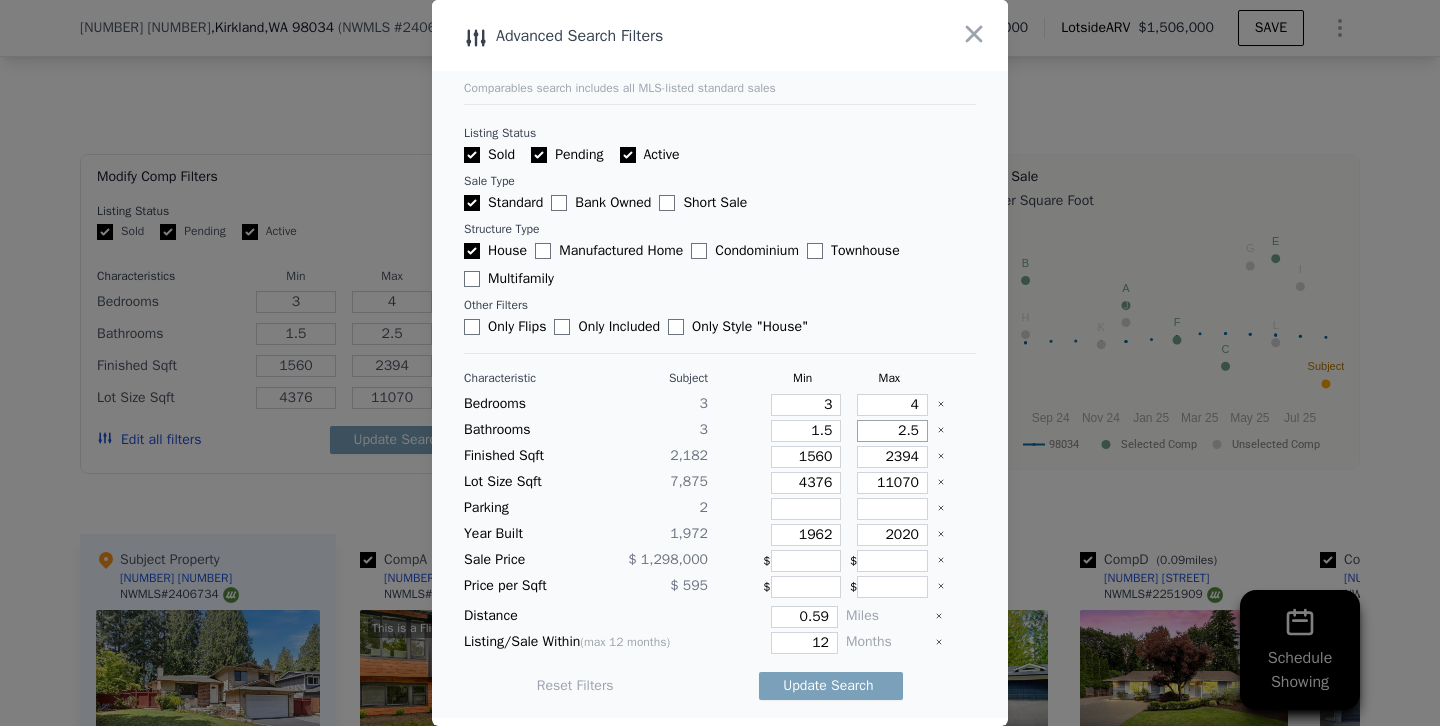 drag, startPoint x: 885, startPoint y: 435, endPoint x: 1007, endPoint y: 436, distance: 122.0041 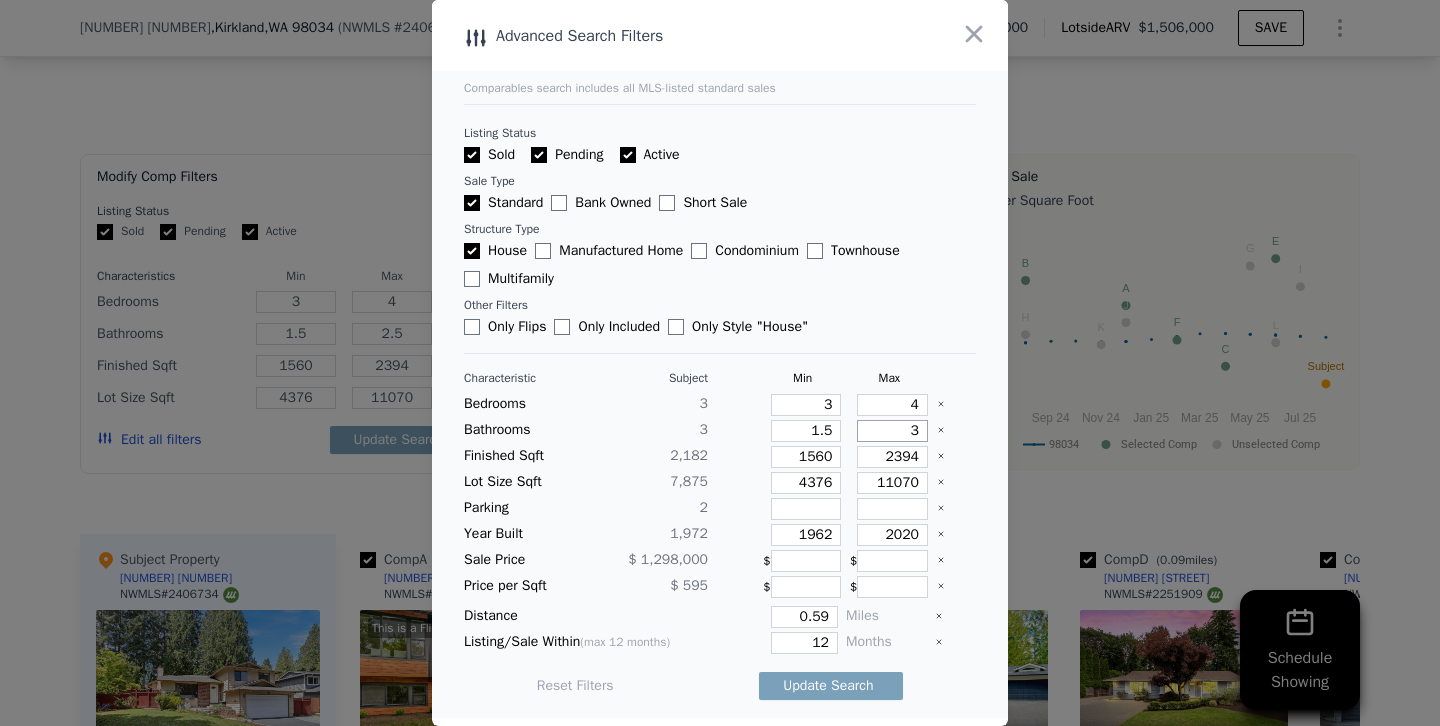 type on "3" 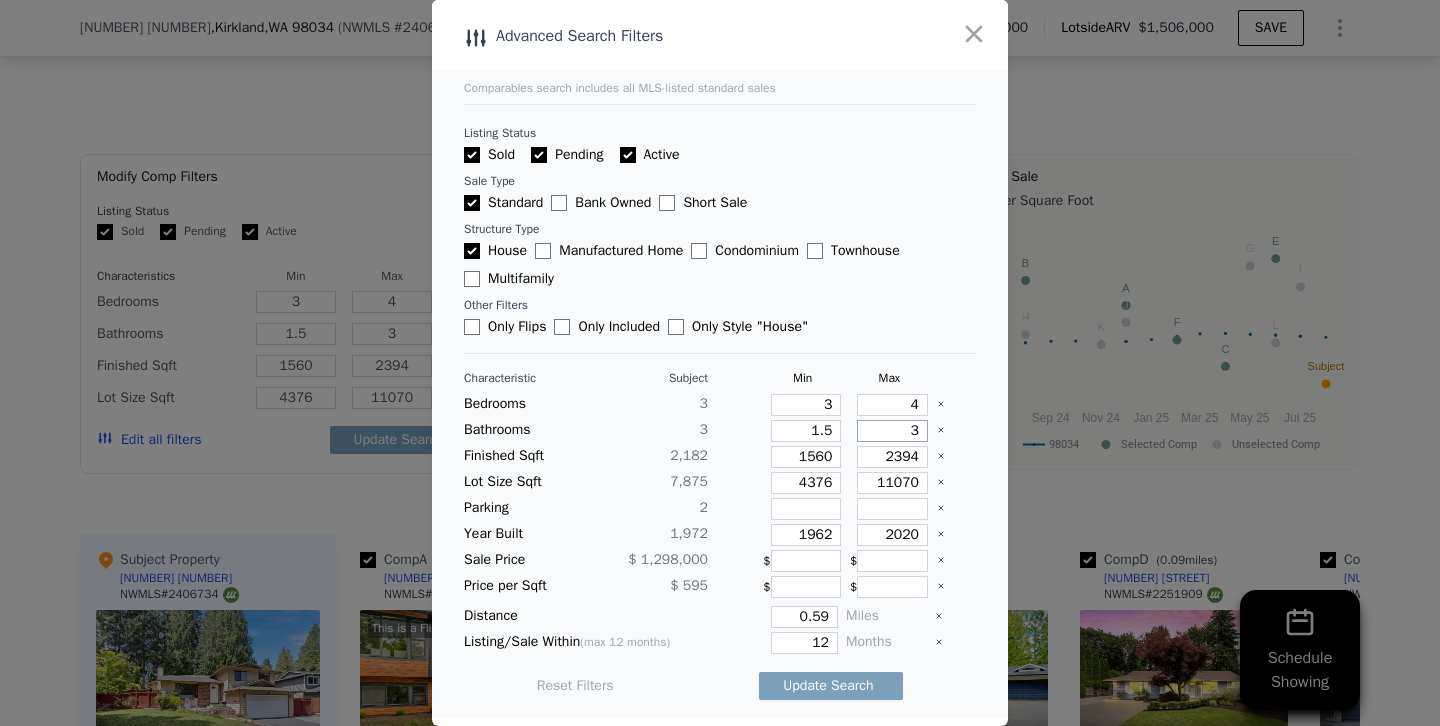 type on "3" 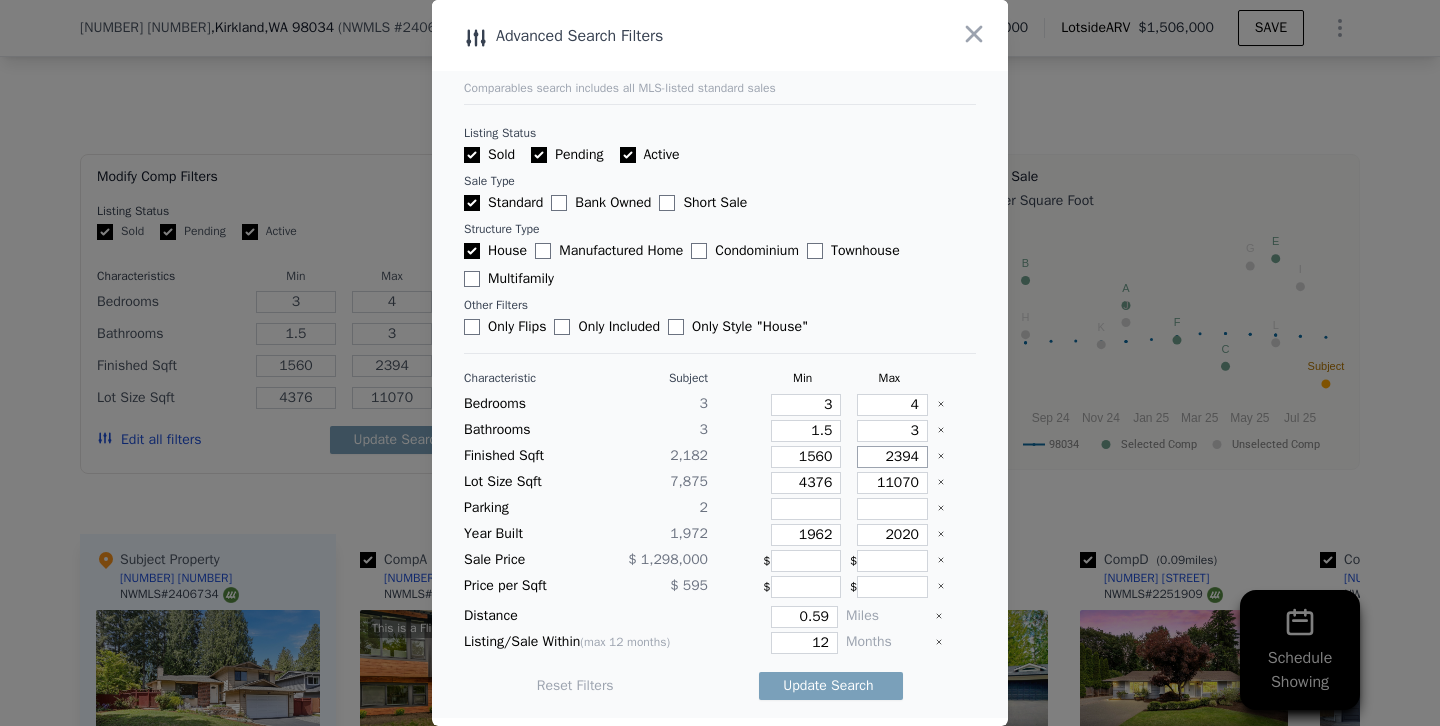 click on "2394" at bounding box center (892, 457) 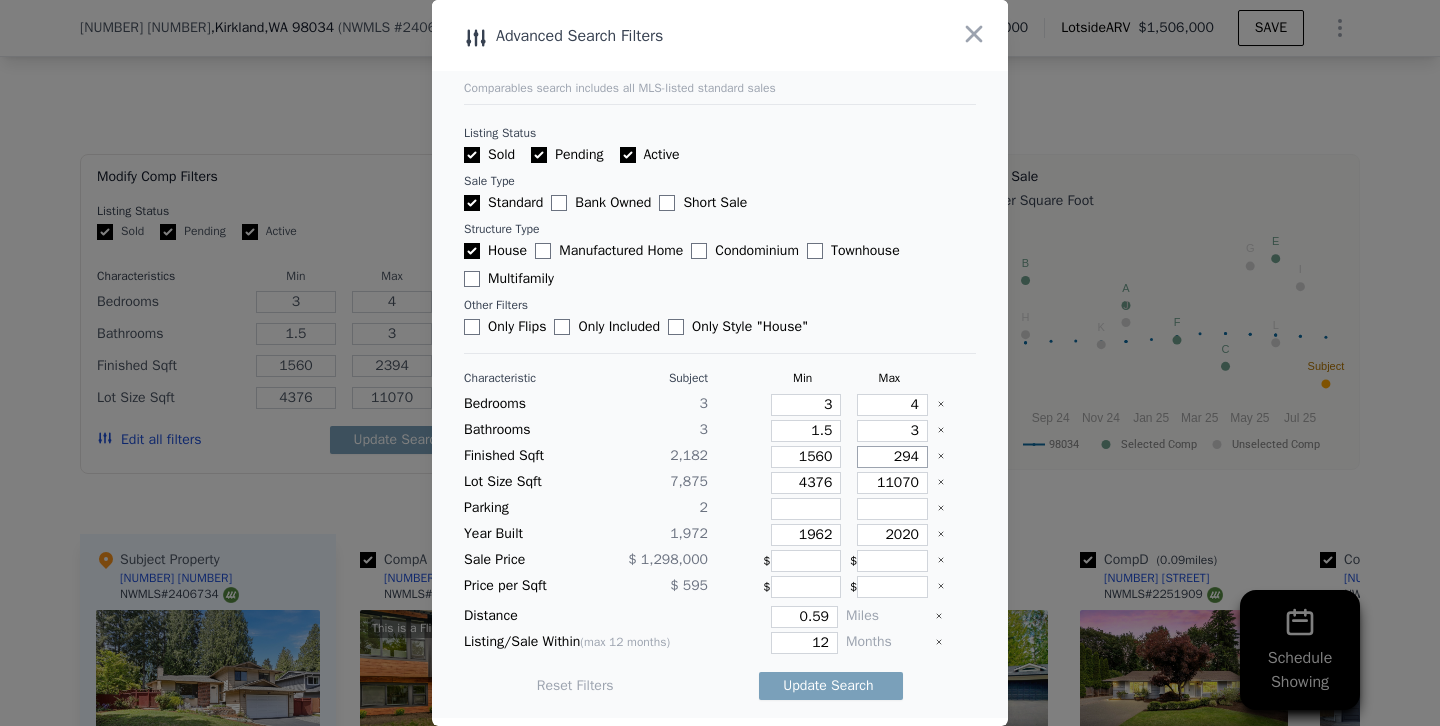 type on "294" 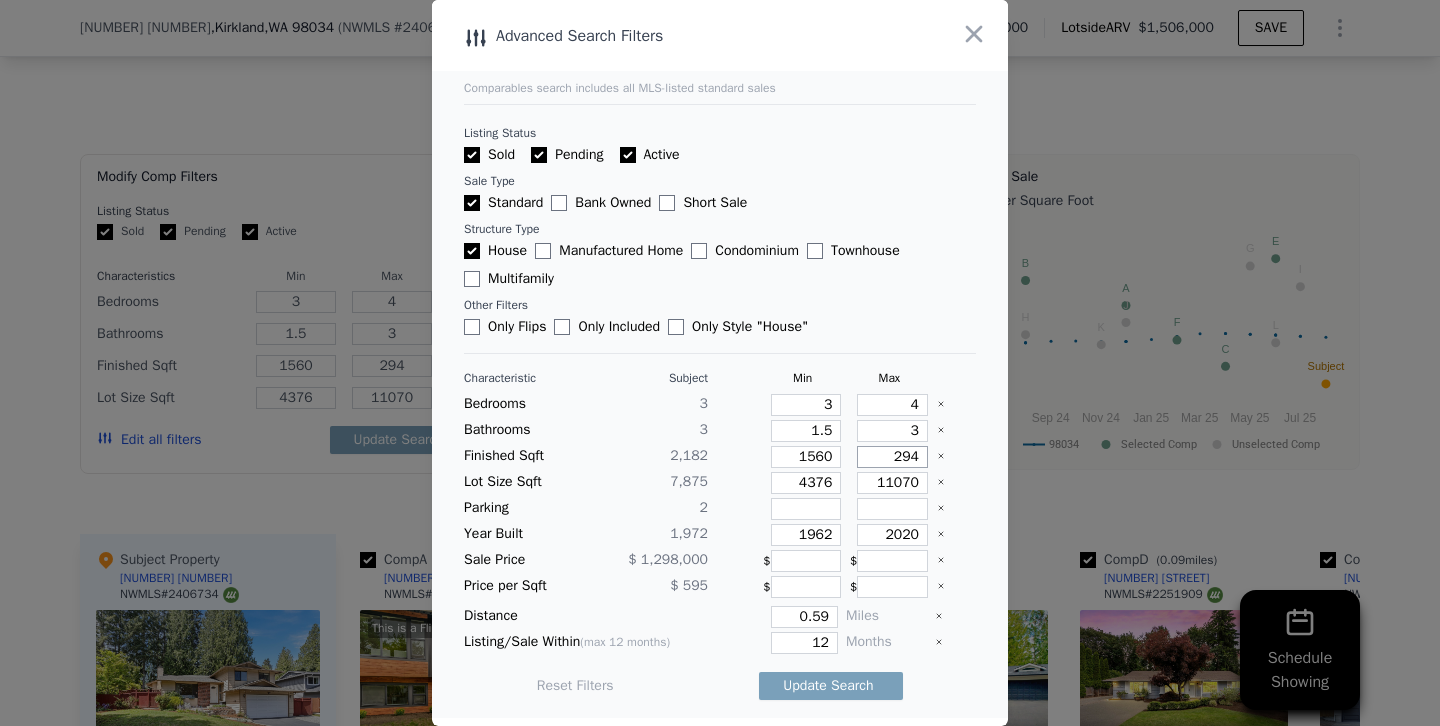 type on "2494" 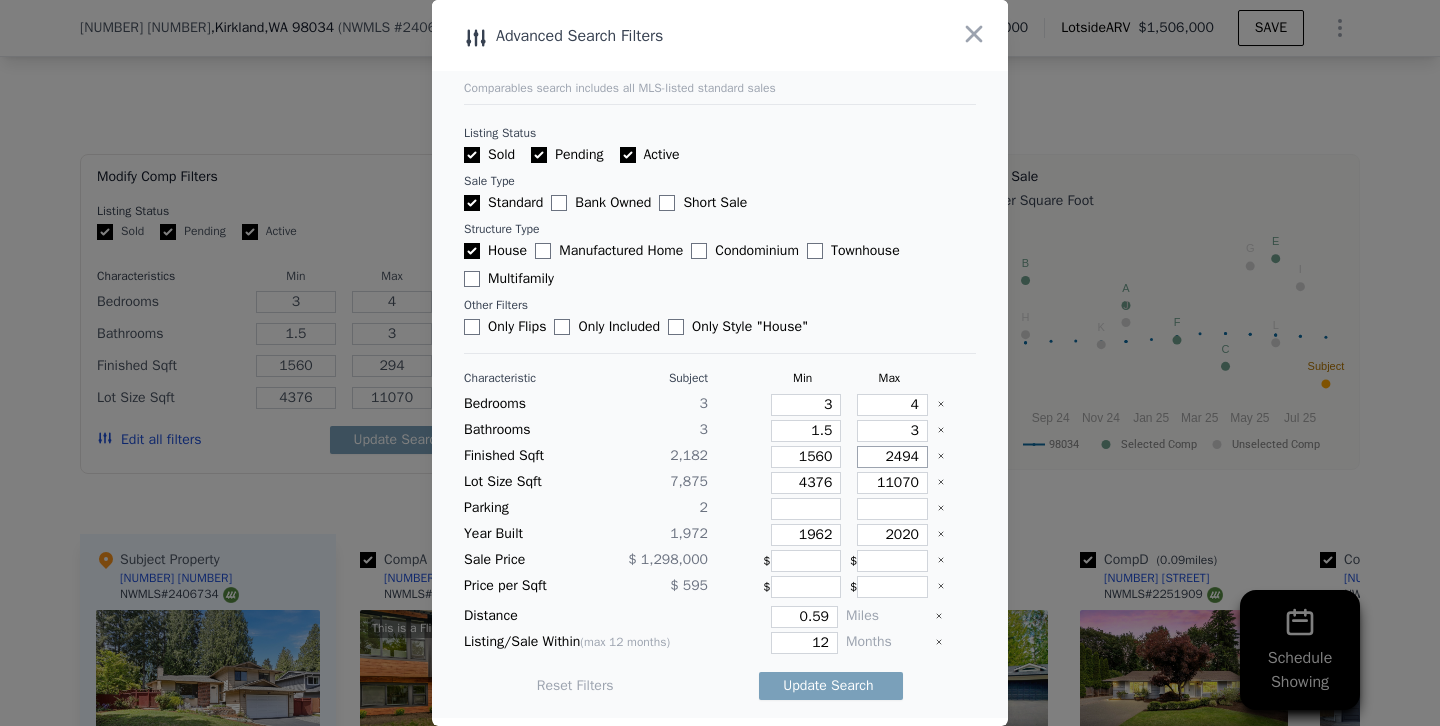 type on "2494" 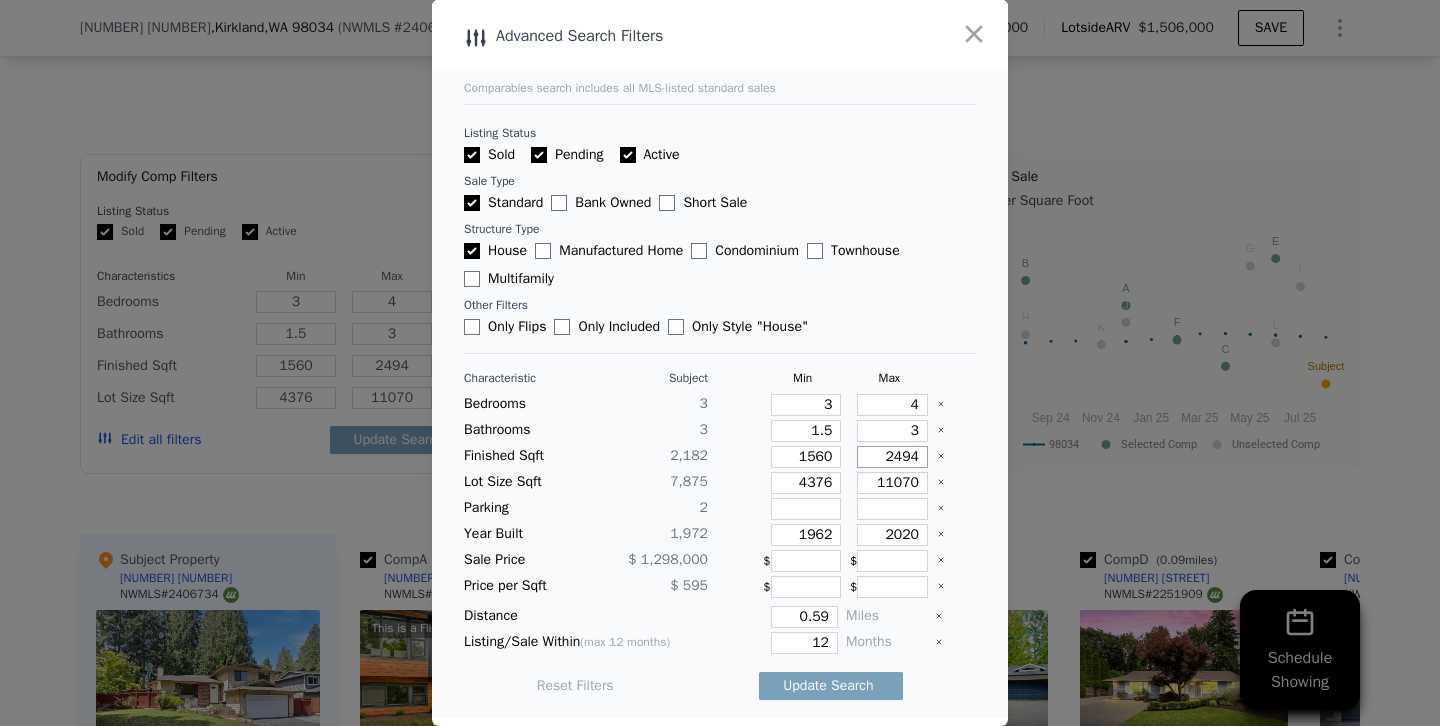 type on "2494" 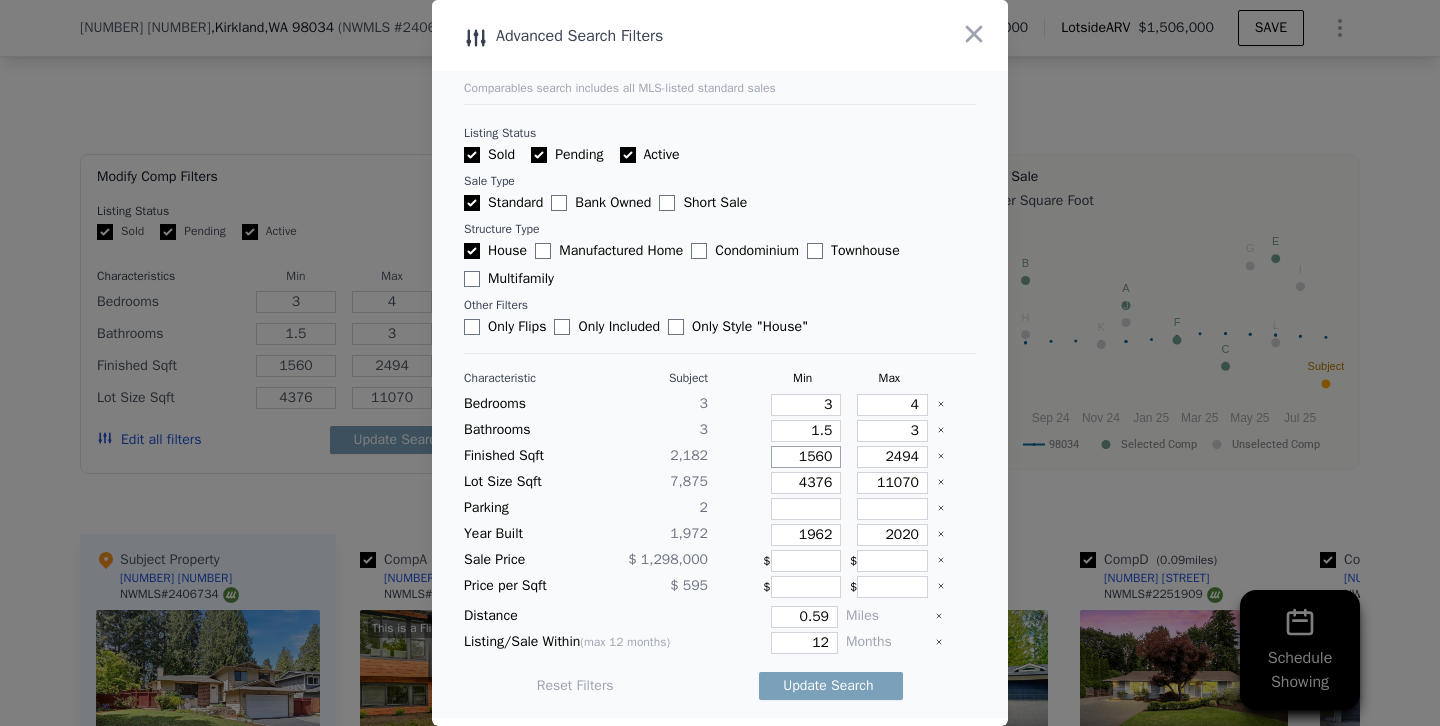 click on "1560" at bounding box center (806, 457) 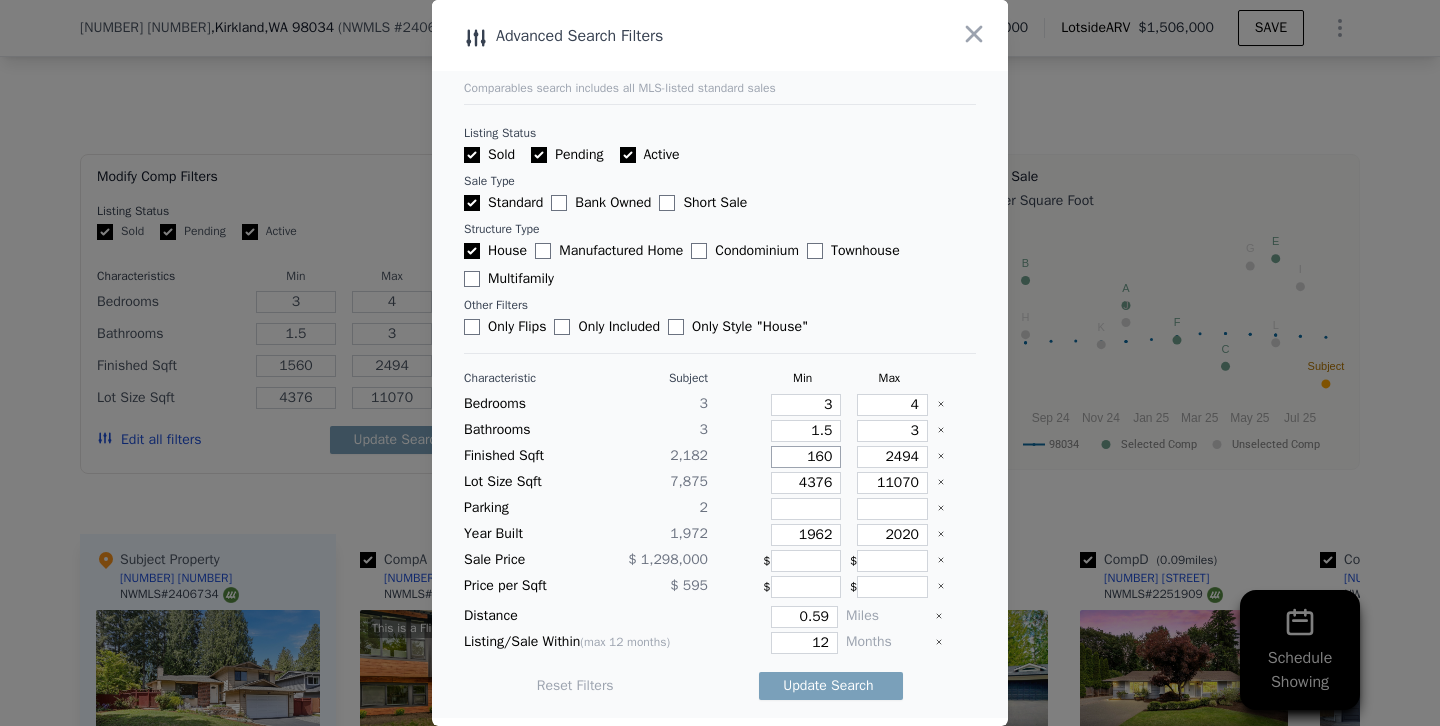type on "160" 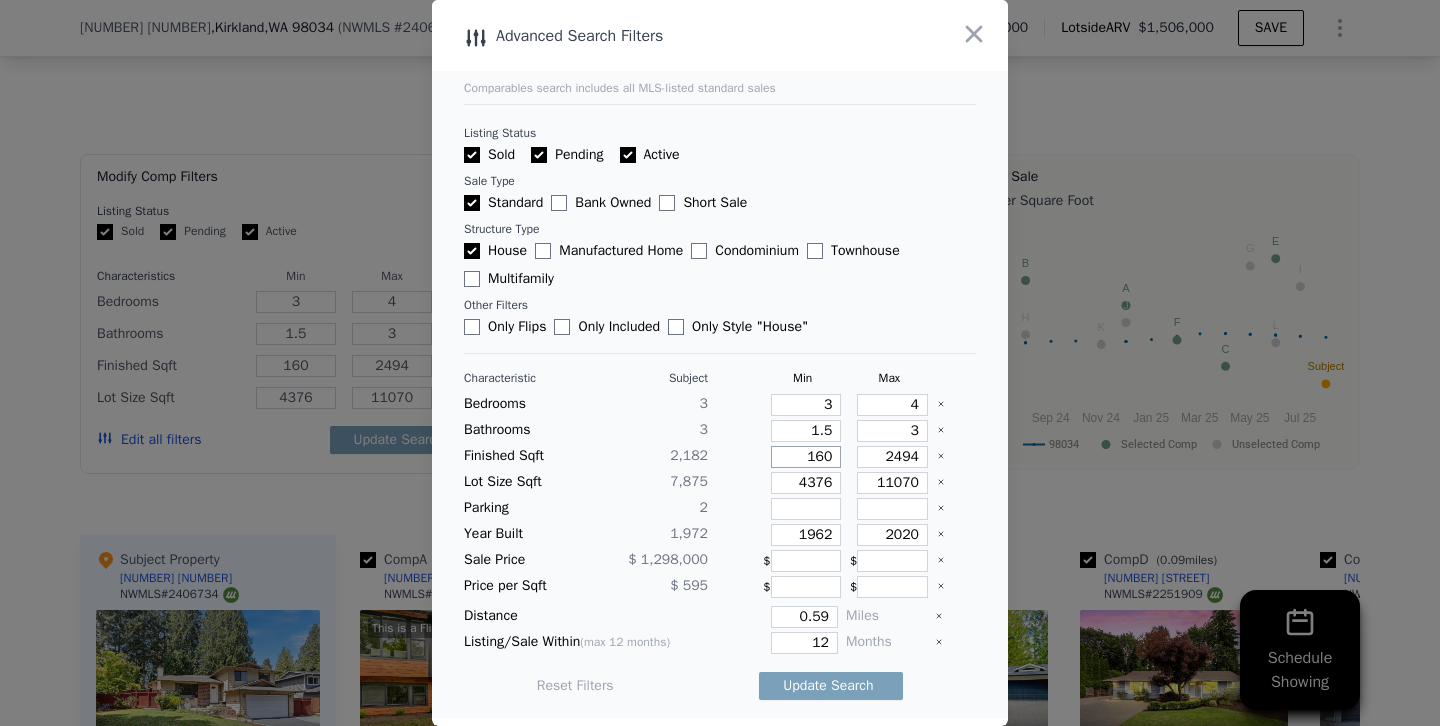 type on "1860" 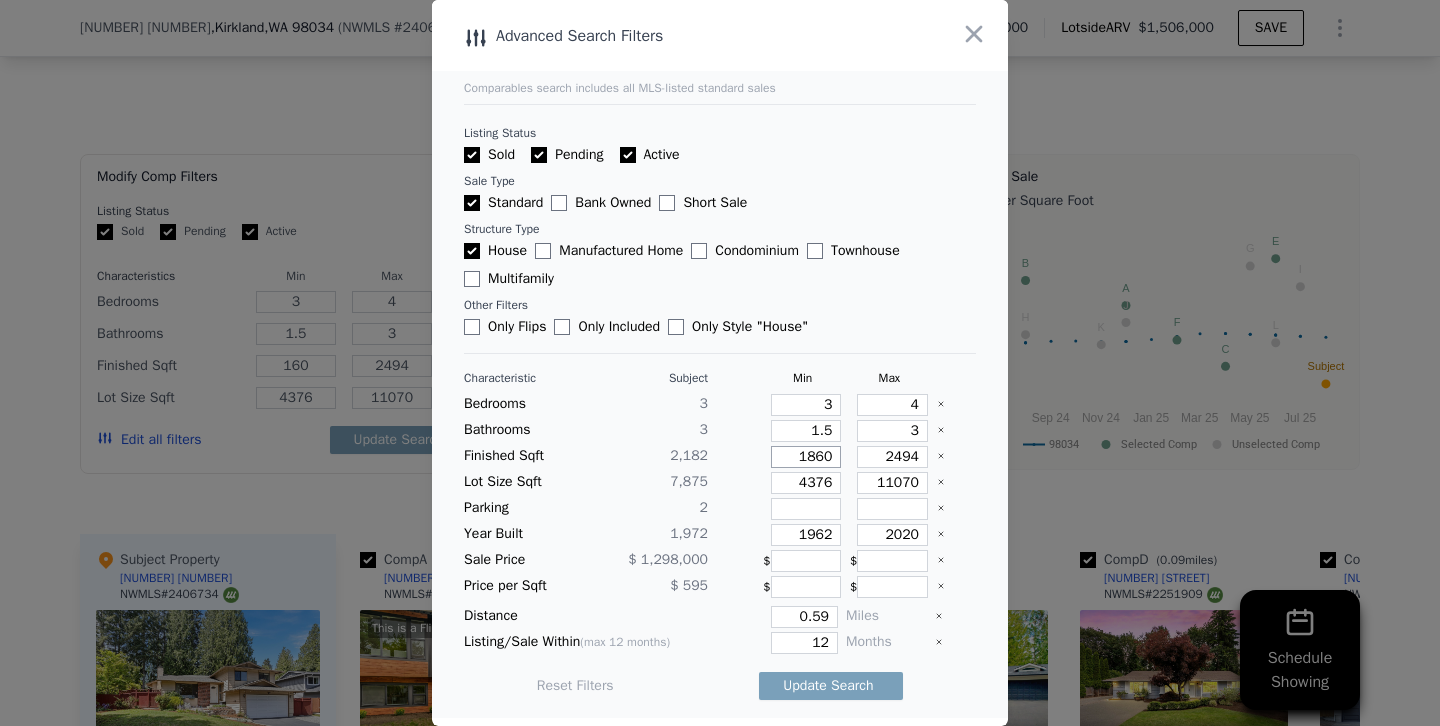 type on "1860" 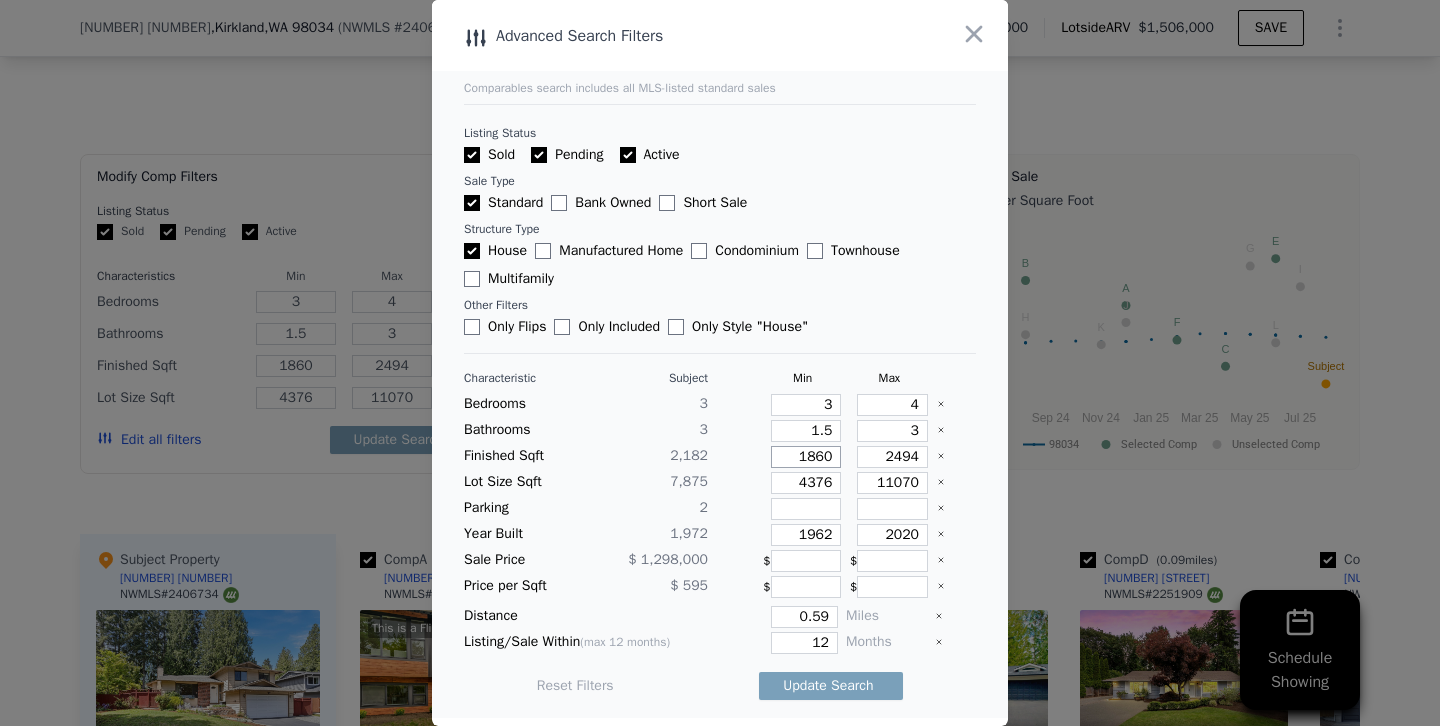 type on "1860" 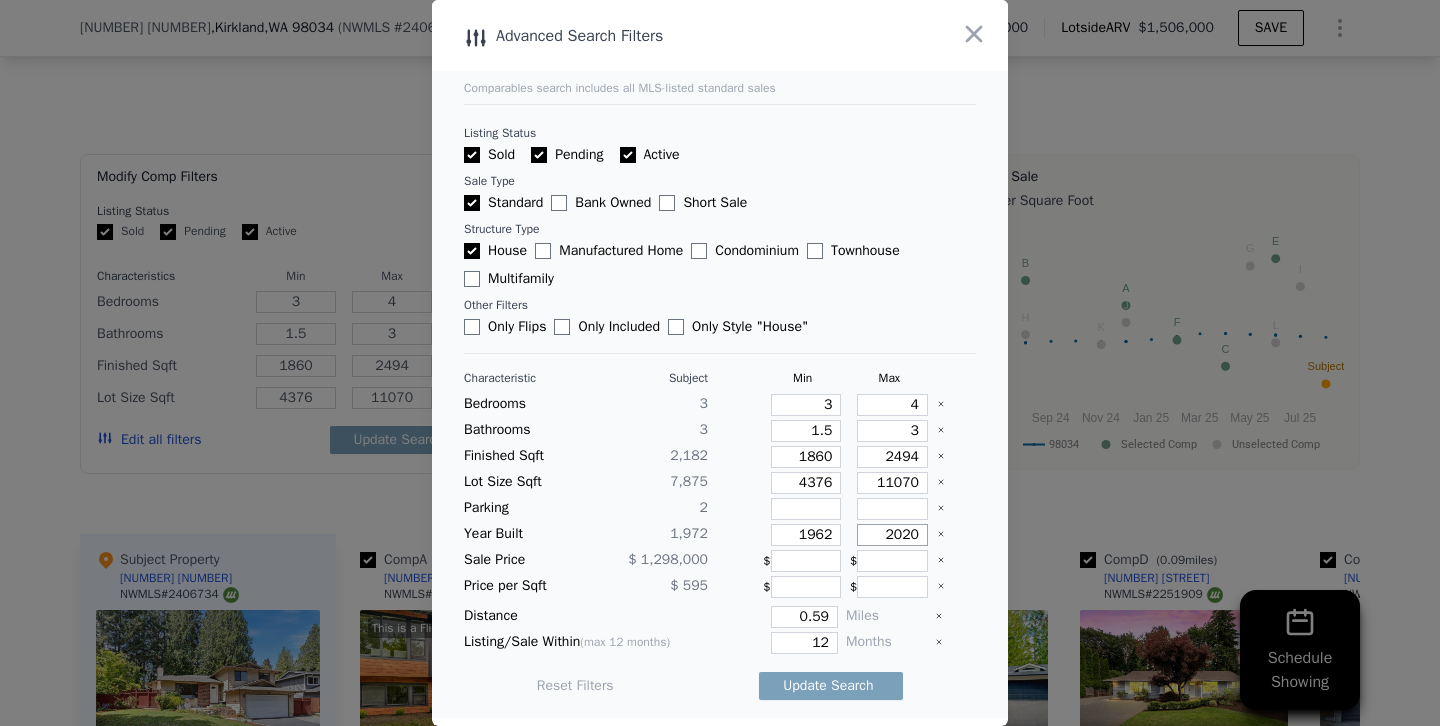 drag, startPoint x: 869, startPoint y: 537, endPoint x: 1003, endPoint y: 538, distance: 134.00374 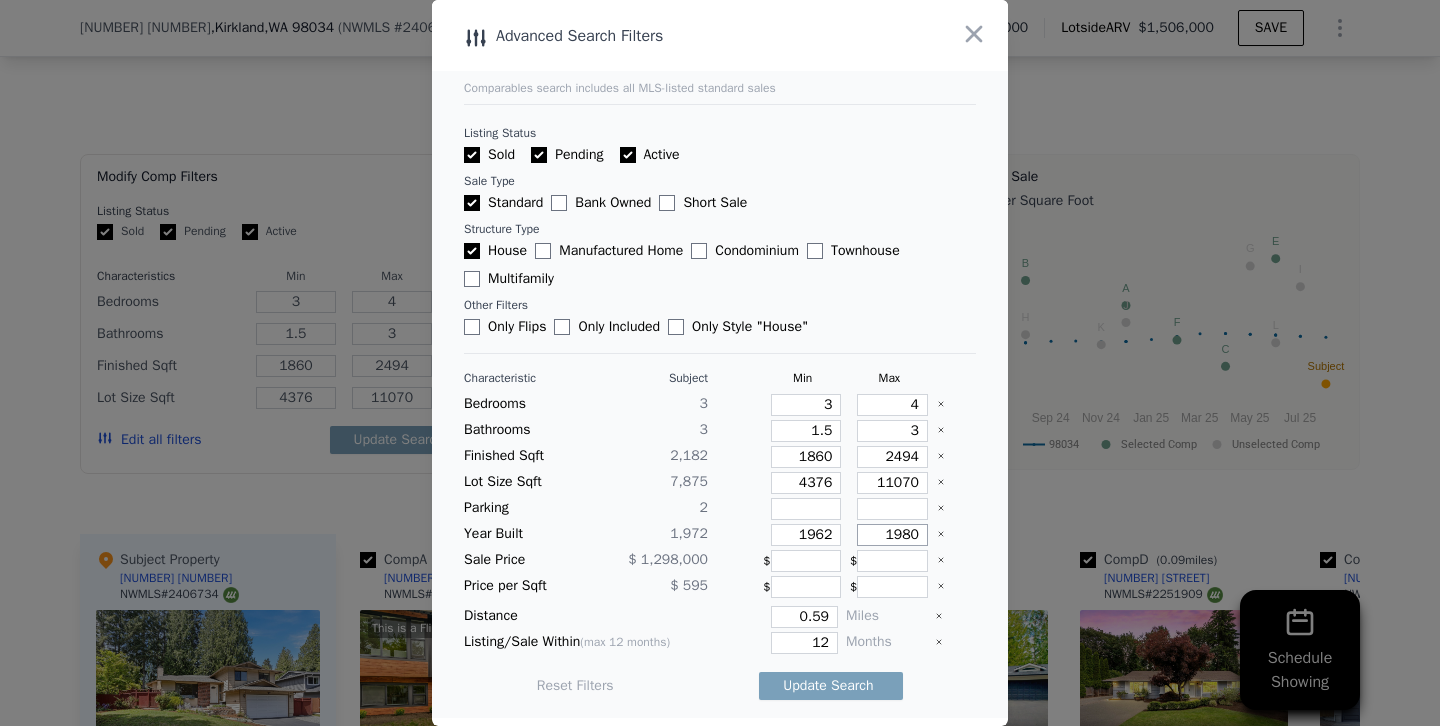 type on "1980" 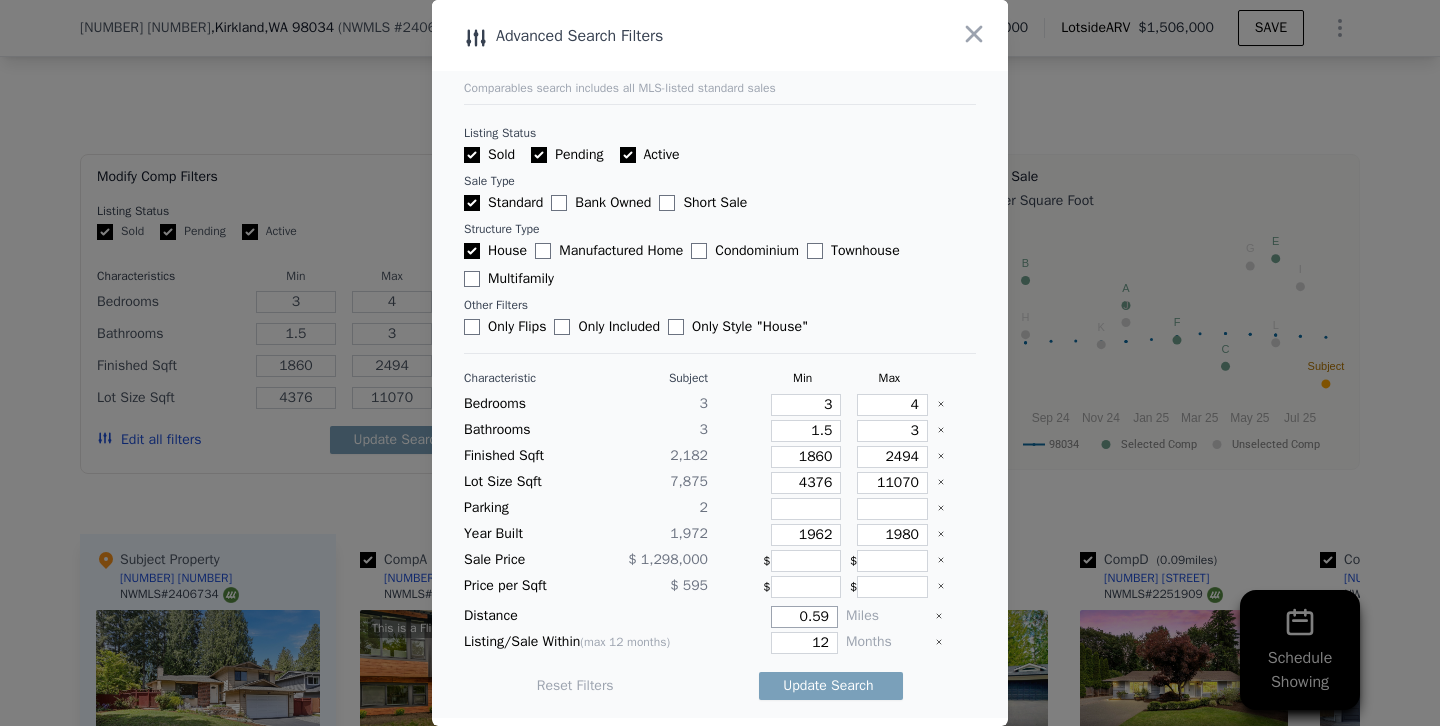 click on "0.59" at bounding box center (804, 617) 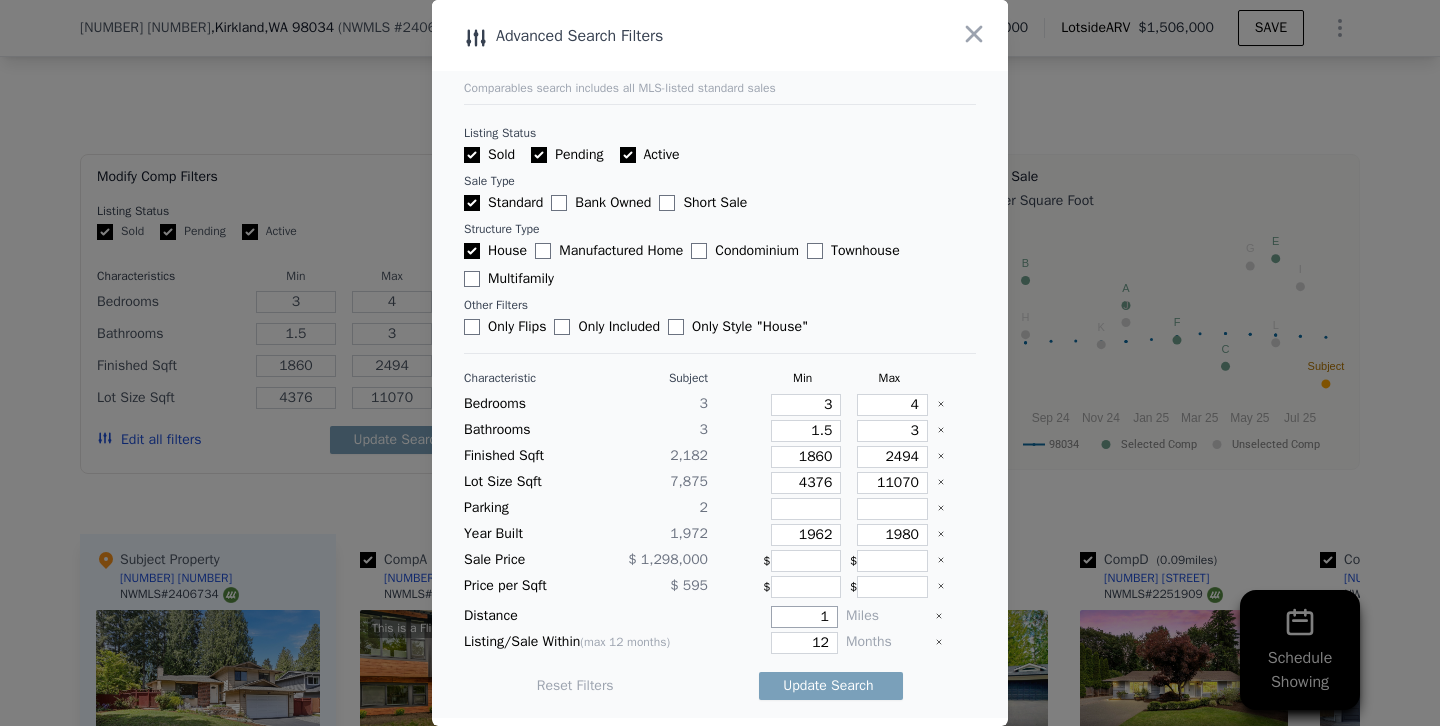 type on "1" 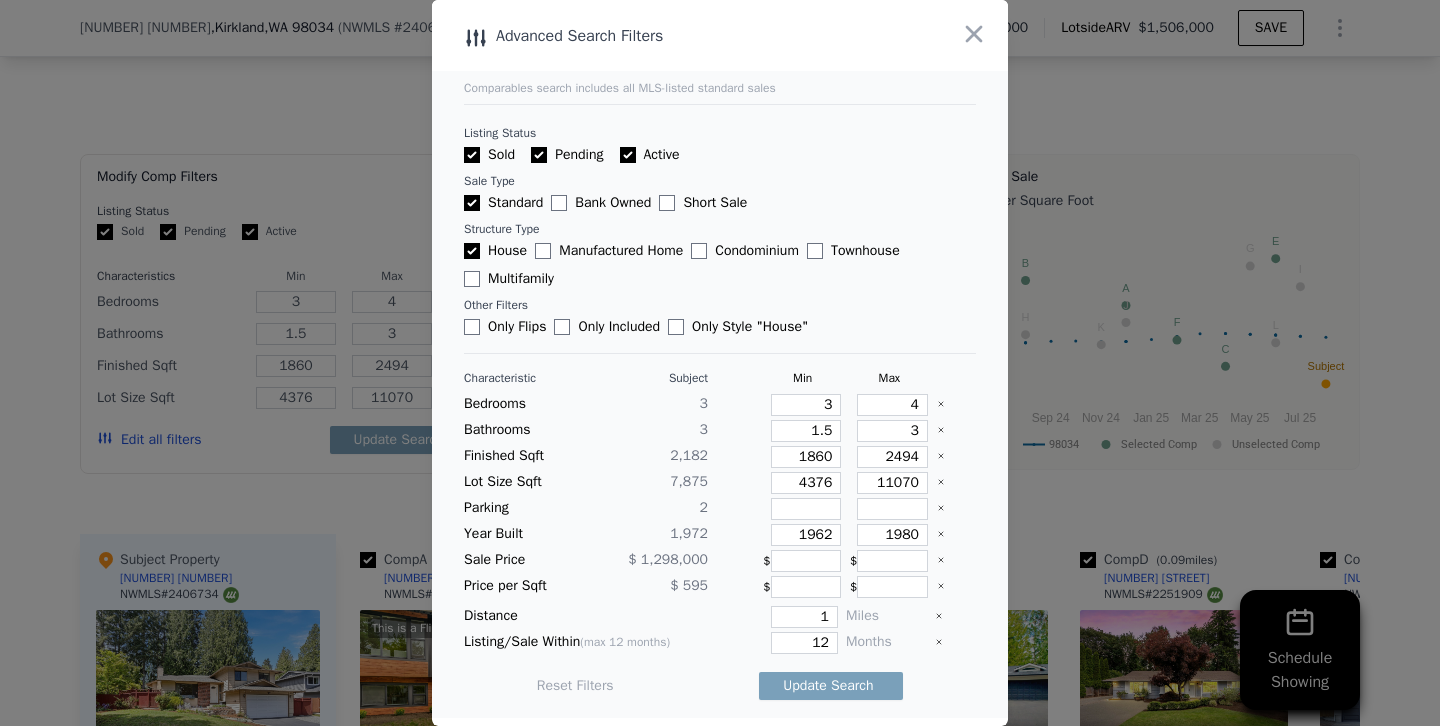 type 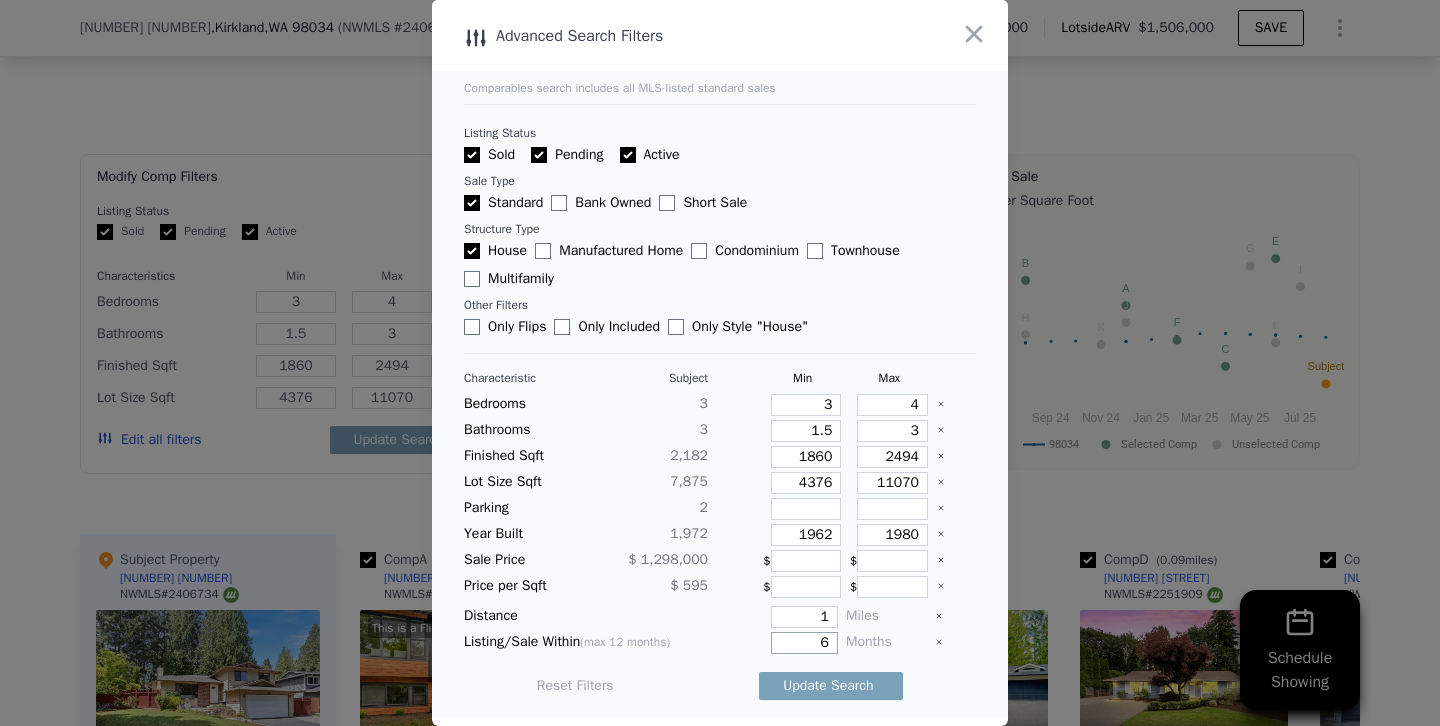 type on "6" 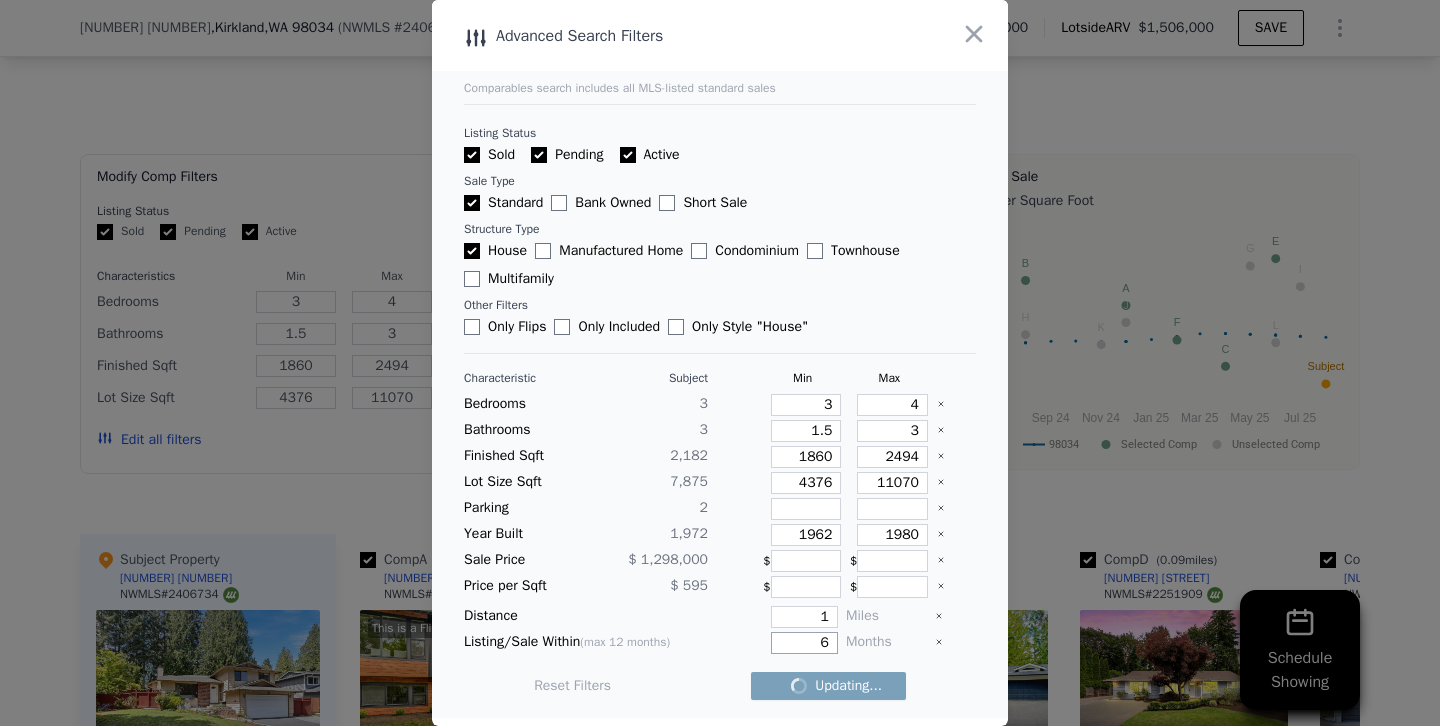 checkbox on "false" 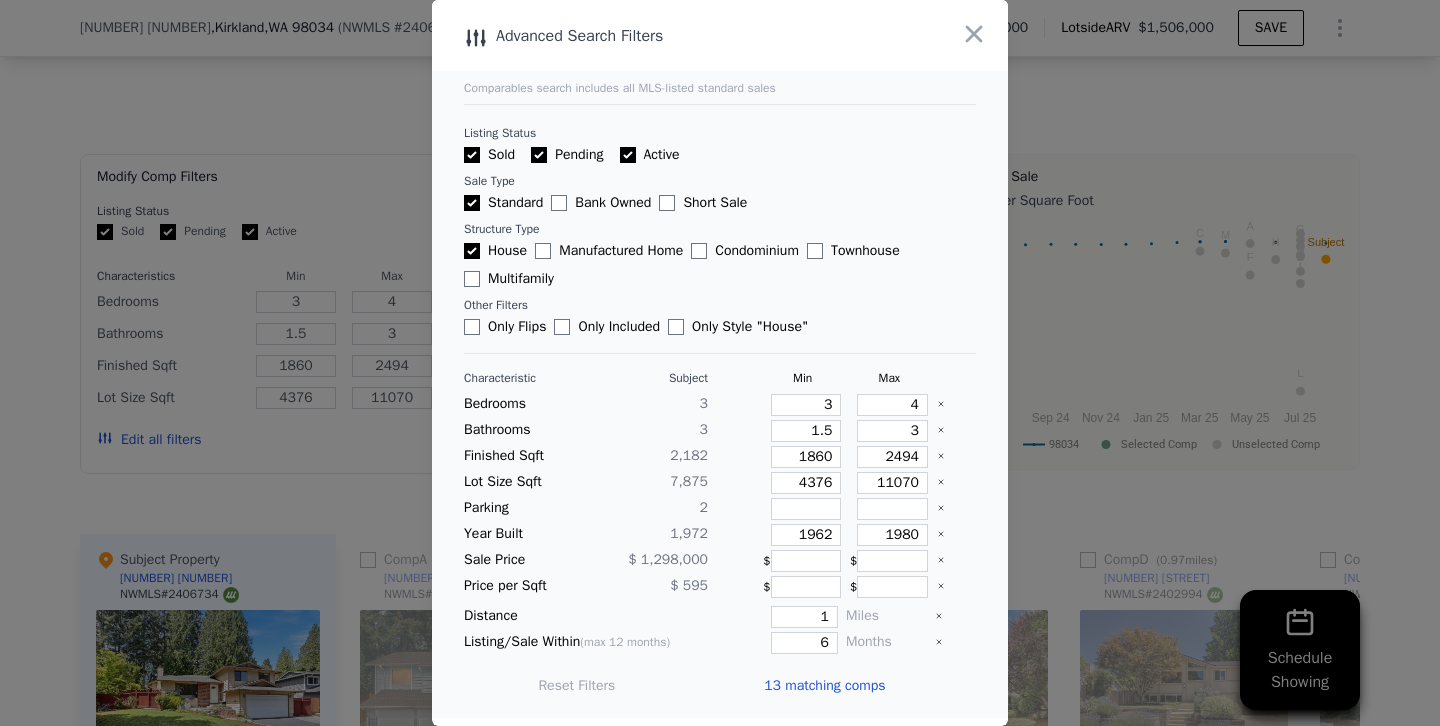 click at bounding box center [720, 363] 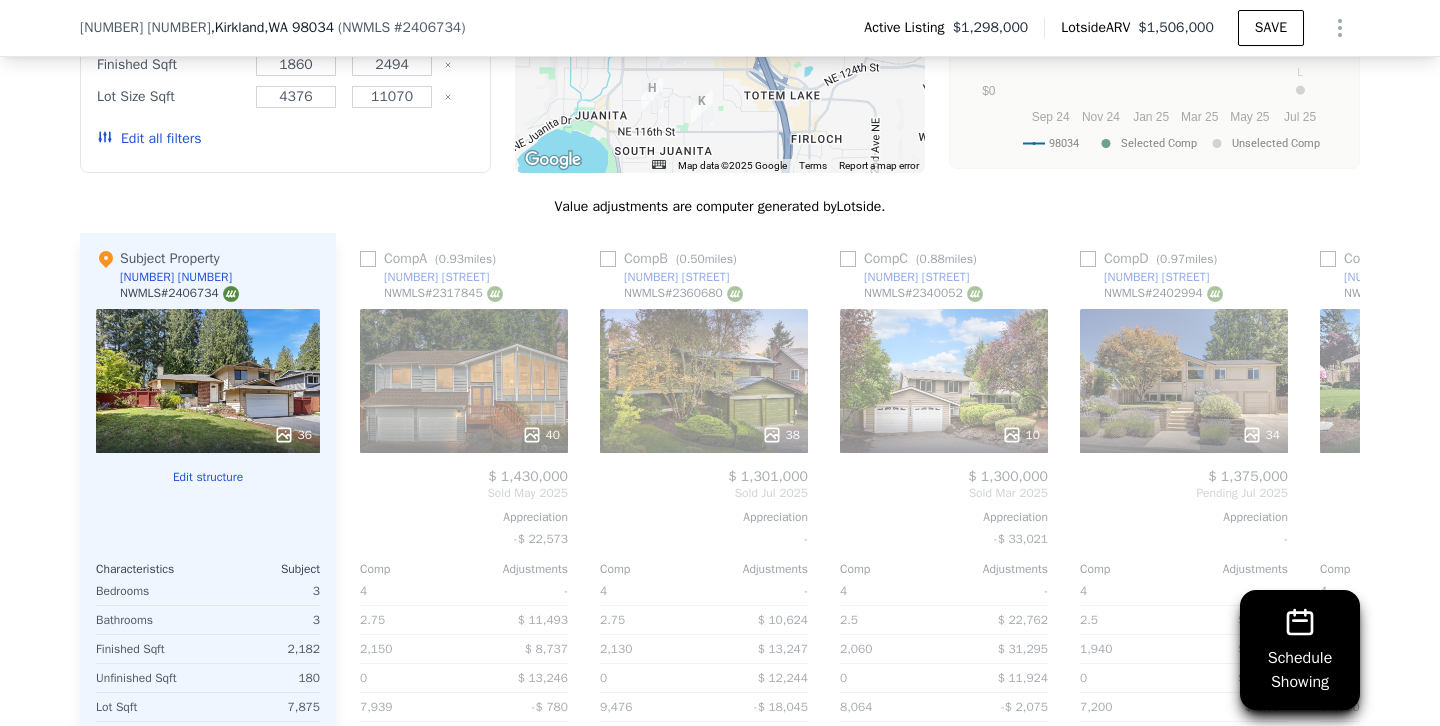 scroll, scrollTop: 2327, scrollLeft: 0, axis: vertical 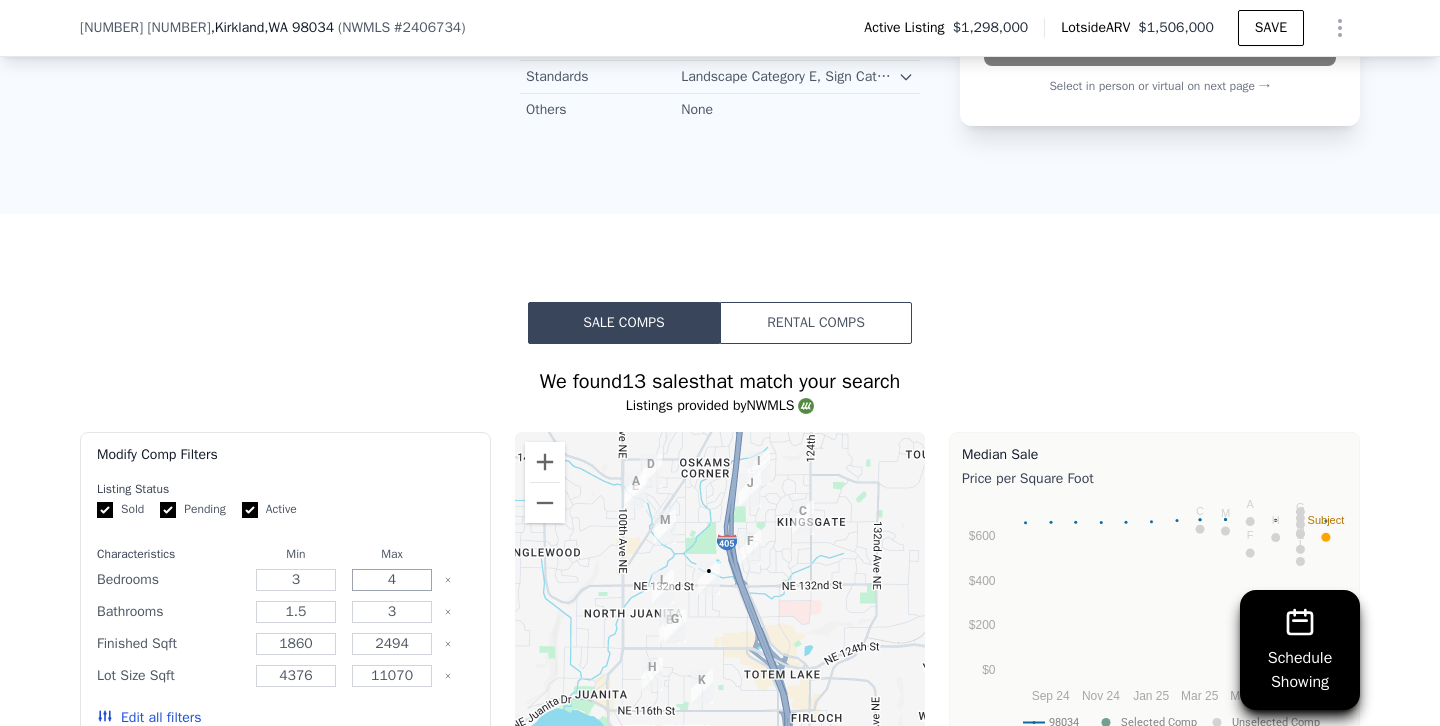 drag, startPoint x: 377, startPoint y: 583, endPoint x: 511, endPoint y: 583, distance: 134 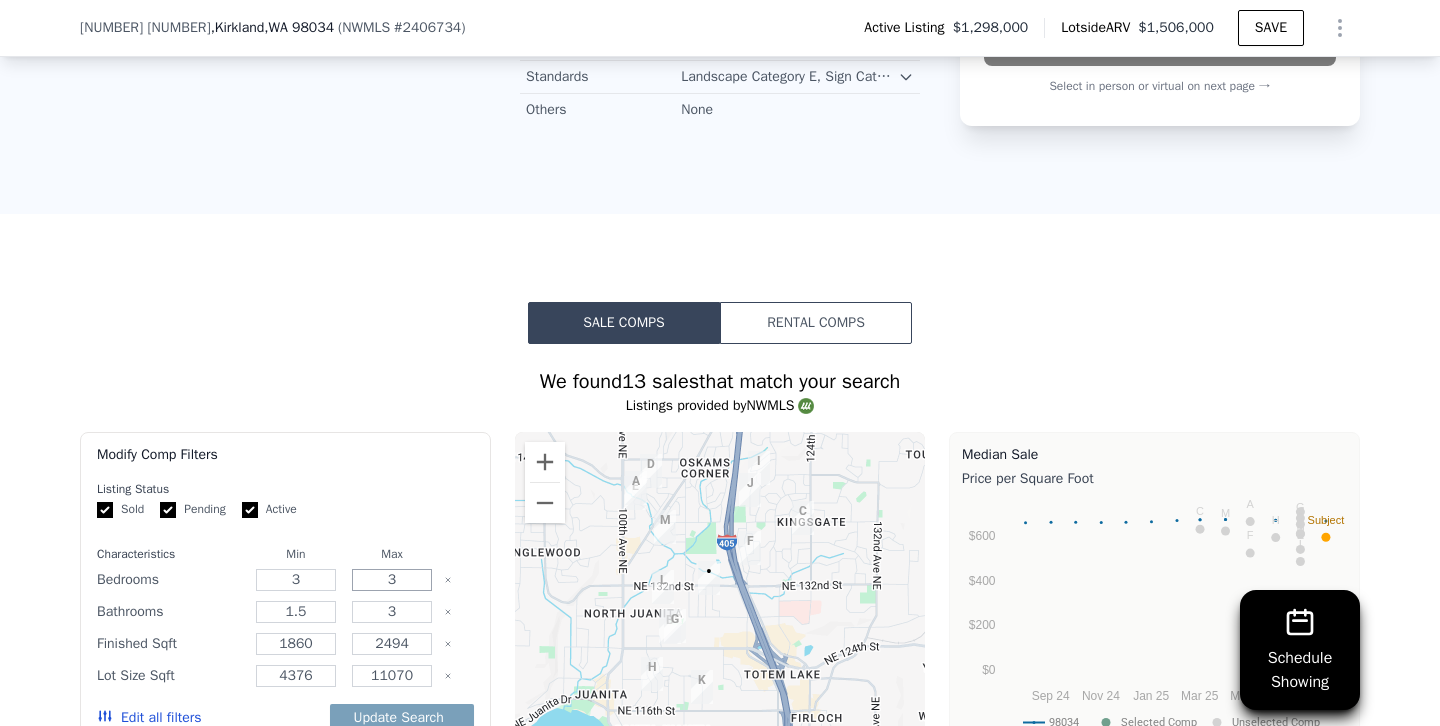 type on "3" 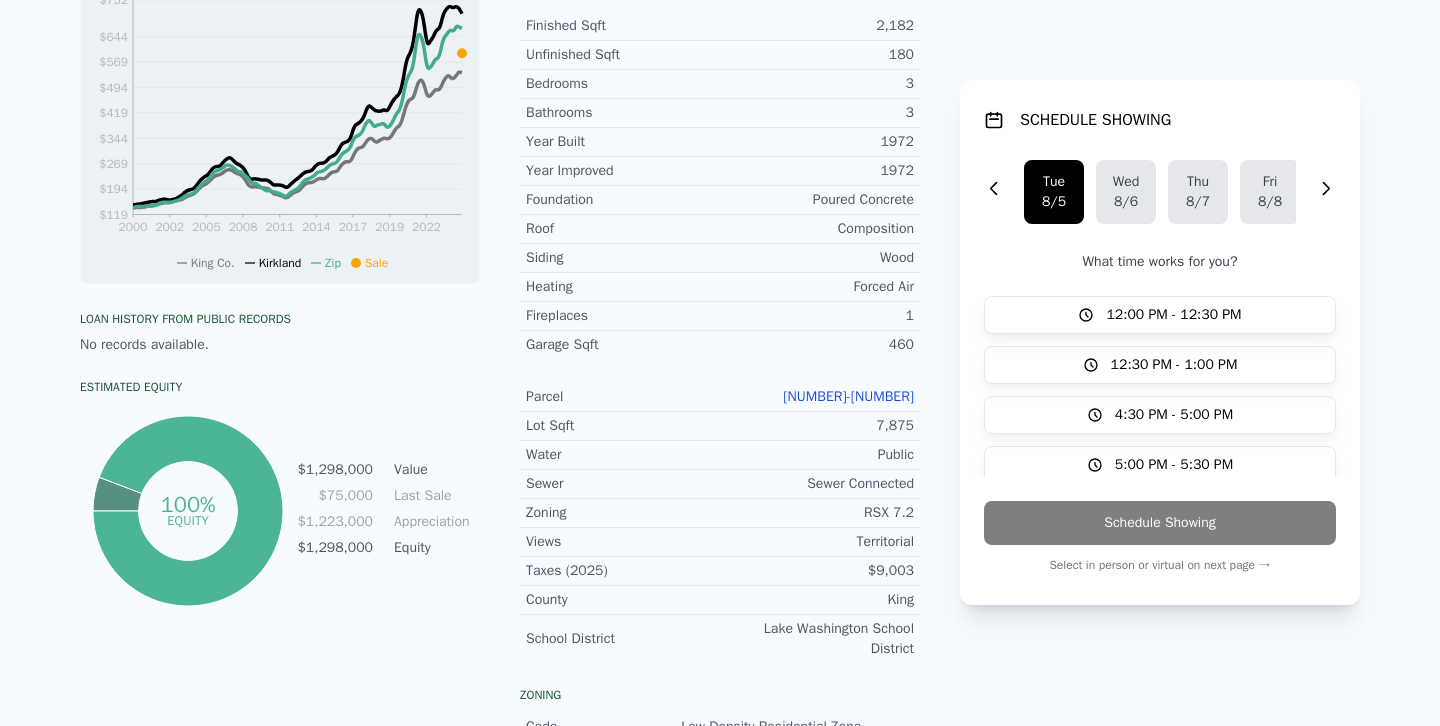 scroll, scrollTop: 0, scrollLeft: 0, axis: both 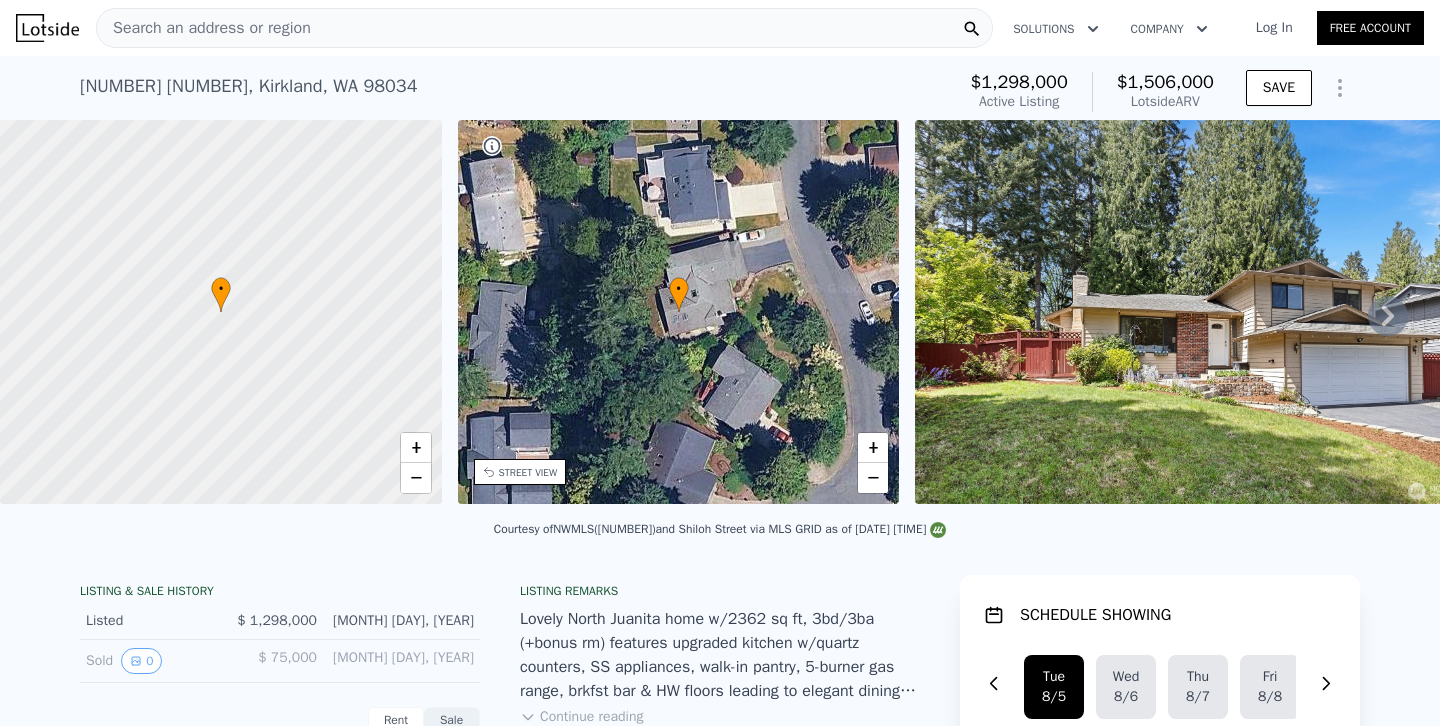 click on "Search an address or region" at bounding box center [544, 28] 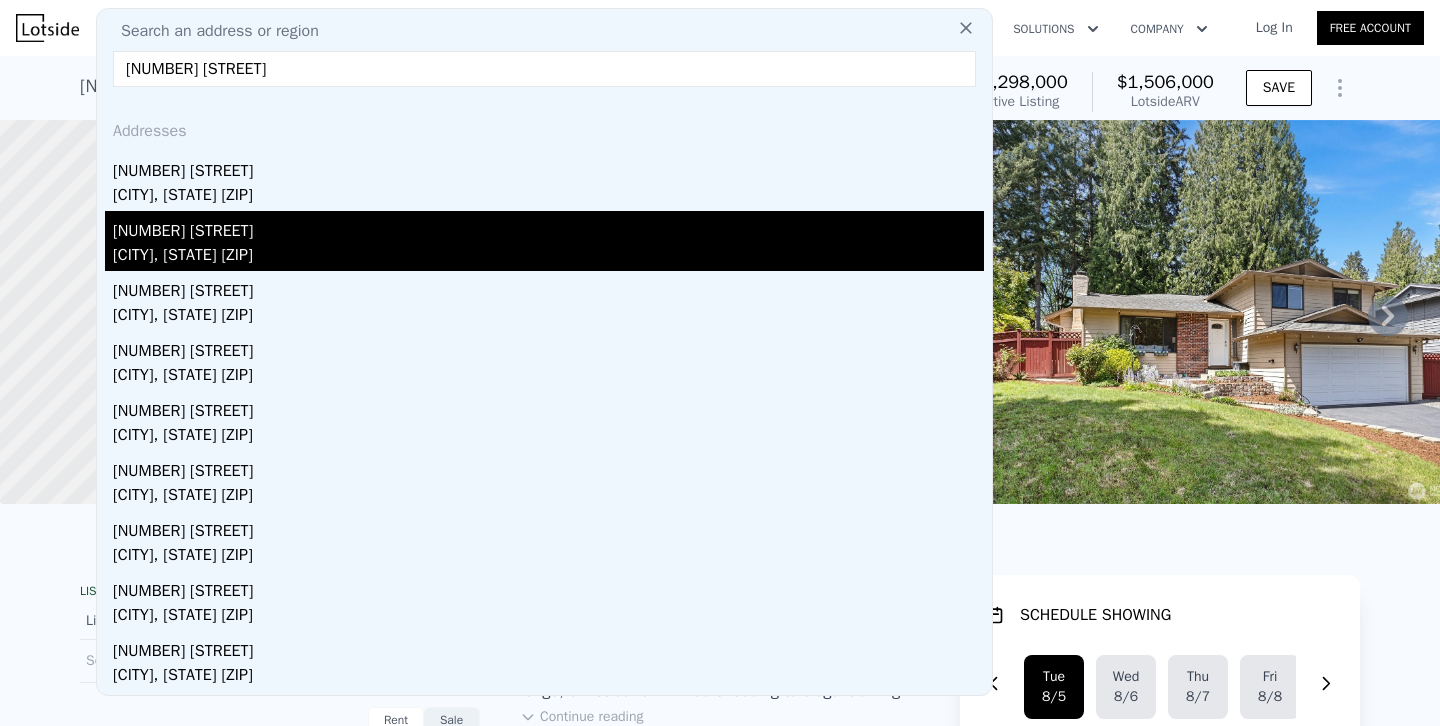 type on "[NUMBER] [STREET]" 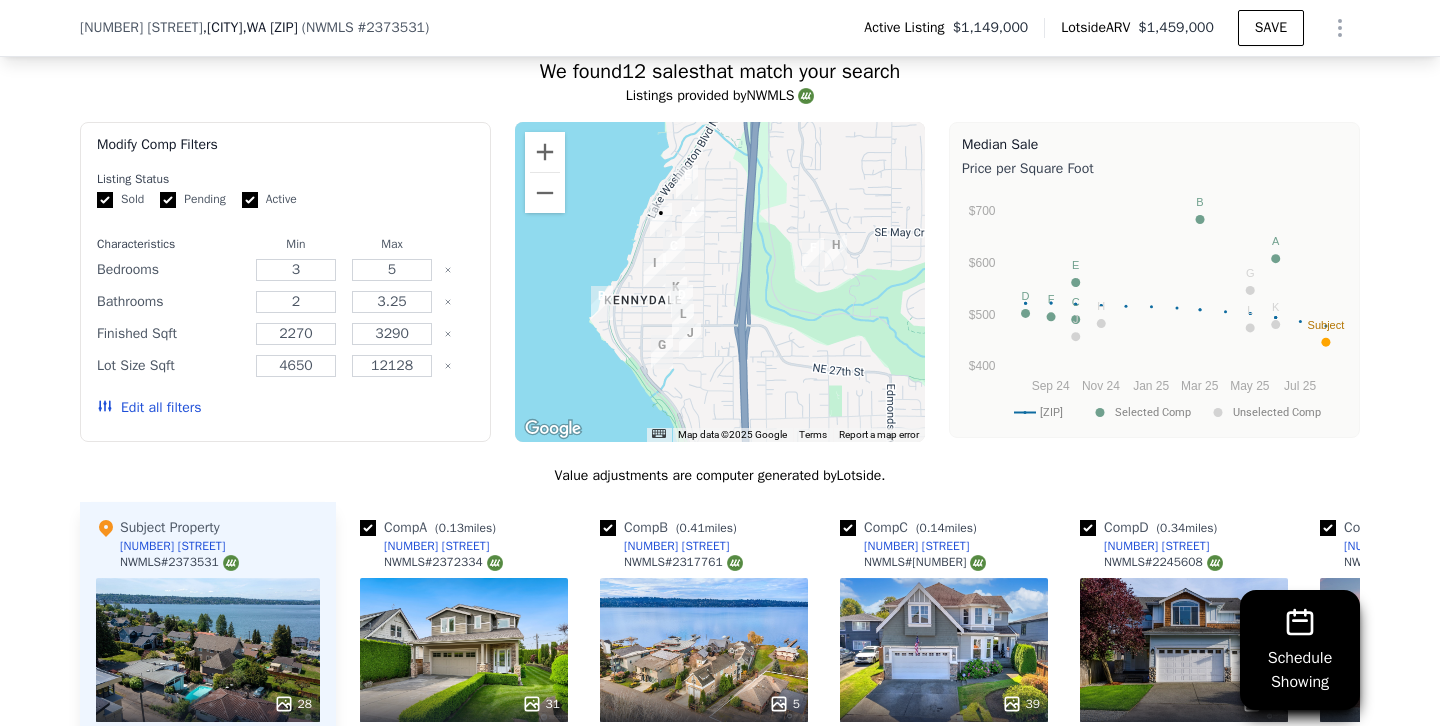 scroll, scrollTop: 1859, scrollLeft: 0, axis: vertical 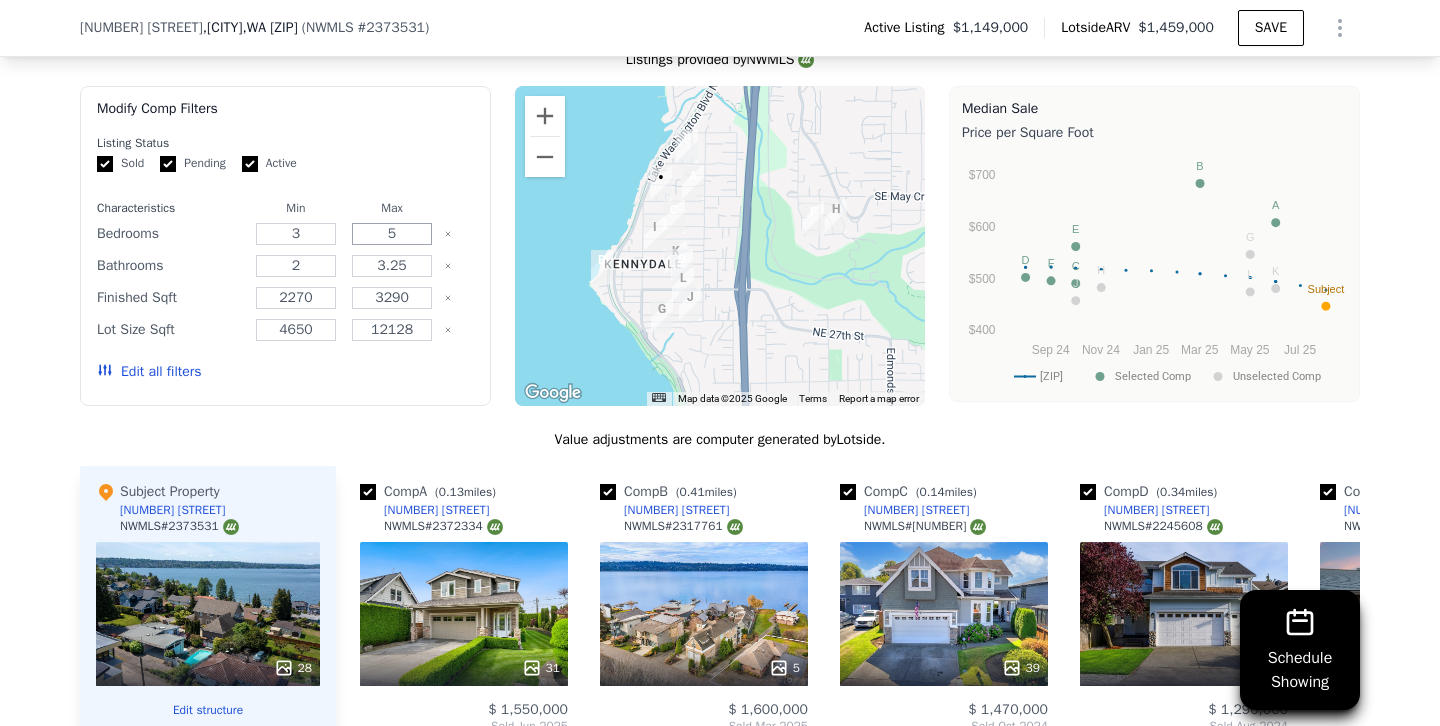 drag, startPoint x: 377, startPoint y: 228, endPoint x: 566, endPoint y: 234, distance: 189.09521 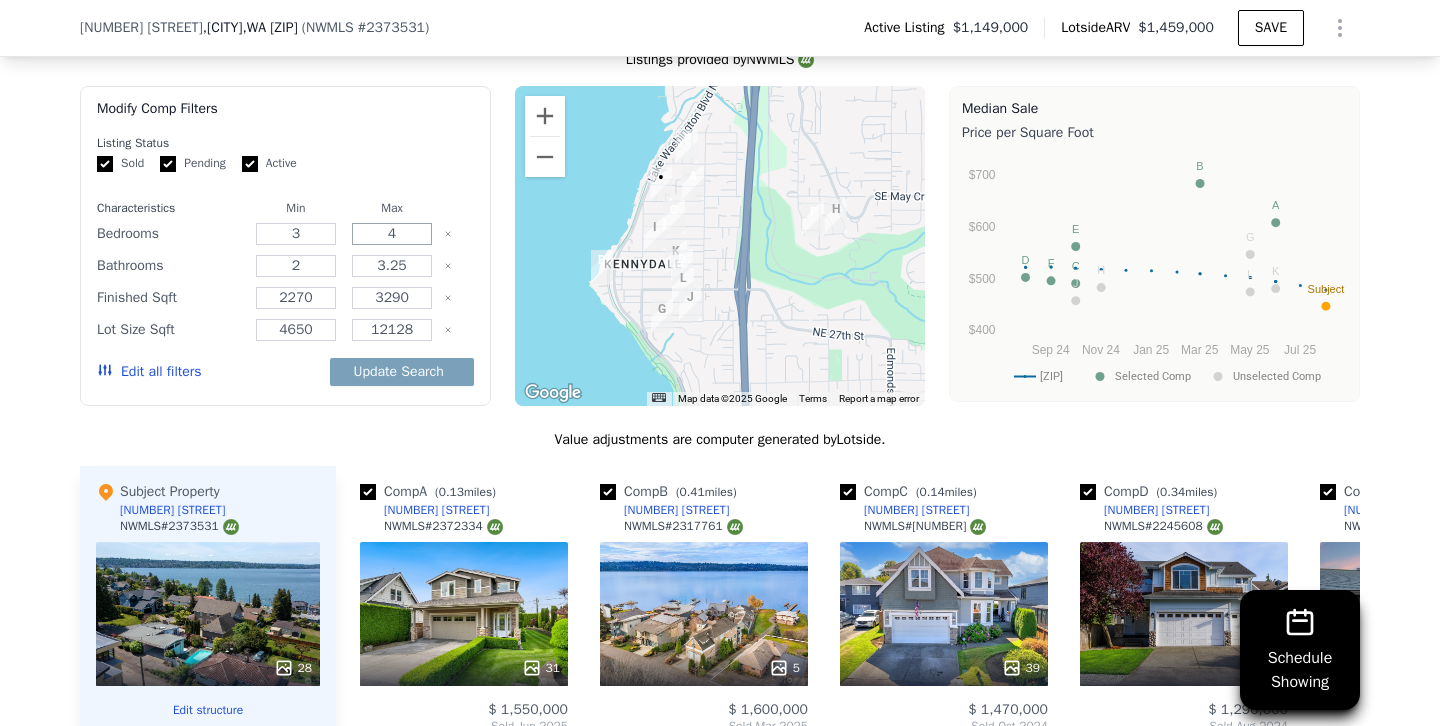 type on "4" 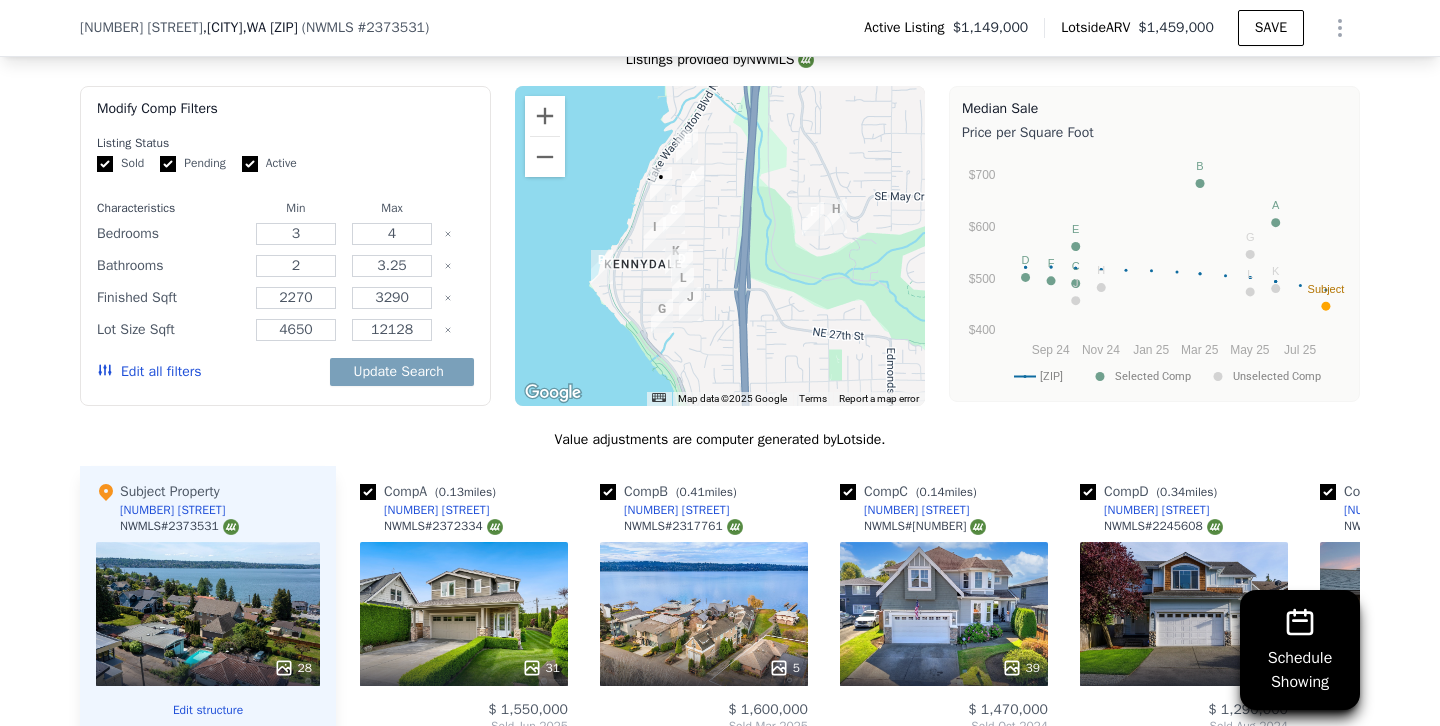 click on "Edit all filters" at bounding box center (149, 372) 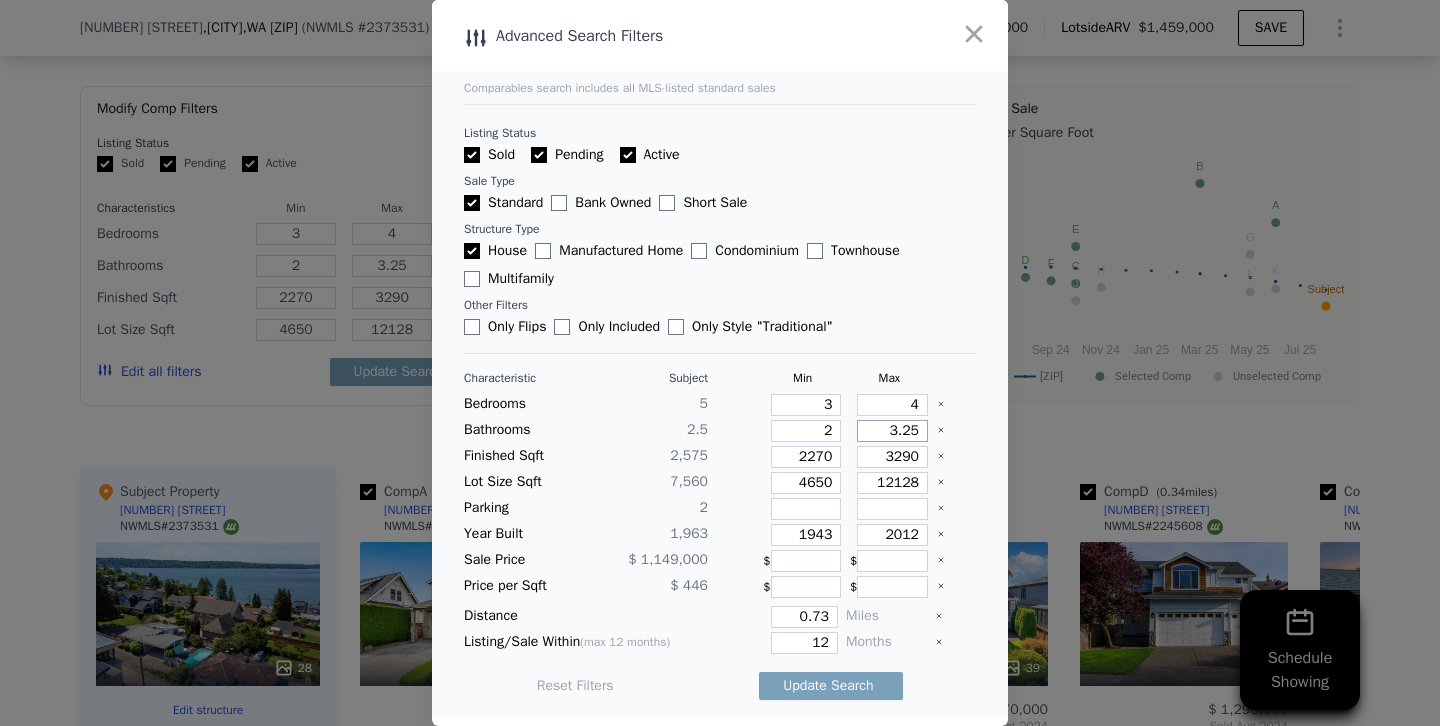 drag, startPoint x: 898, startPoint y: 434, endPoint x: 1011, endPoint y: 423, distance: 113.534134 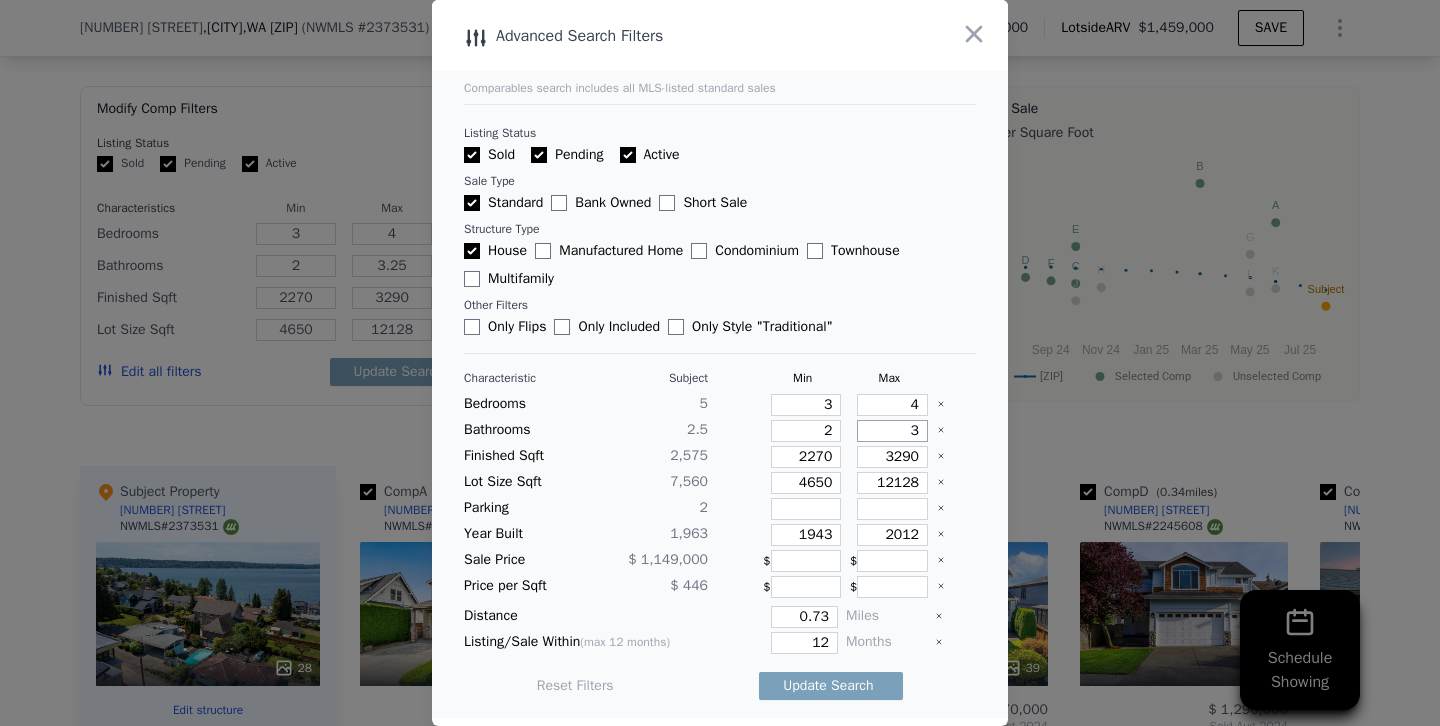 type on "3" 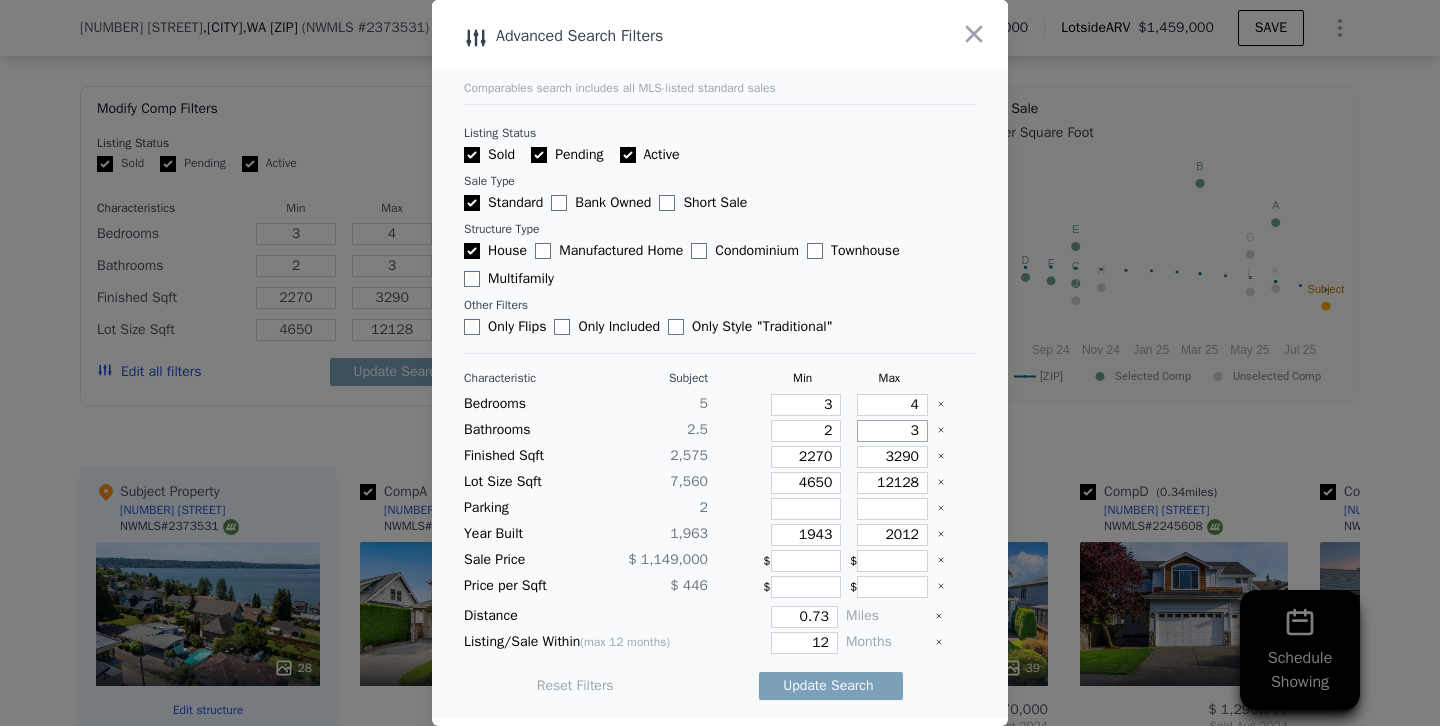 type on "3" 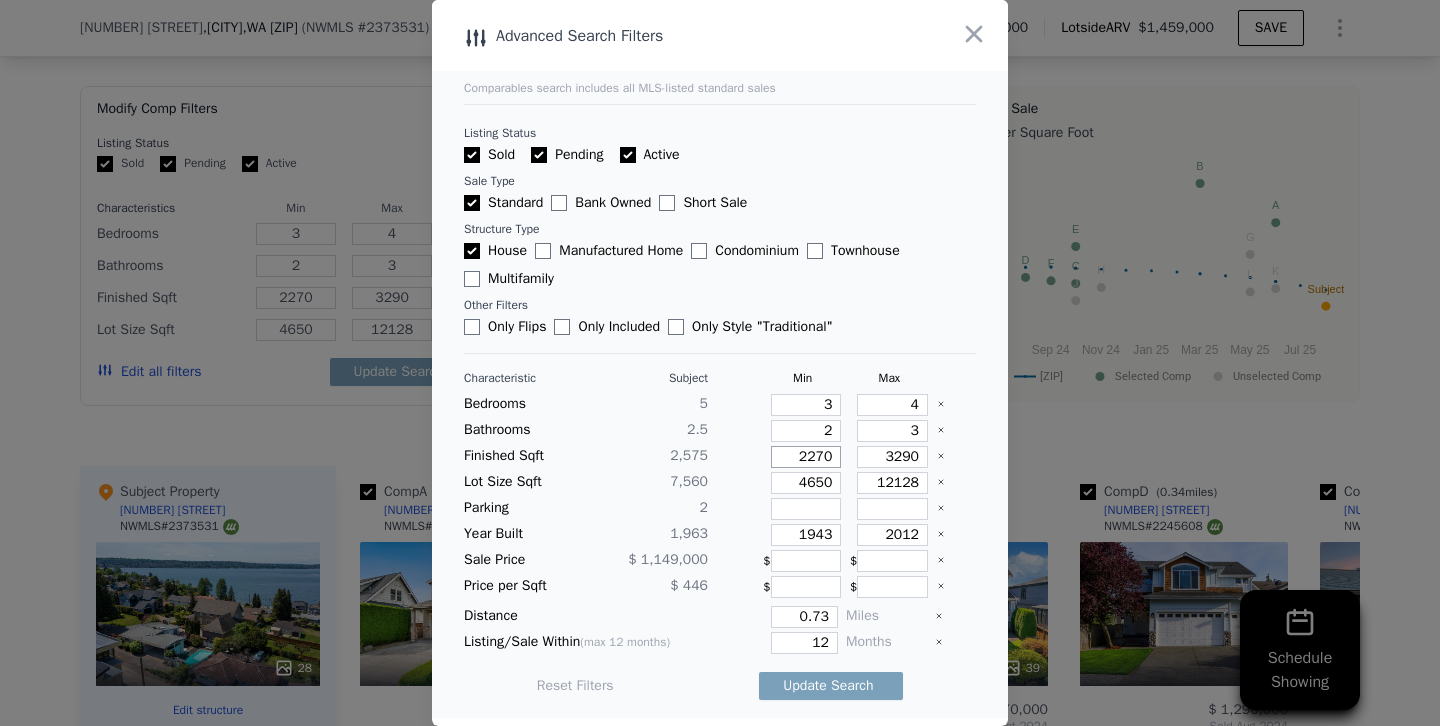 click on "2270" at bounding box center (806, 457) 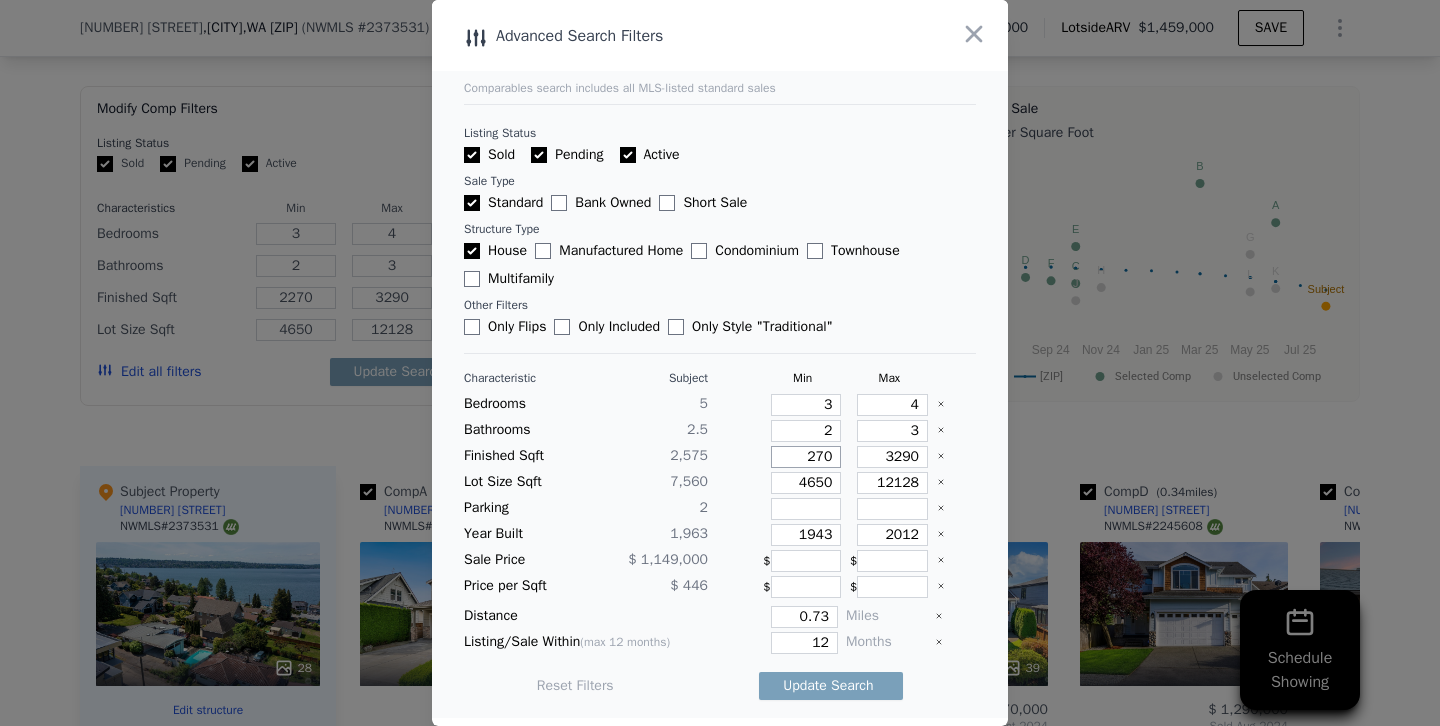 type on "2170" 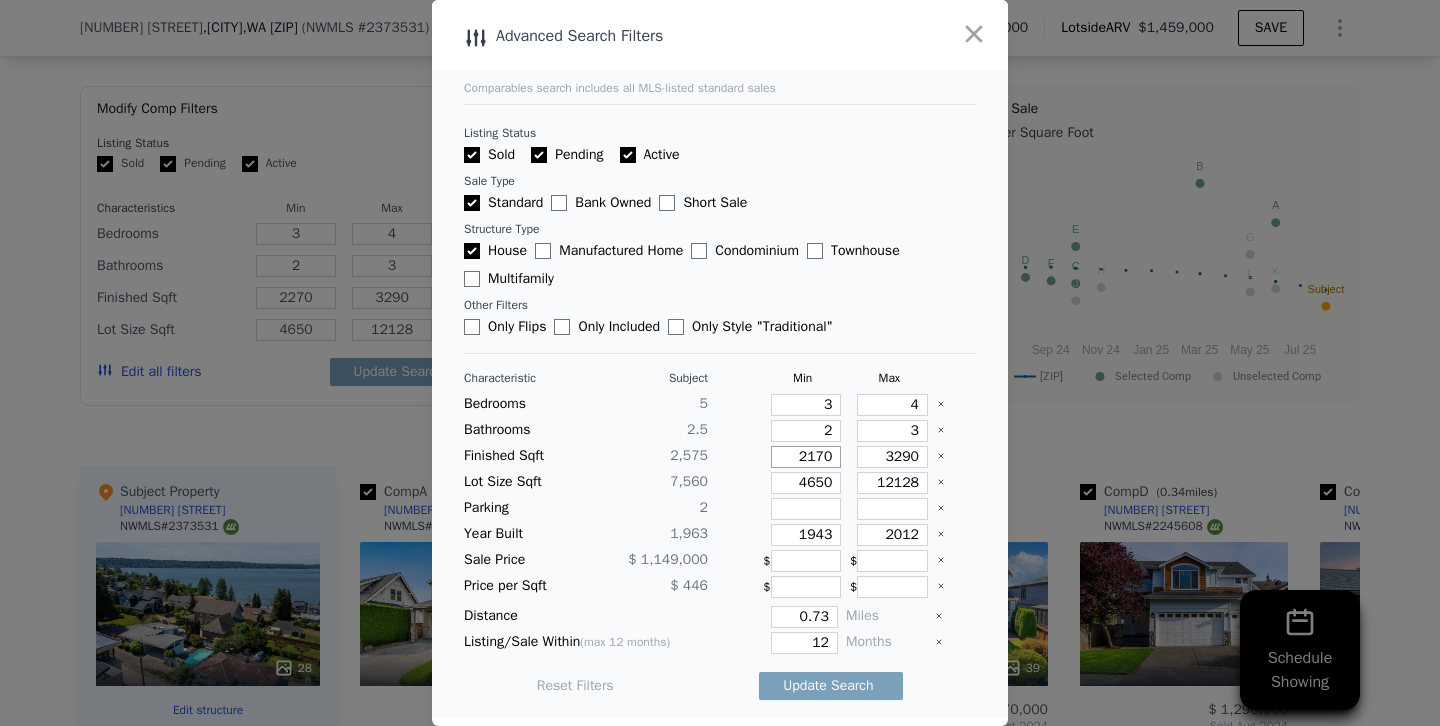 type on "270" 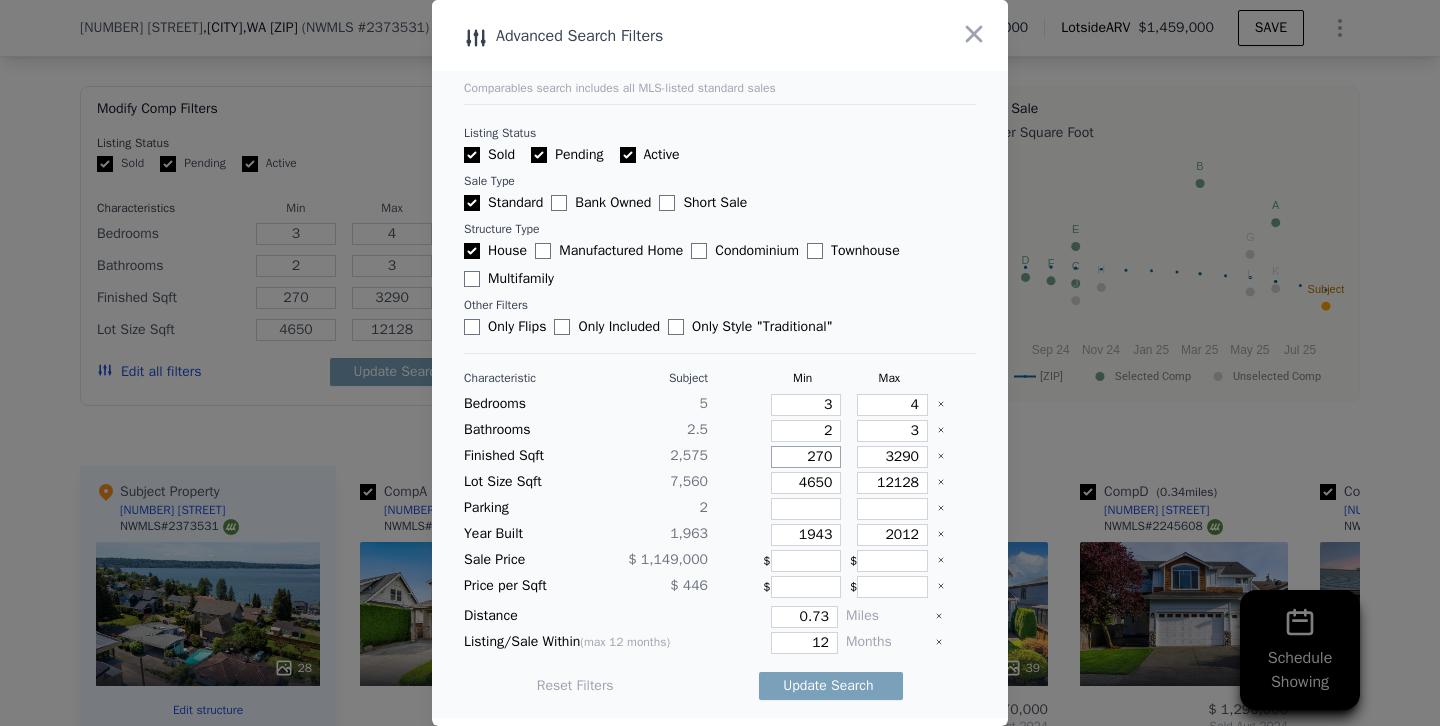 type on "2170" 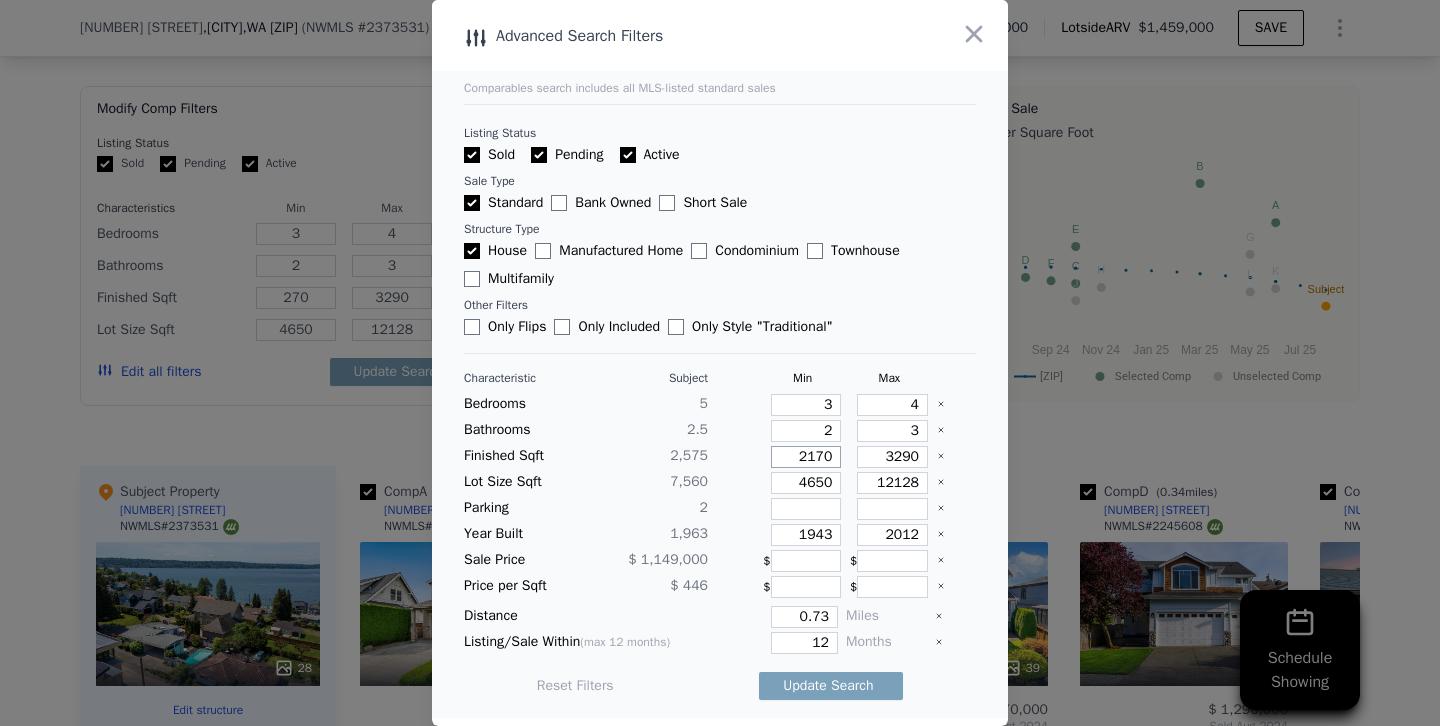 type on "2170" 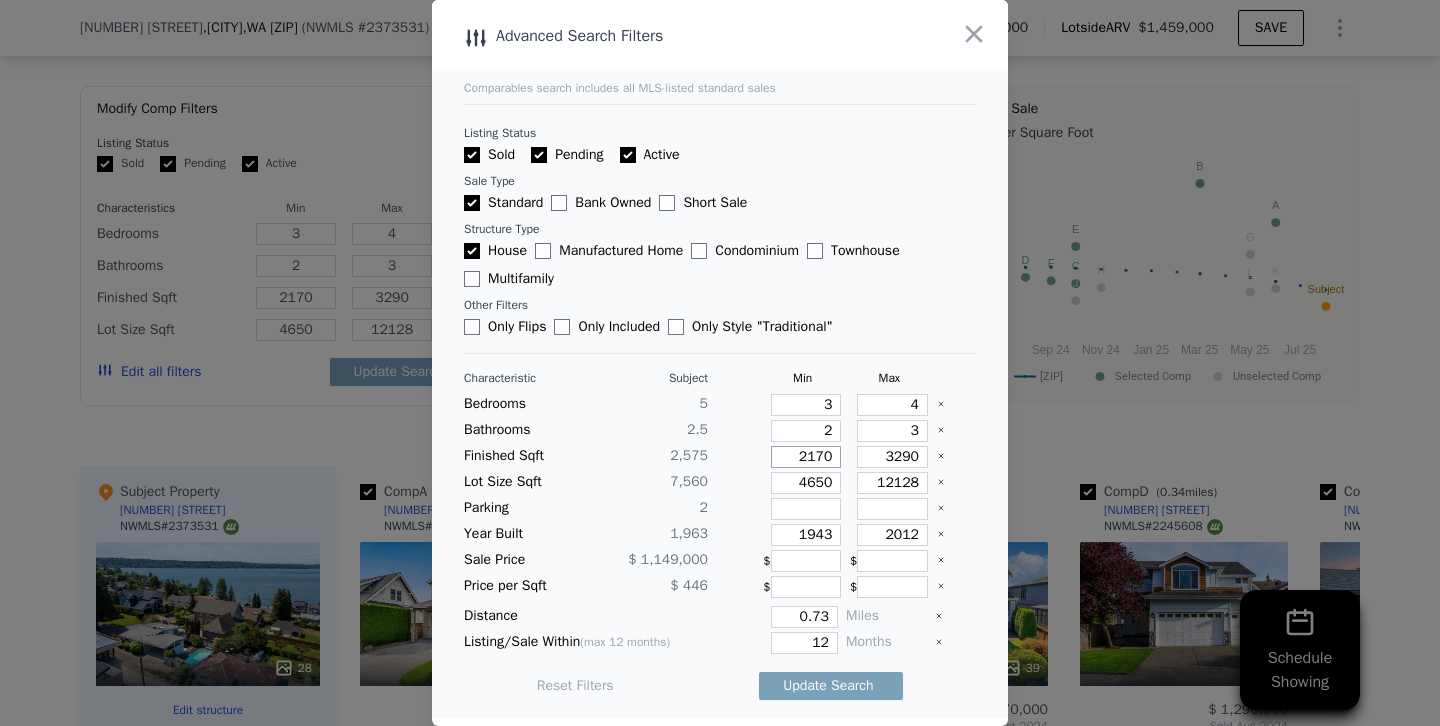 type on "2170" 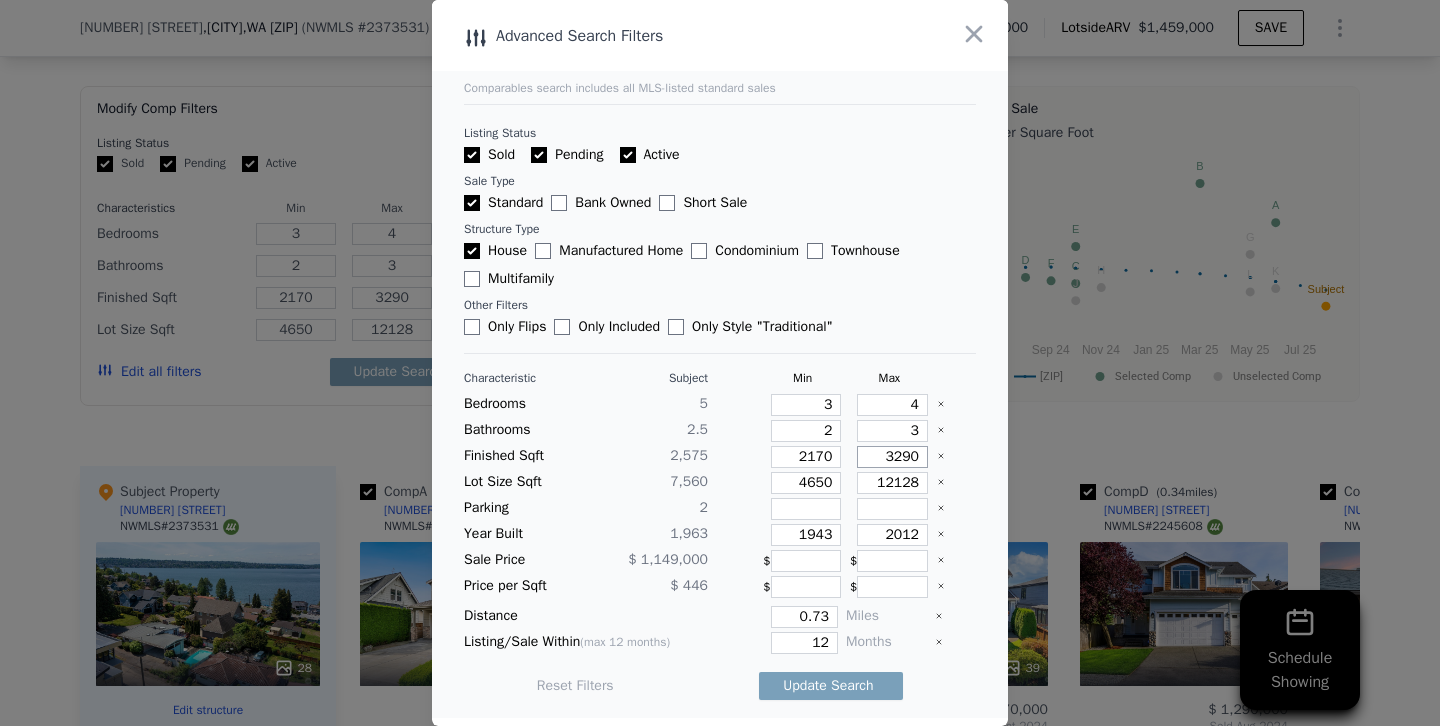 click on "3290" at bounding box center [892, 457] 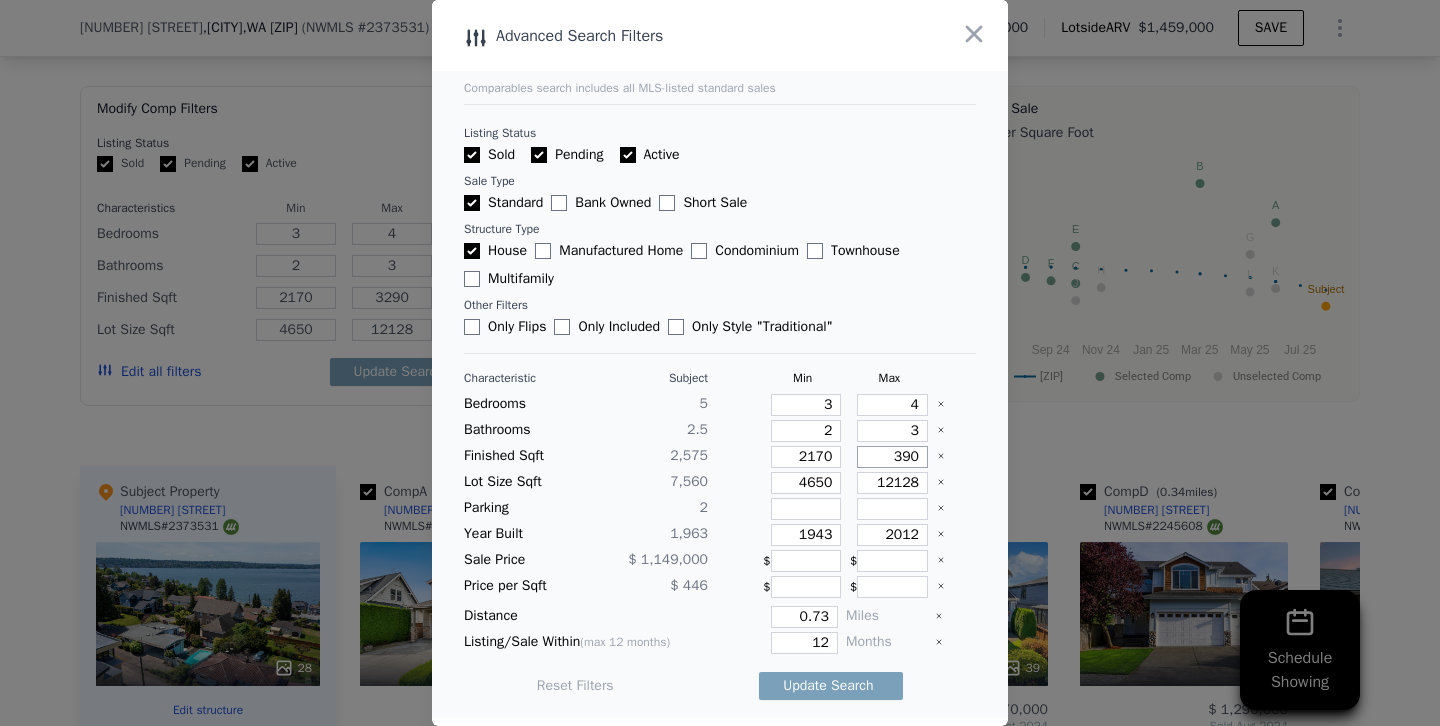 type on "390" 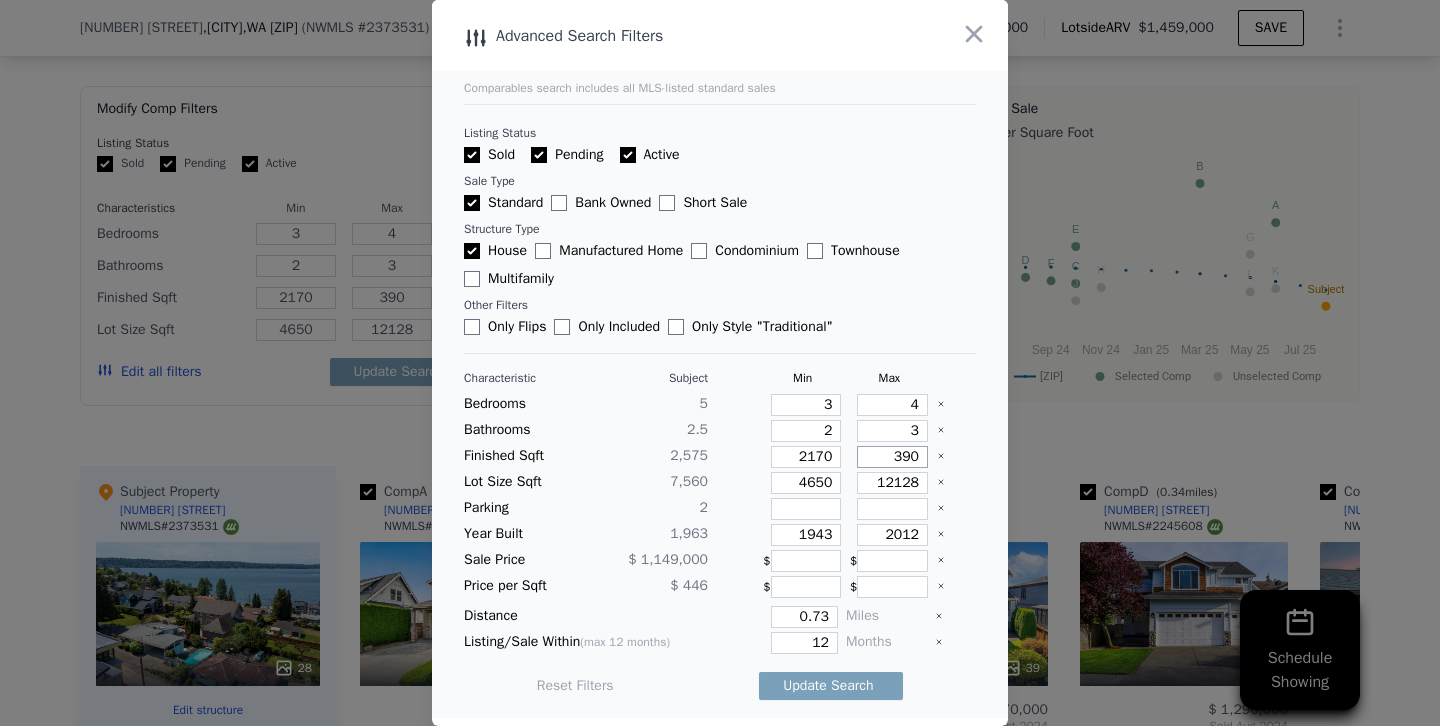 type on "90" 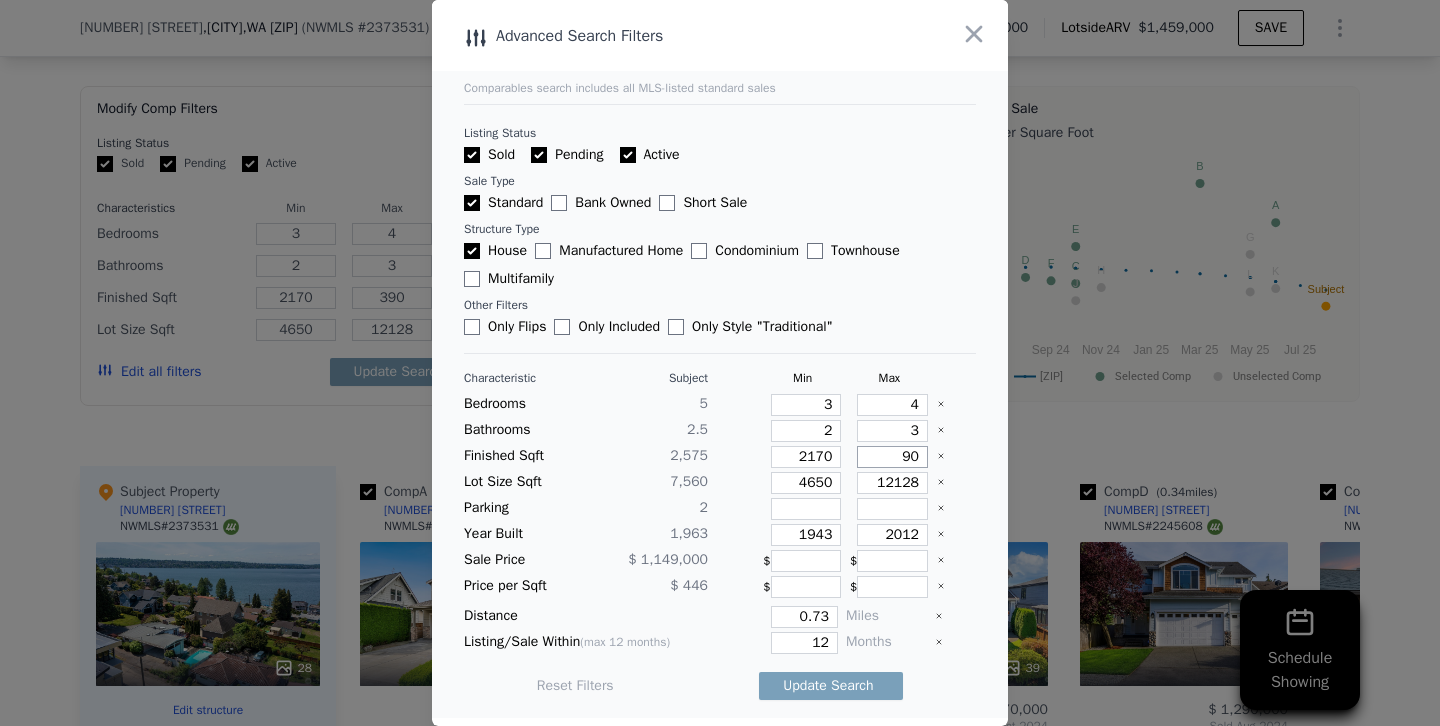 type on "90" 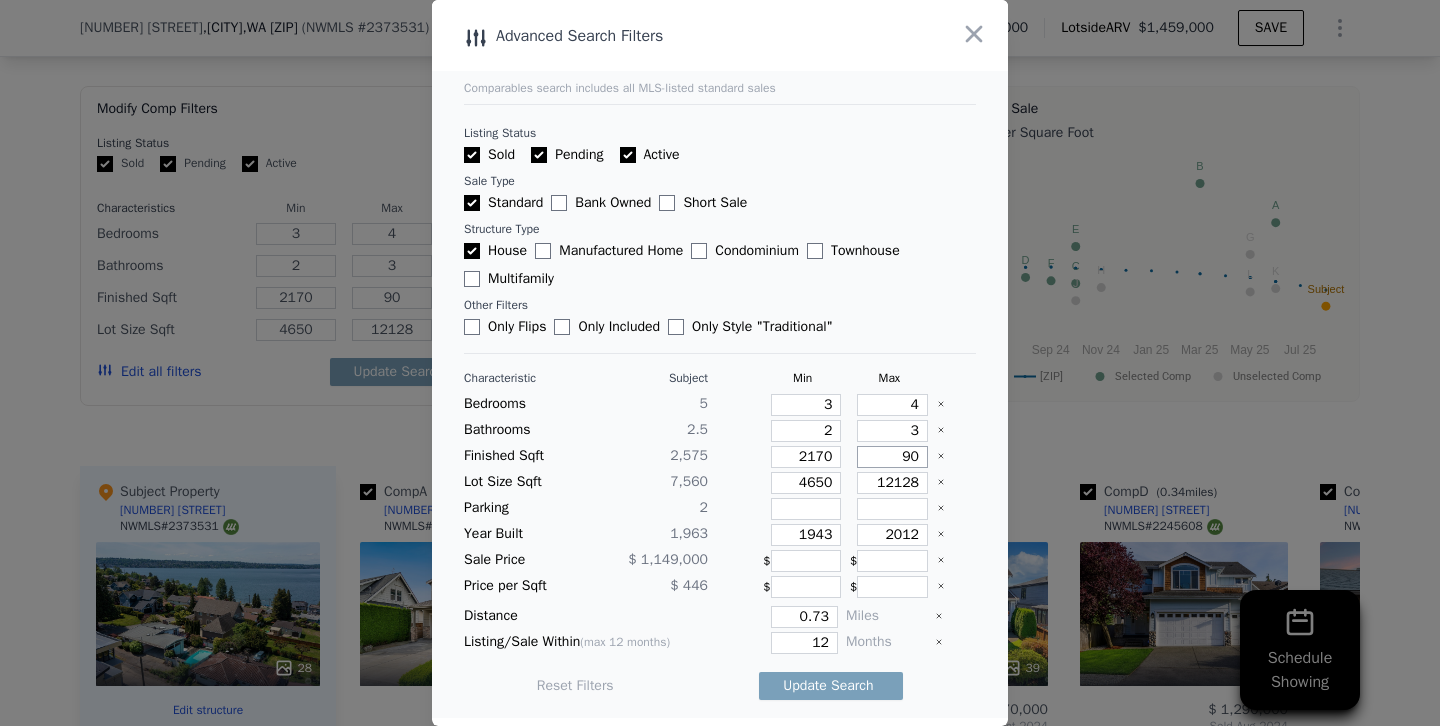 type on "290" 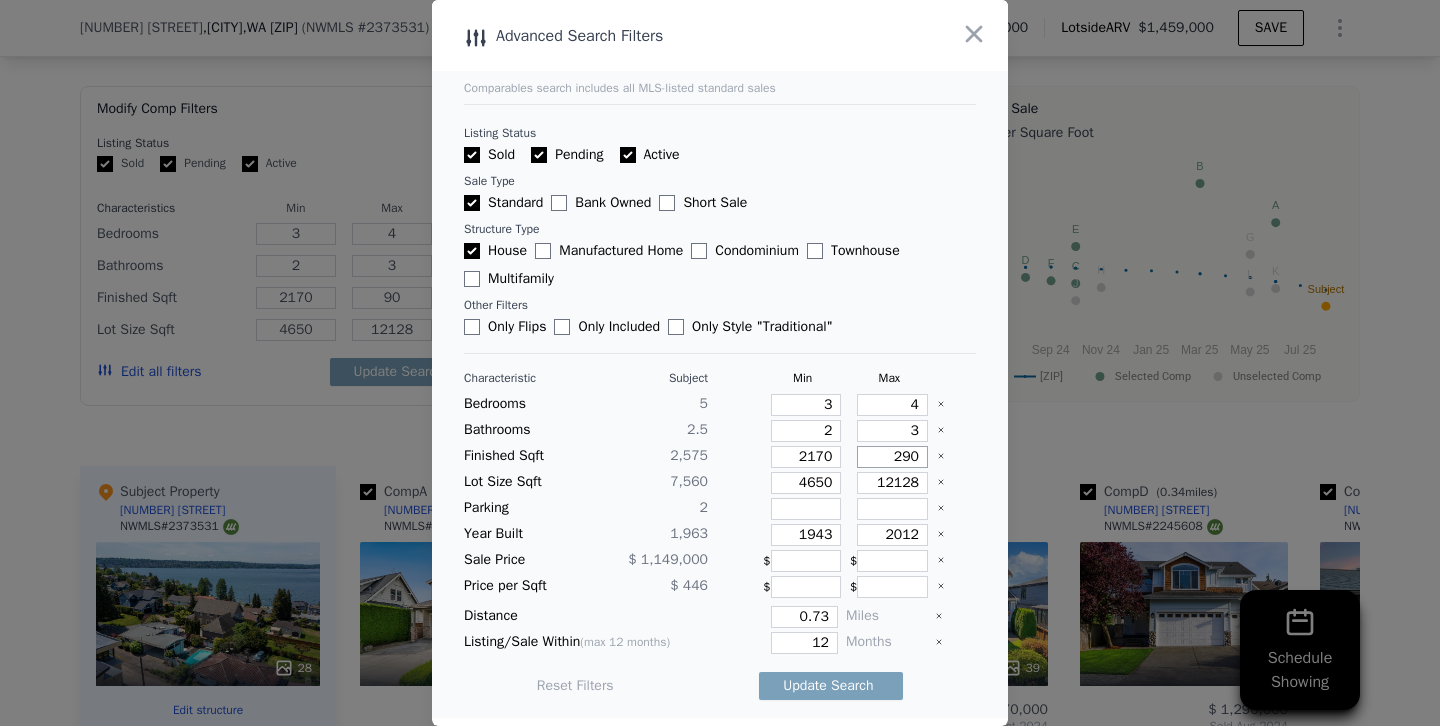 type on "290" 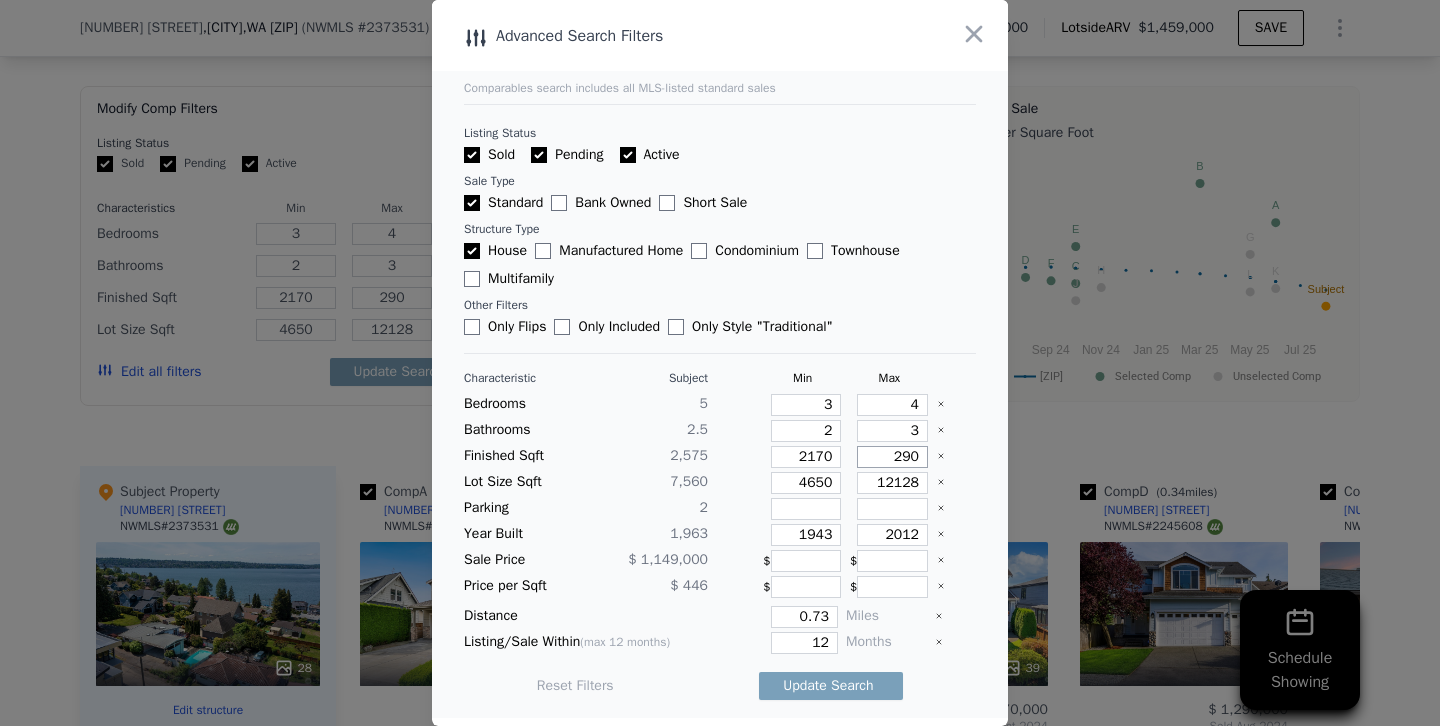type on "2890" 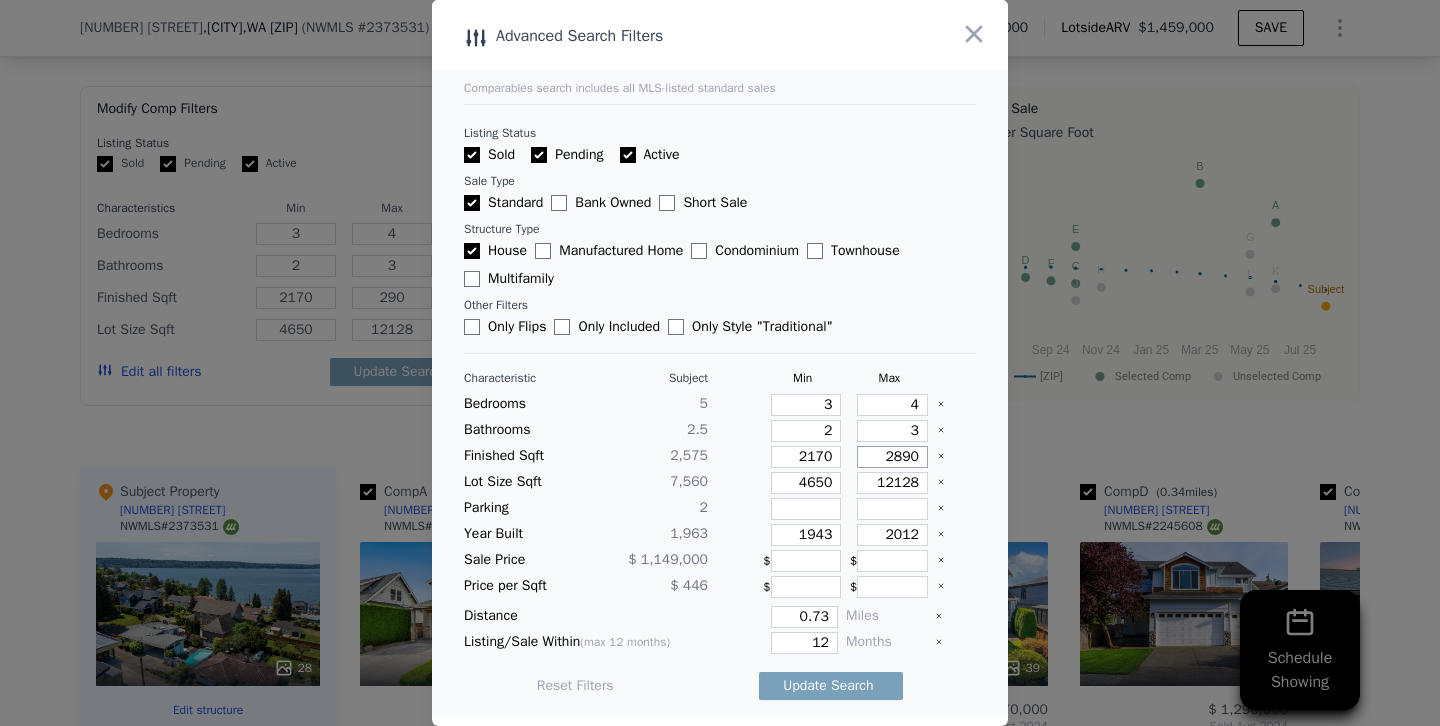 type on "2890" 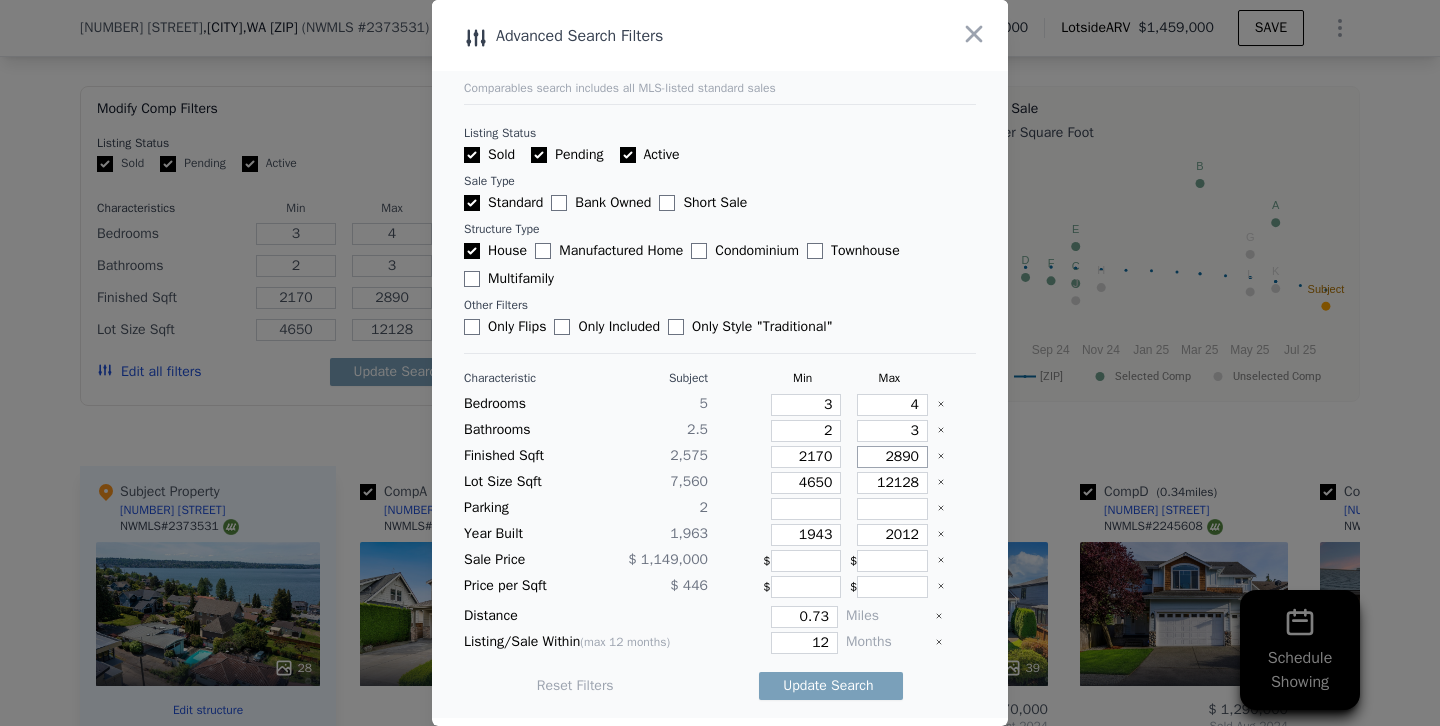 type on "2890" 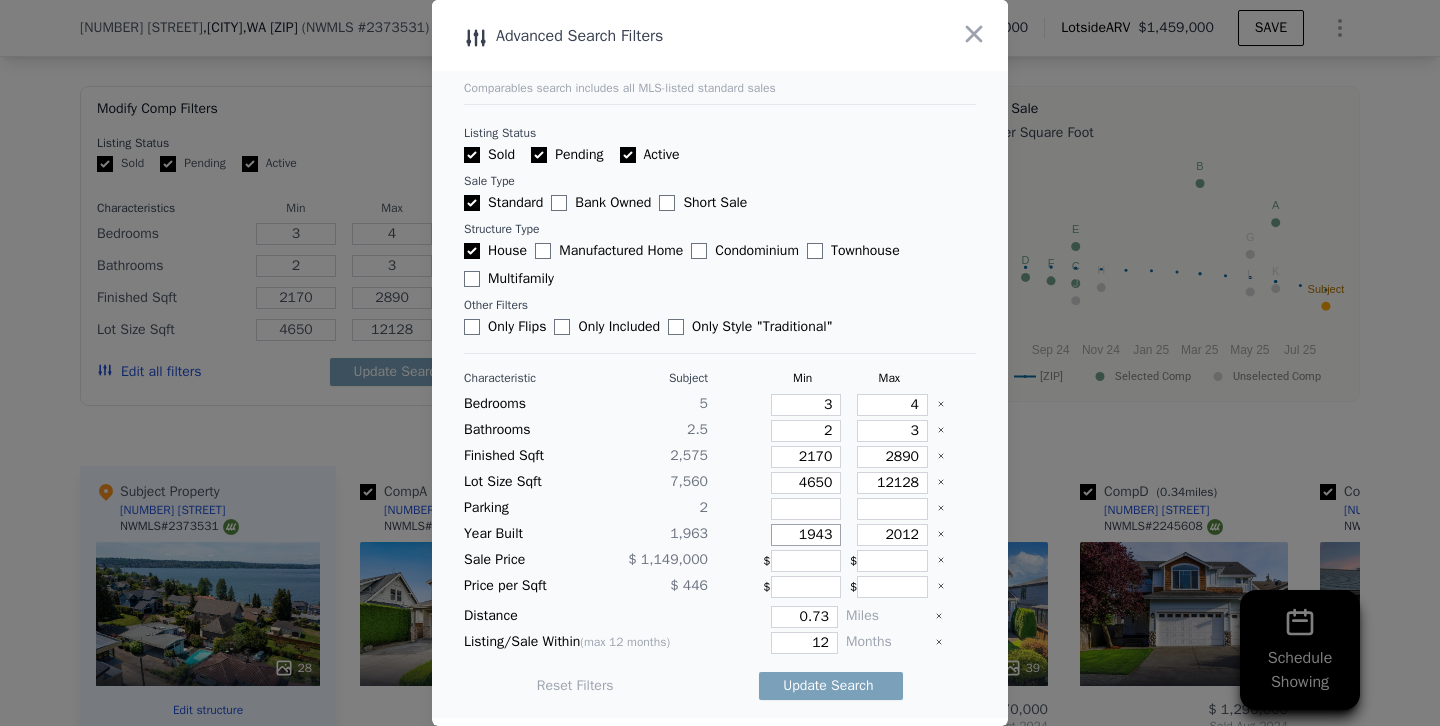 drag, startPoint x: 818, startPoint y: 535, endPoint x: 1014, endPoint y: 470, distance: 206.49698 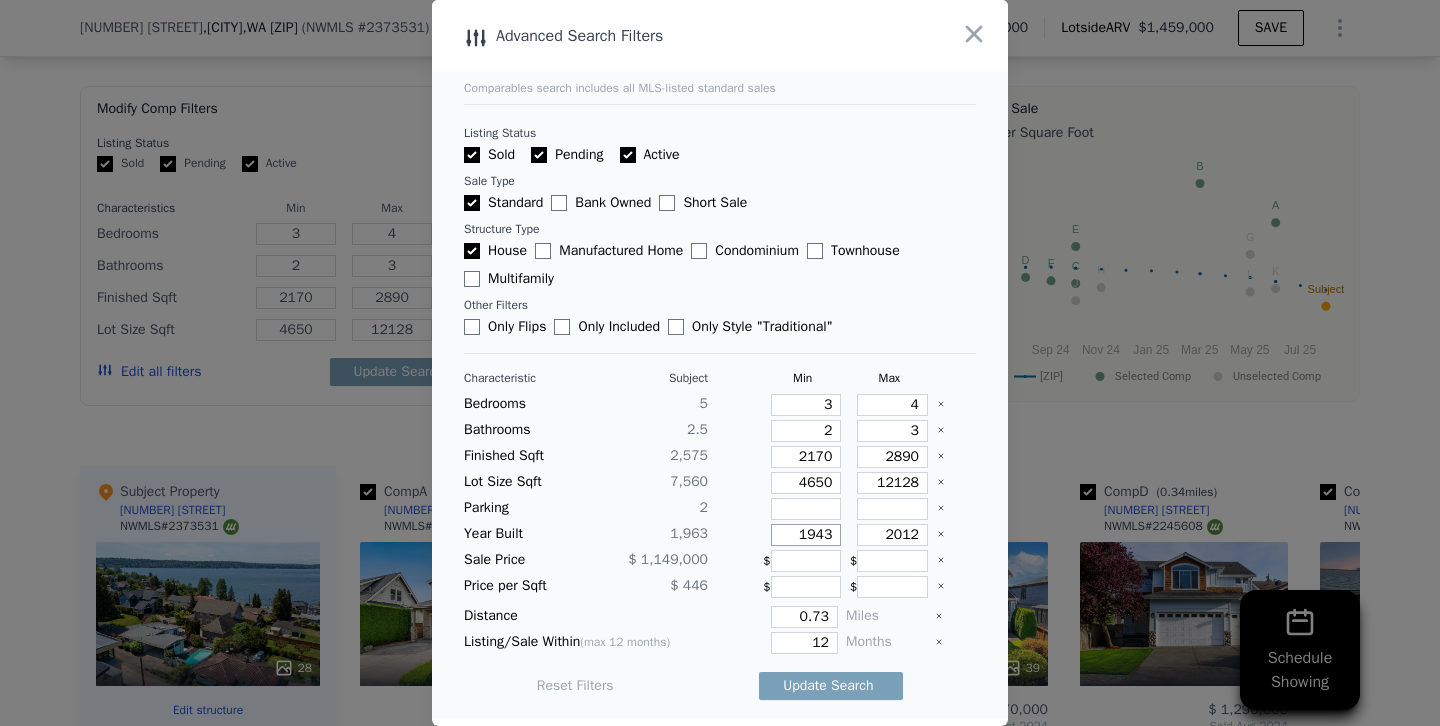 click on "1943" at bounding box center [806, 535] 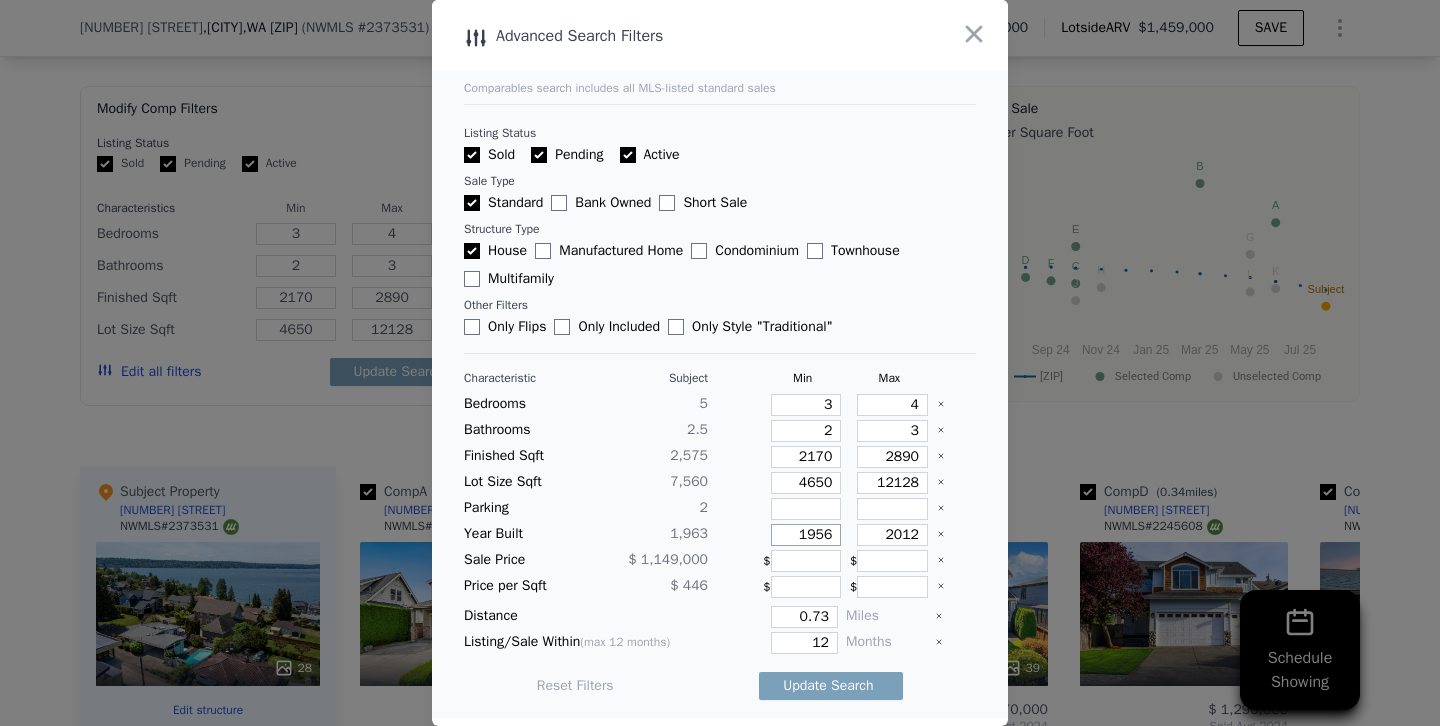 type on "1956" 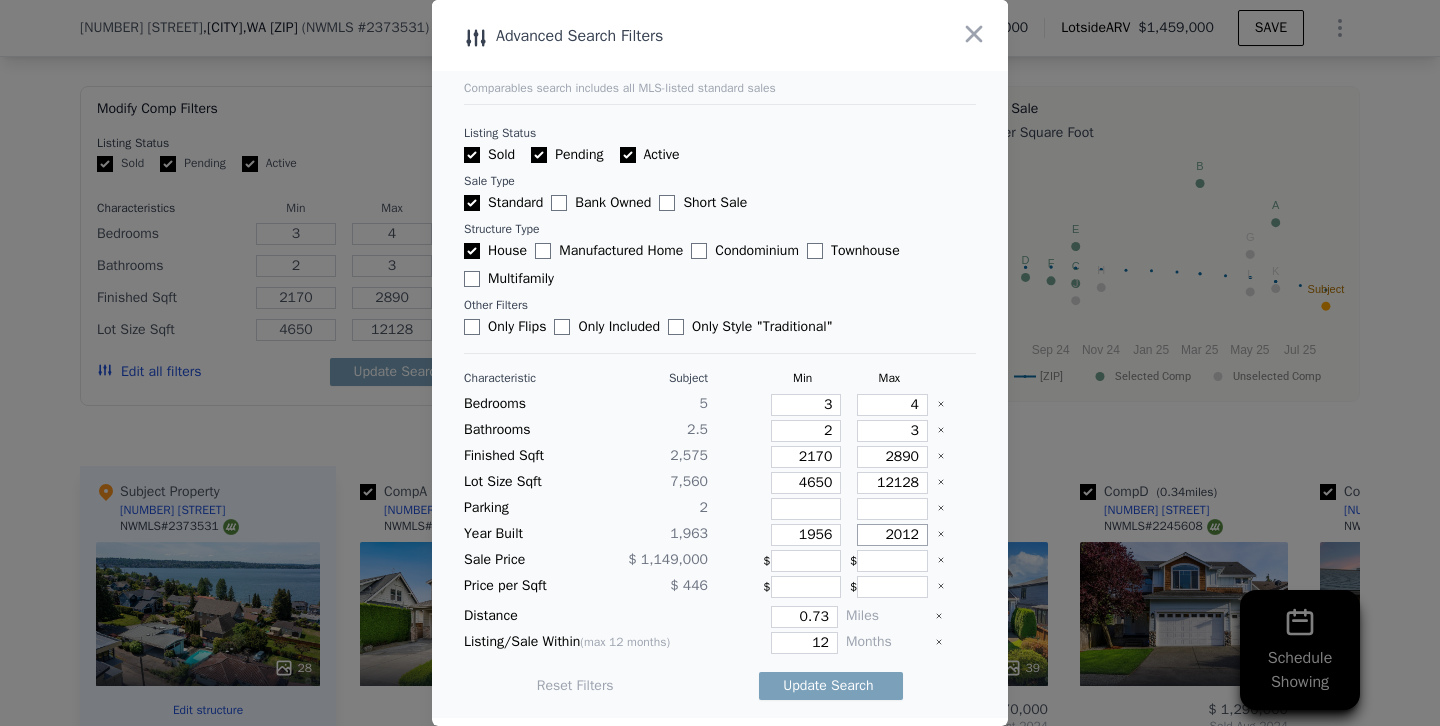 drag, startPoint x: 882, startPoint y: 530, endPoint x: 1014, endPoint y: 533, distance: 132.03409 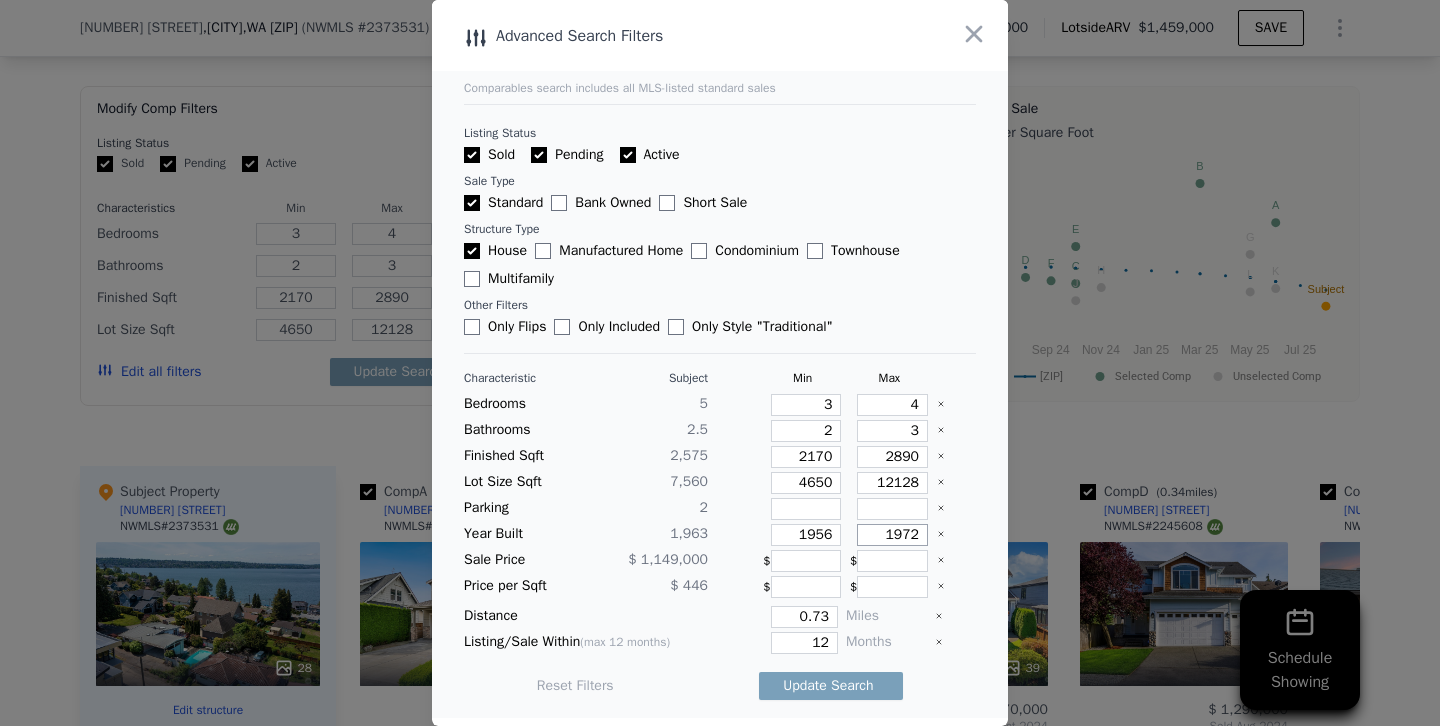 type on "1972" 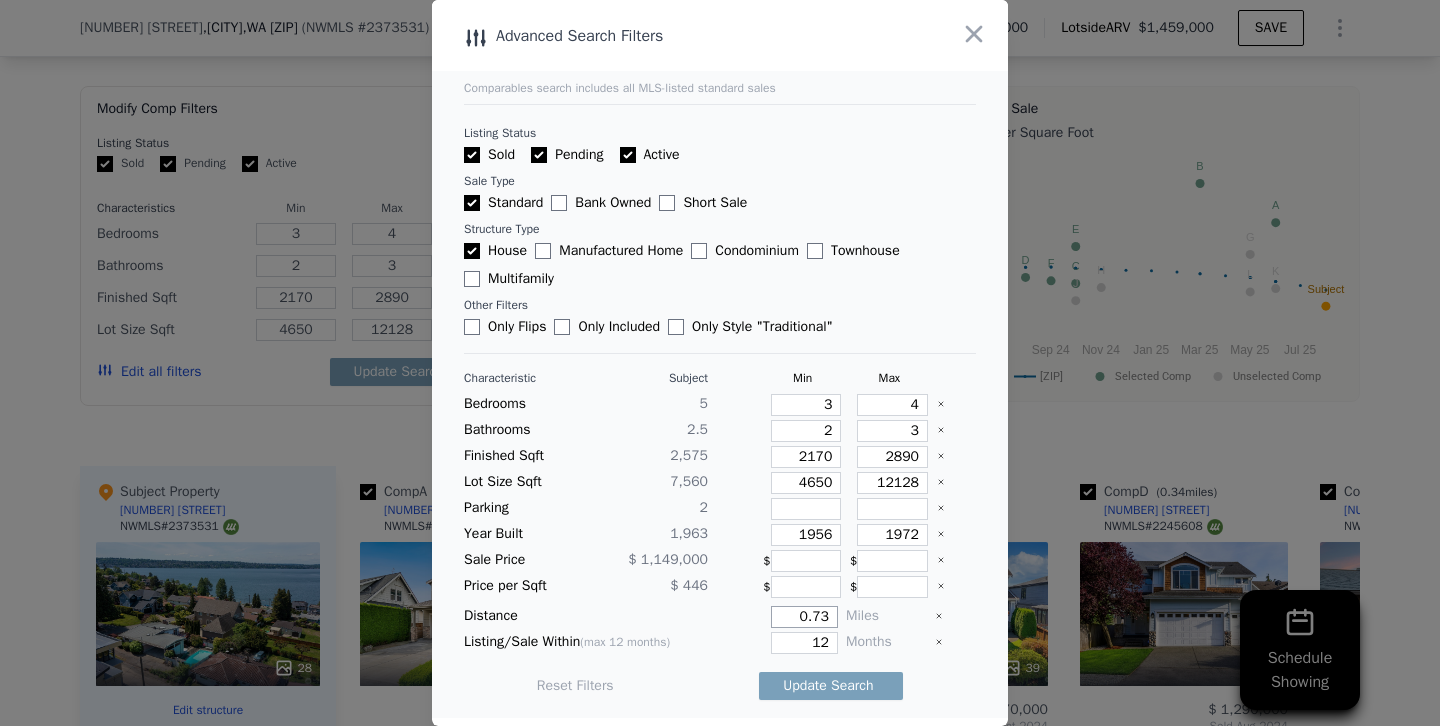 click on "0.73" at bounding box center [804, 617] 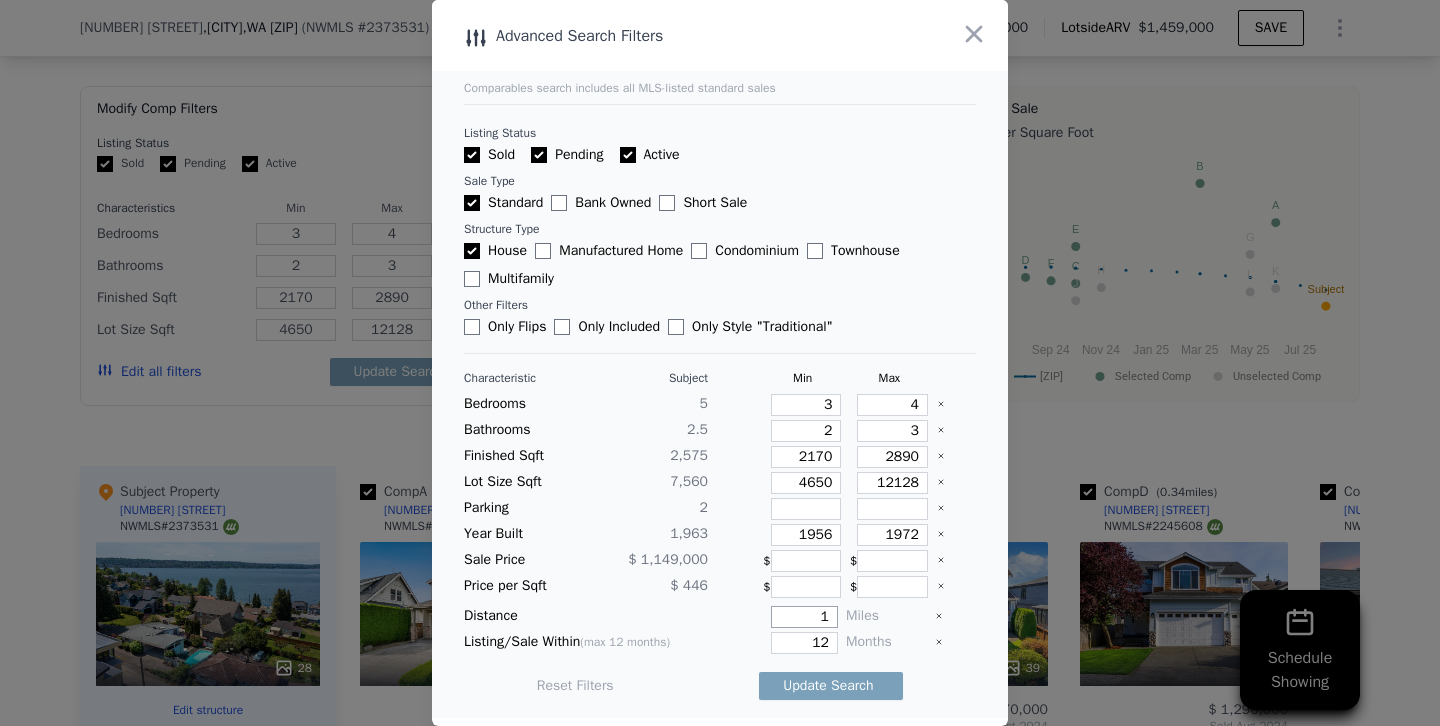type on "1" 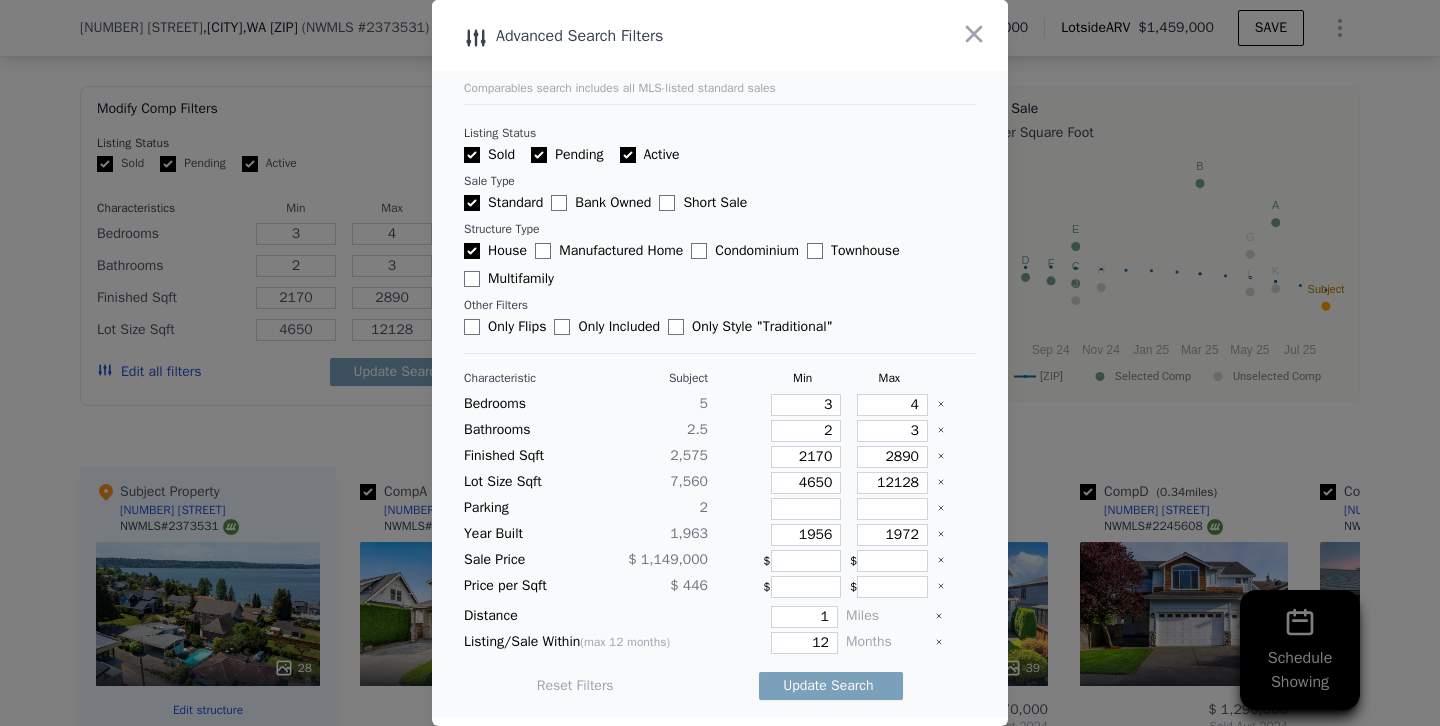 type 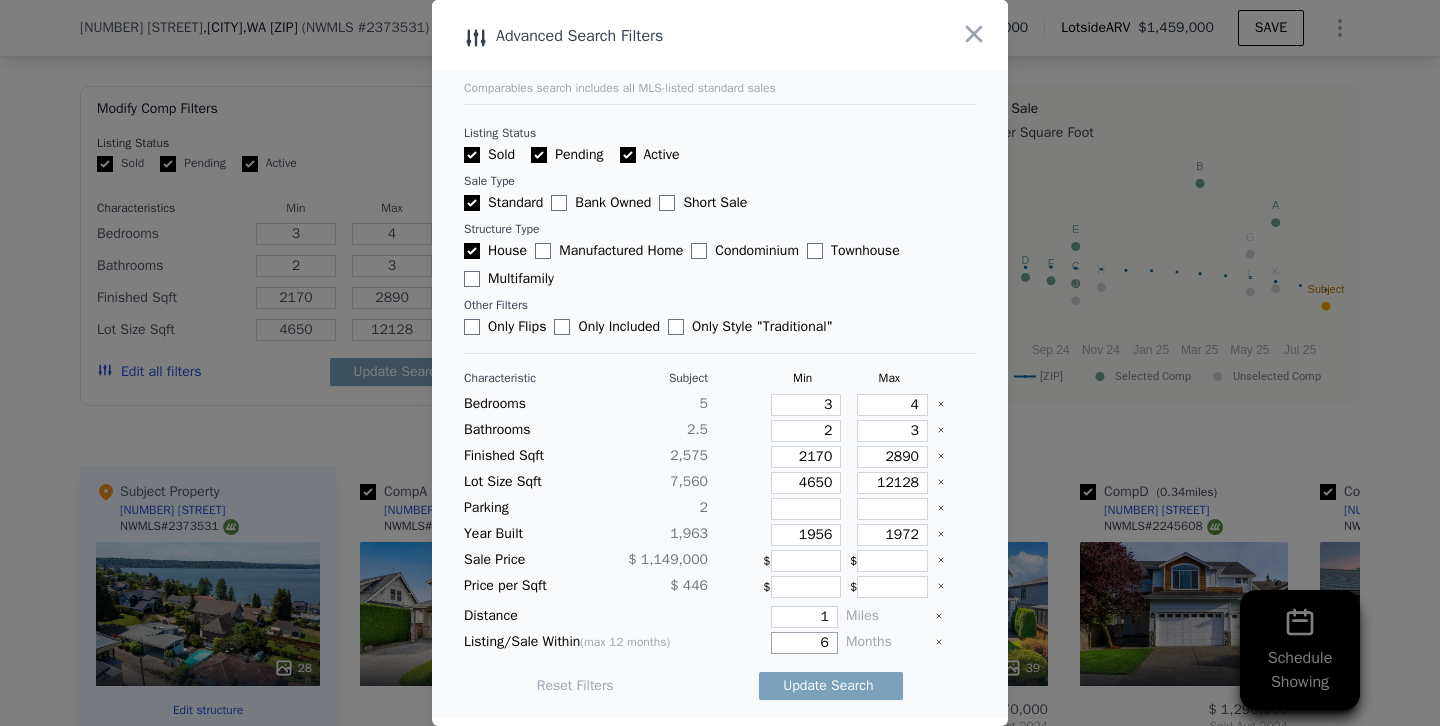 type on "6" 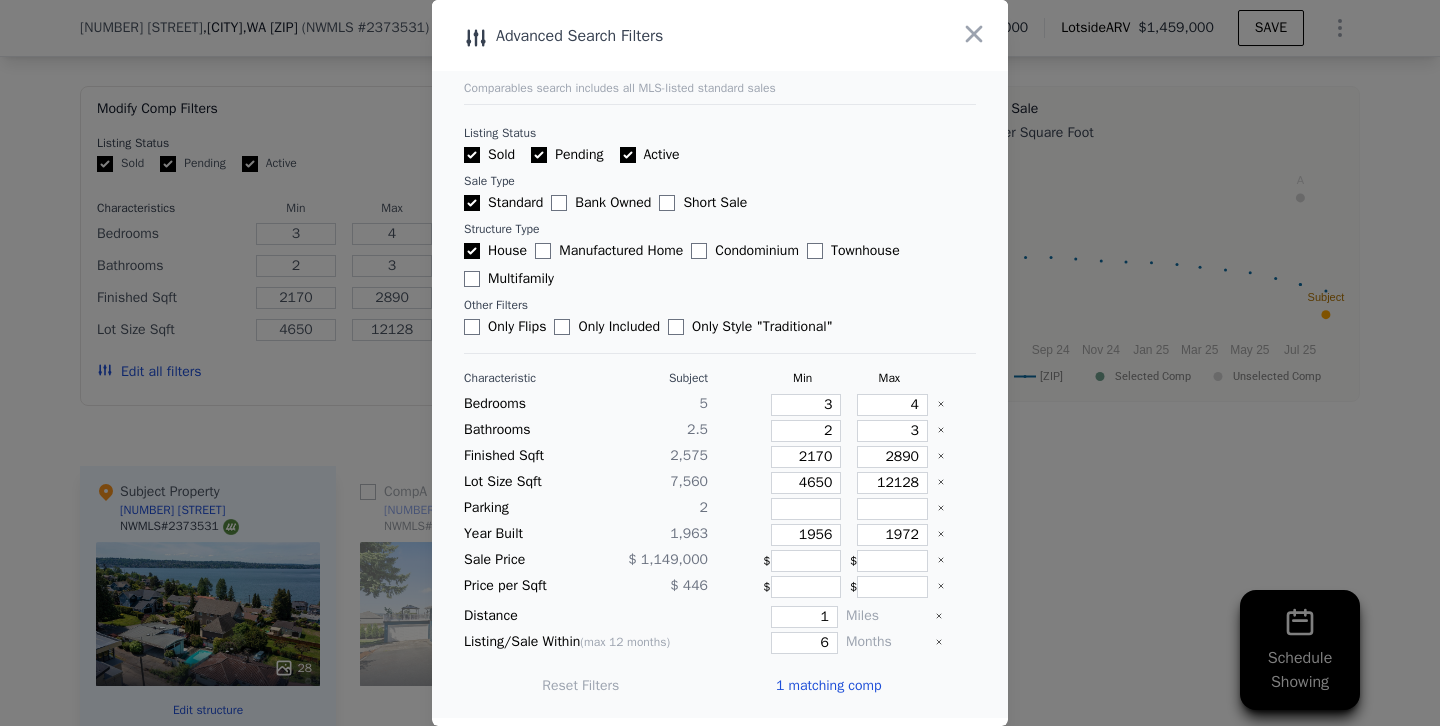 click at bounding box center (720, 363) 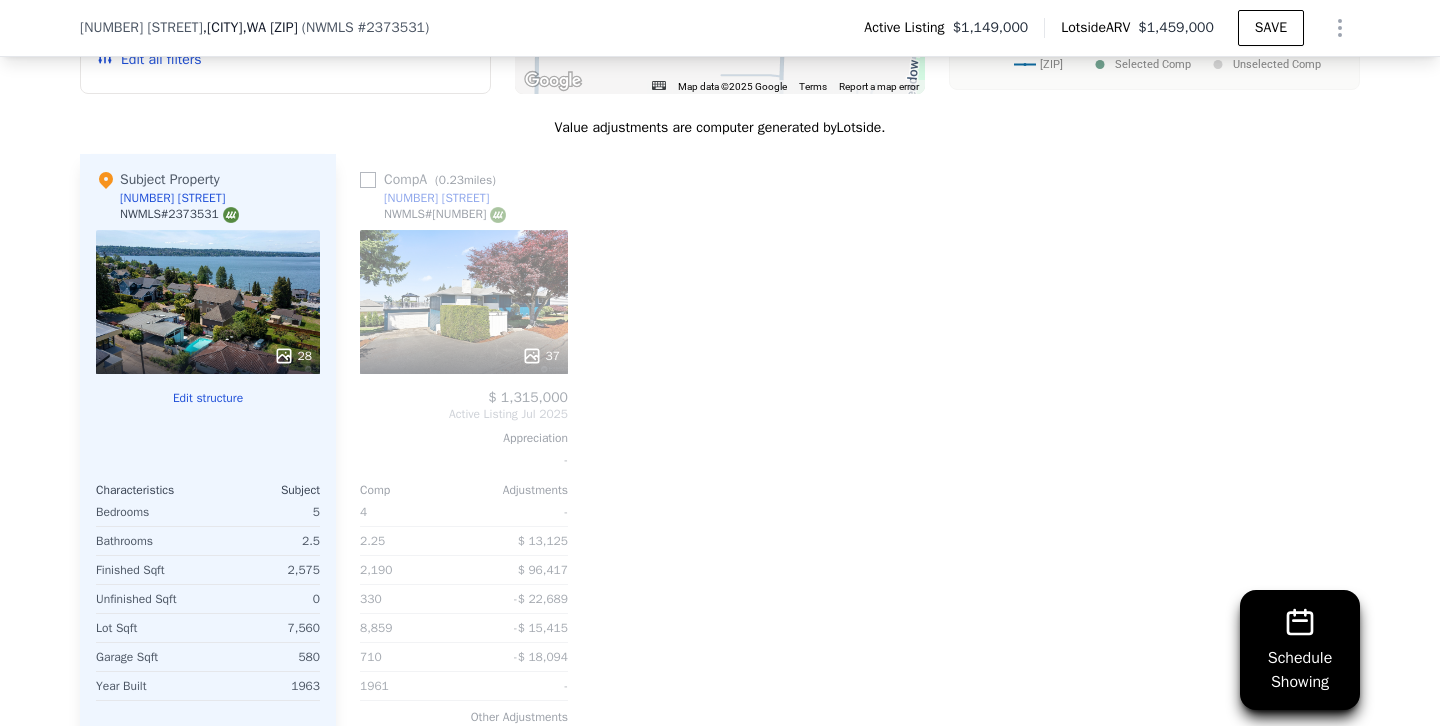 scroll, scrollTop: 2210, scrollLeft: 0, axis: vertical 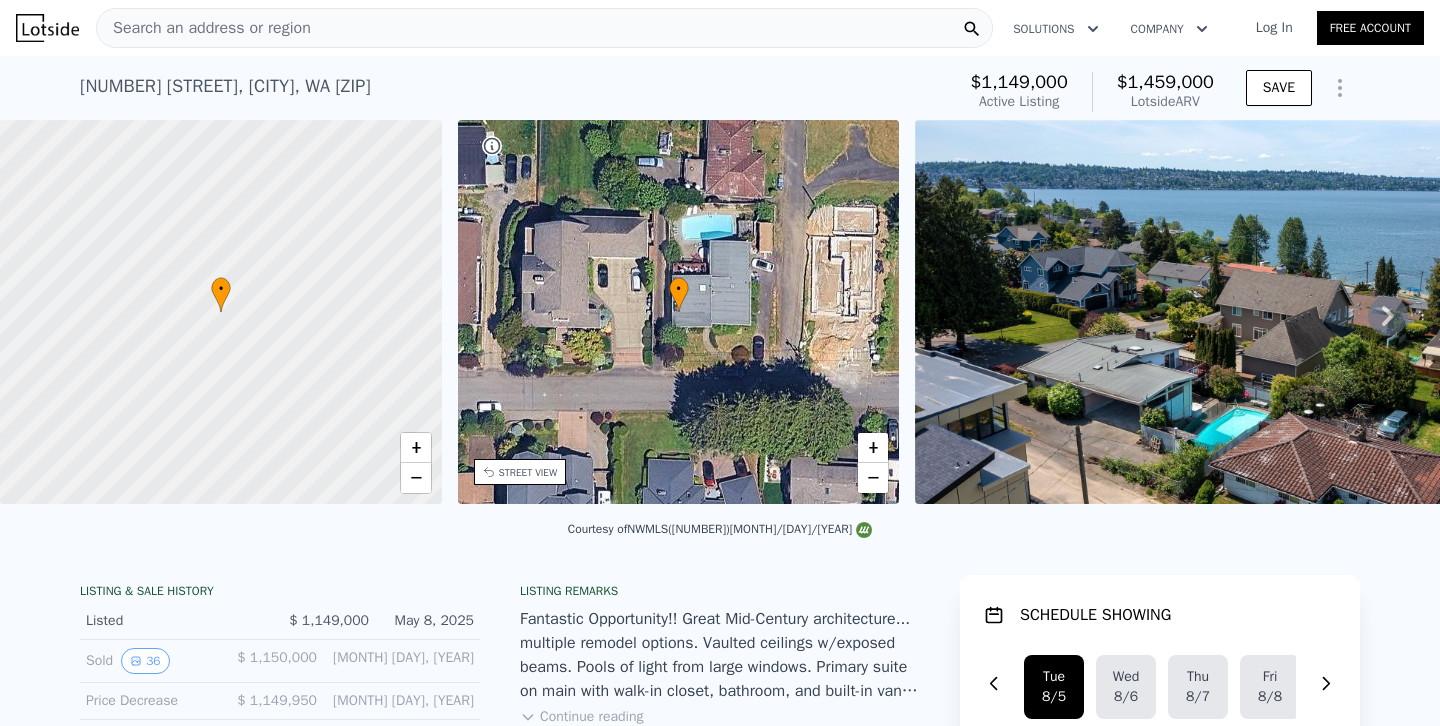 click on "Search an address or region" at bounding box center (544, 28) 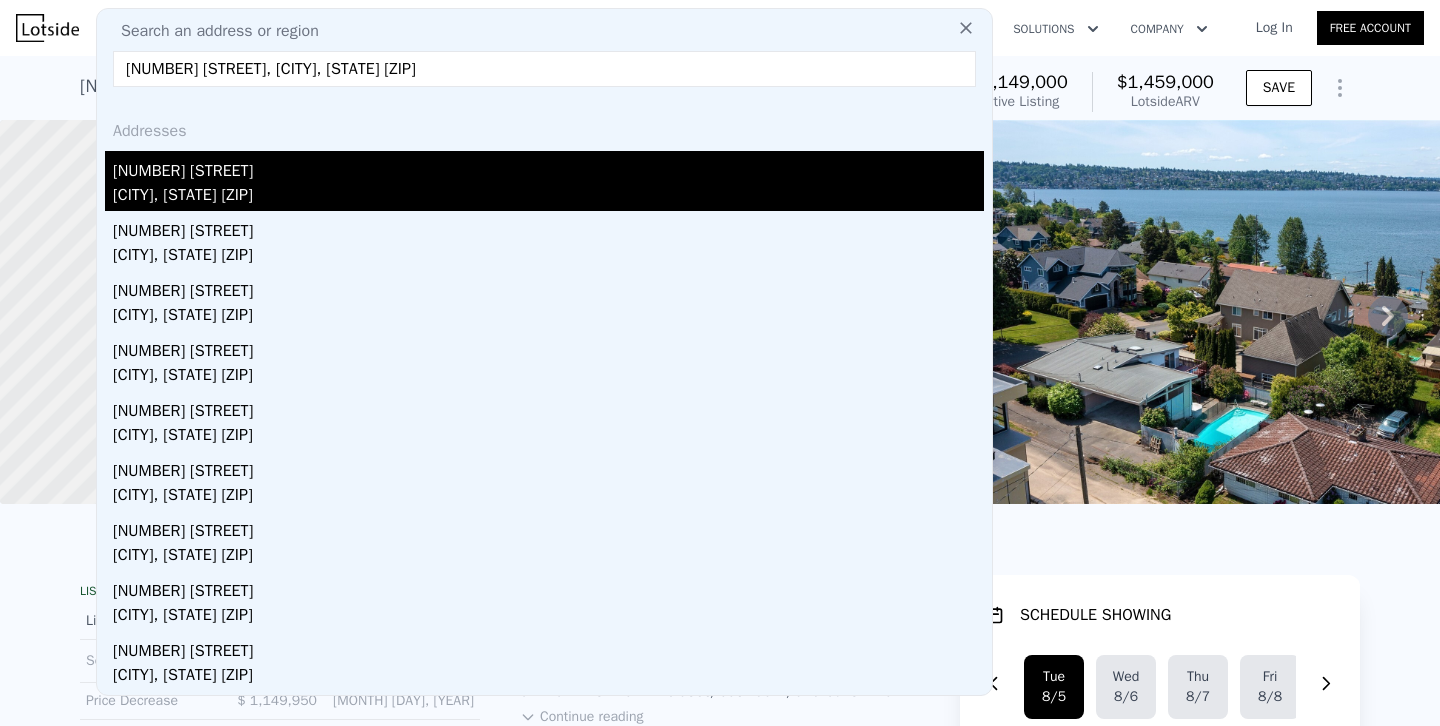 type on "[NUMBER] [STREET], [CITY], [STATE] [ZIP]" 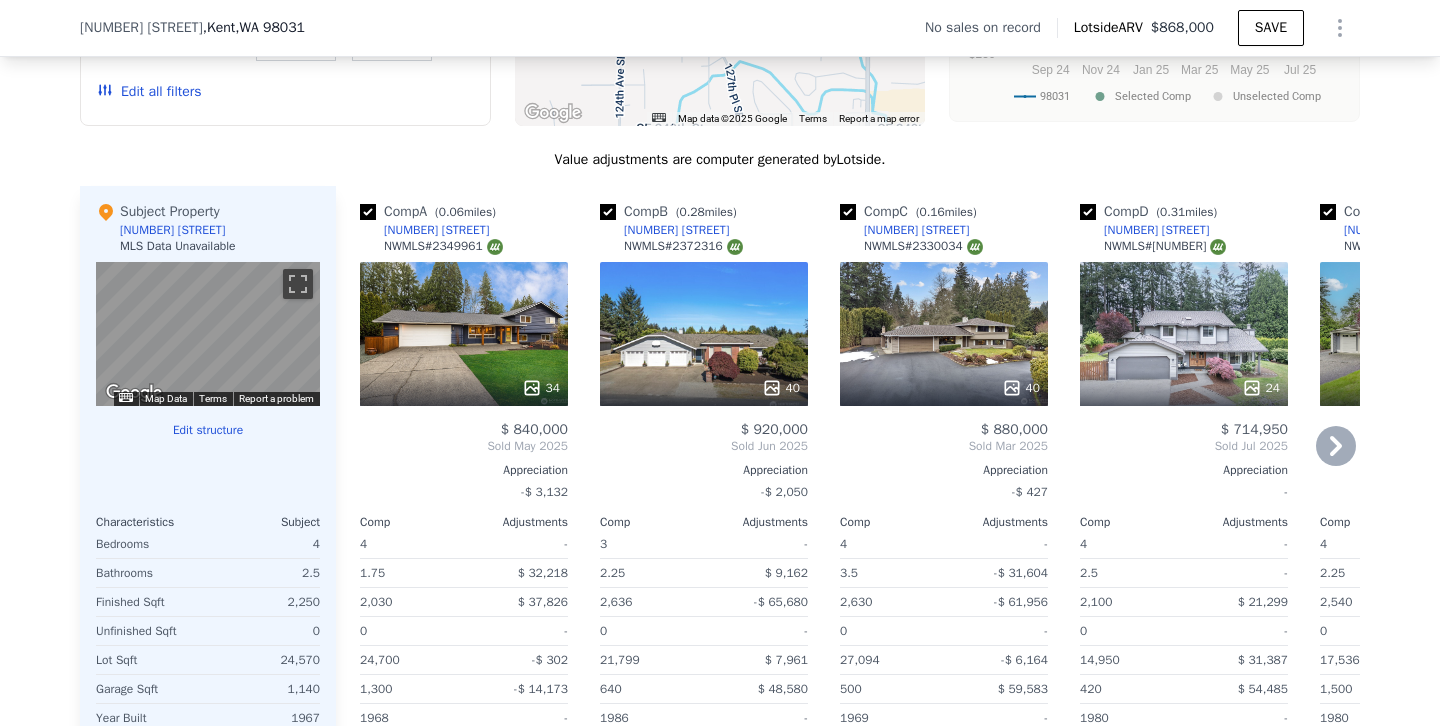 scroll, scrollTop: 1813, scrollLeft: 0, axis: vertical 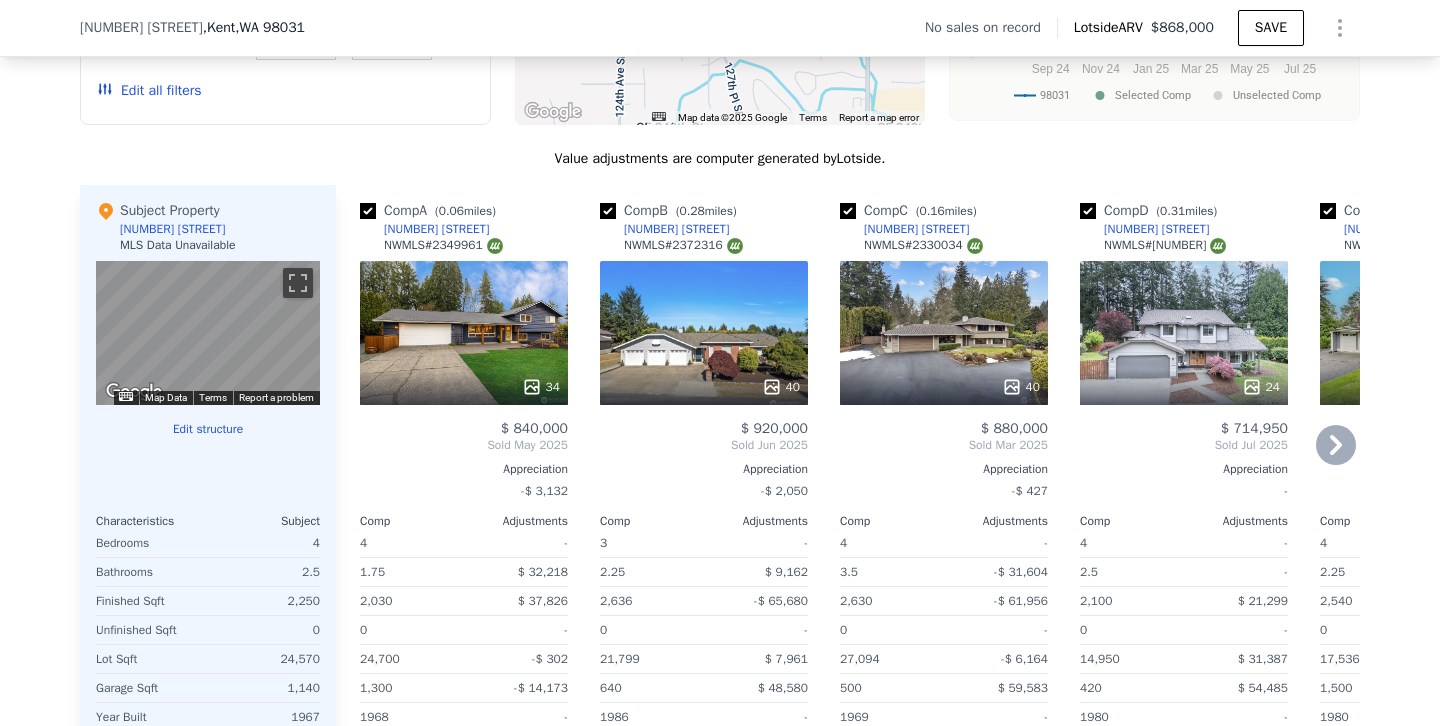 click on "34" at bounding box center (464, 333) 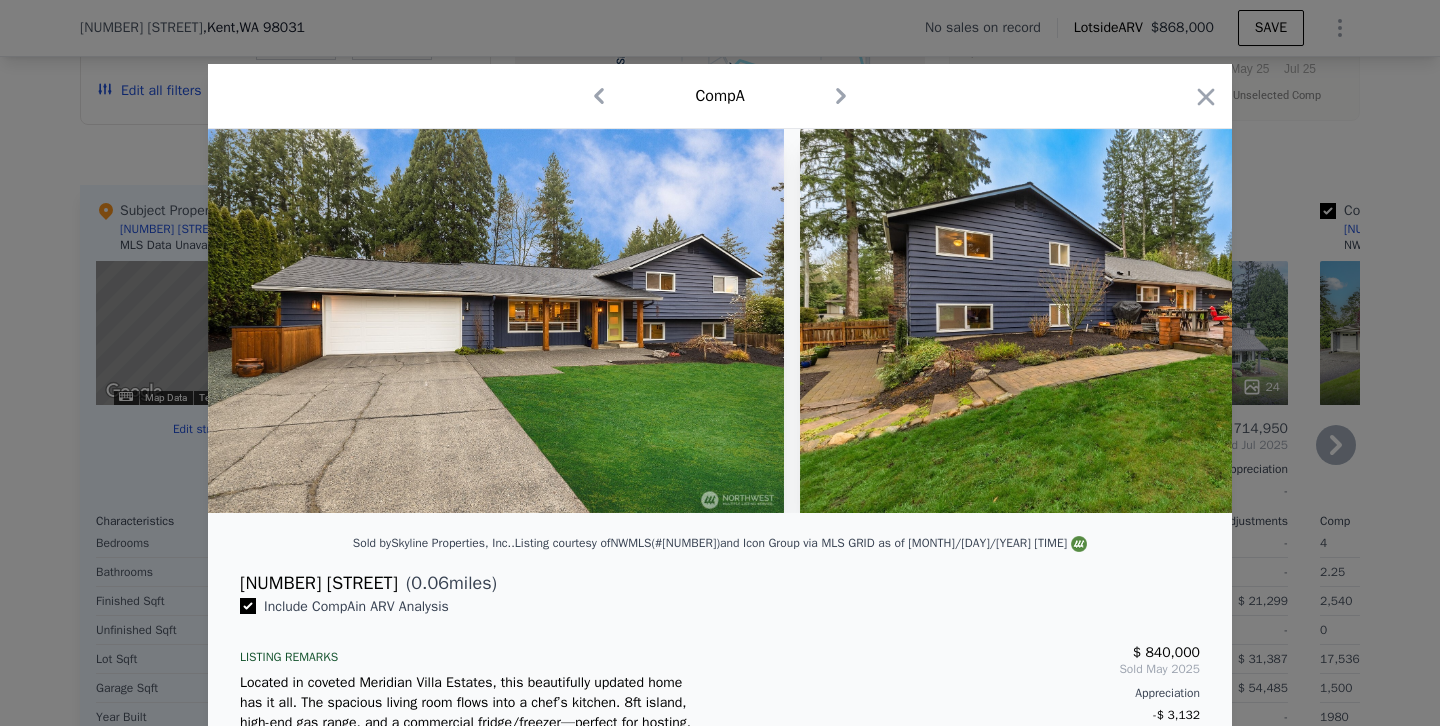 type 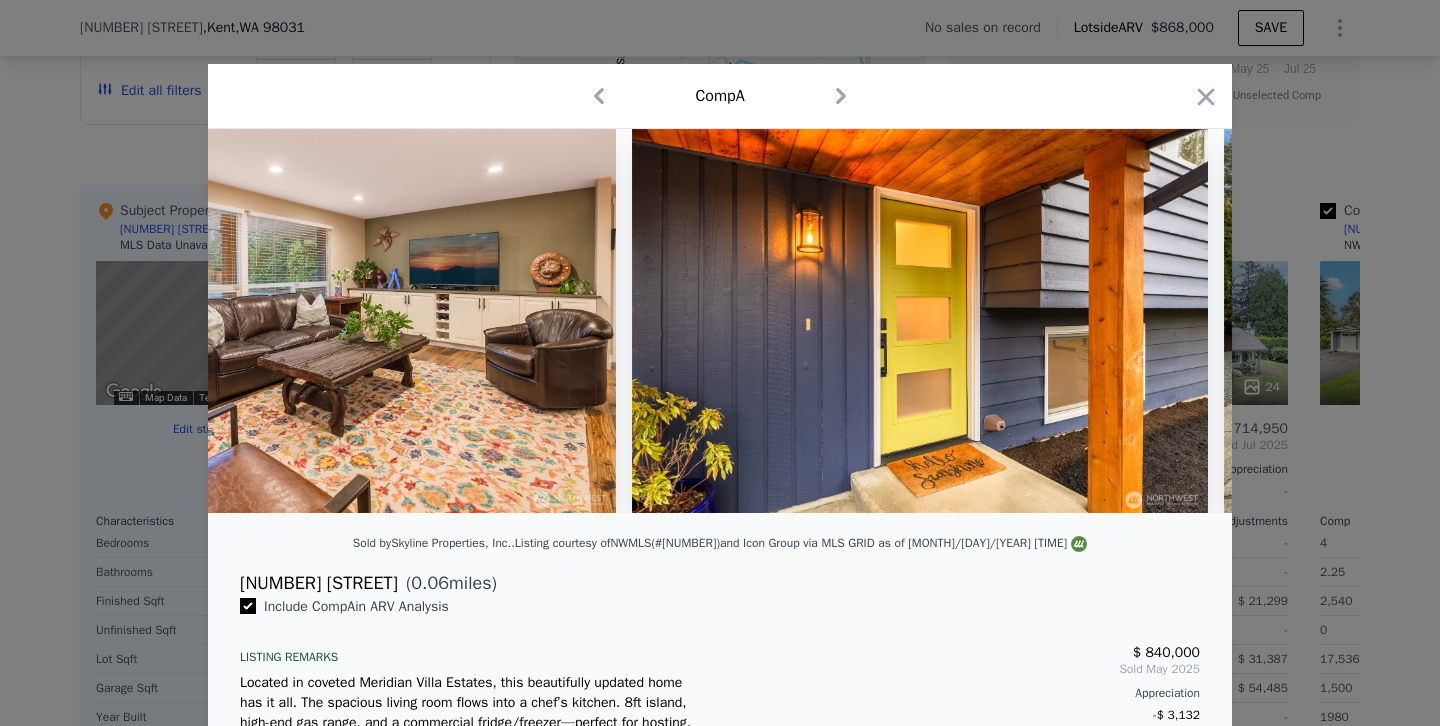 scroll, scrollTop: 0, scrollLeft: 2196, axis: horizontal 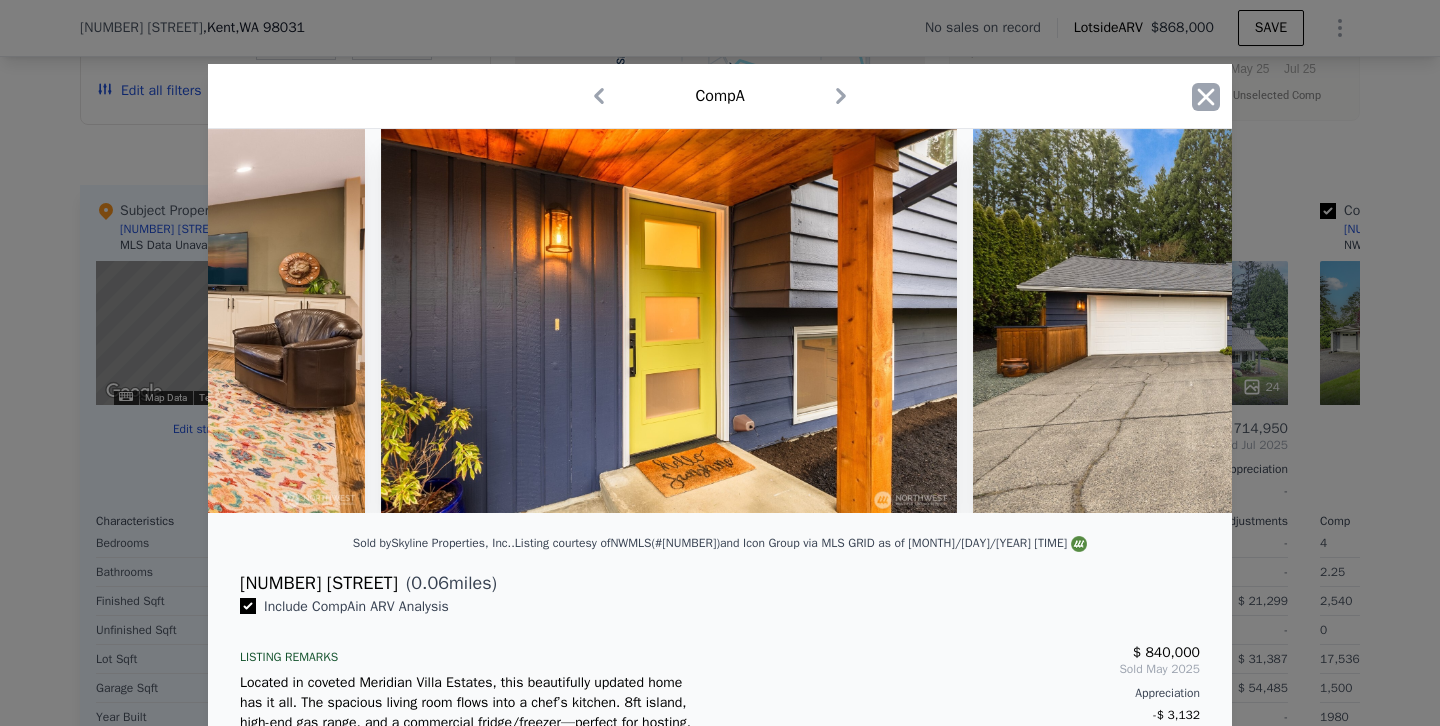 click 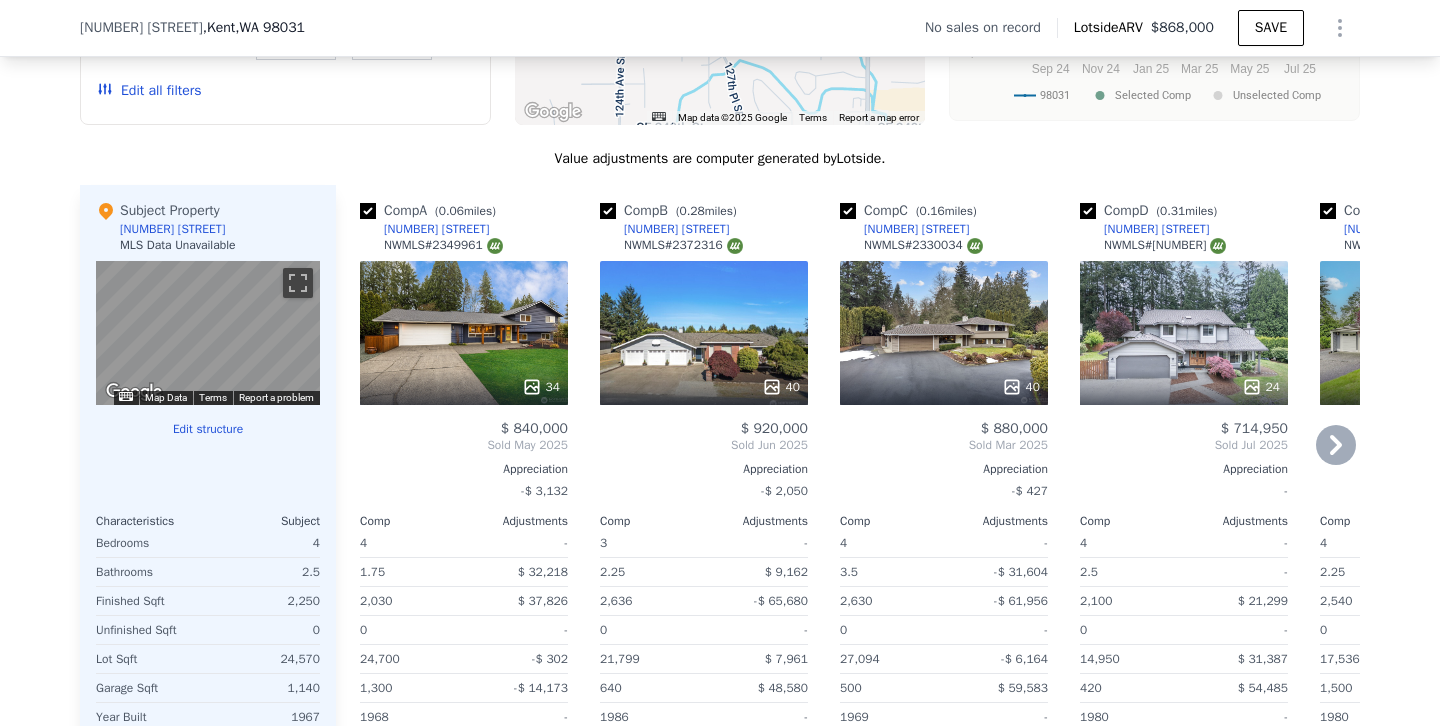 click on "40" at bounding box center [704, 333] 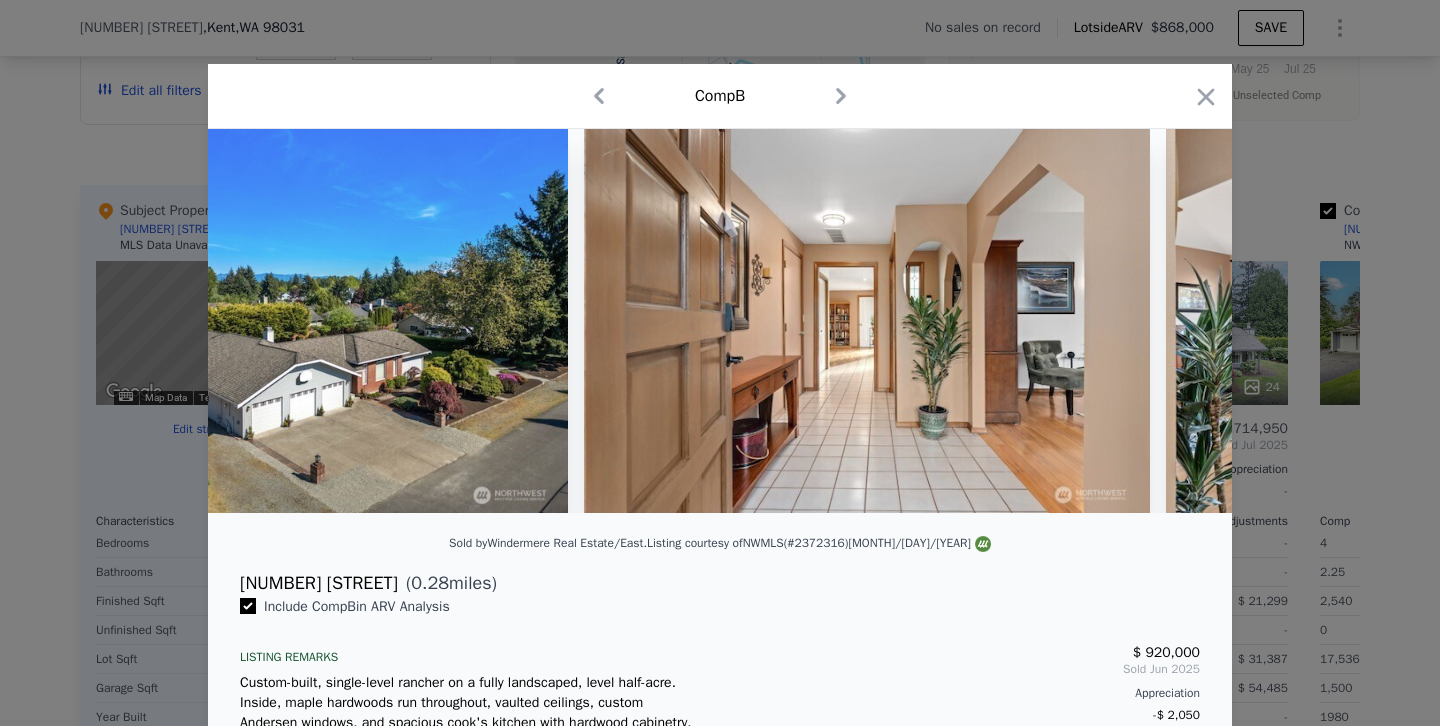 scroll, scrollTop: 0, scrollLeft: 5121, axis: horizontal 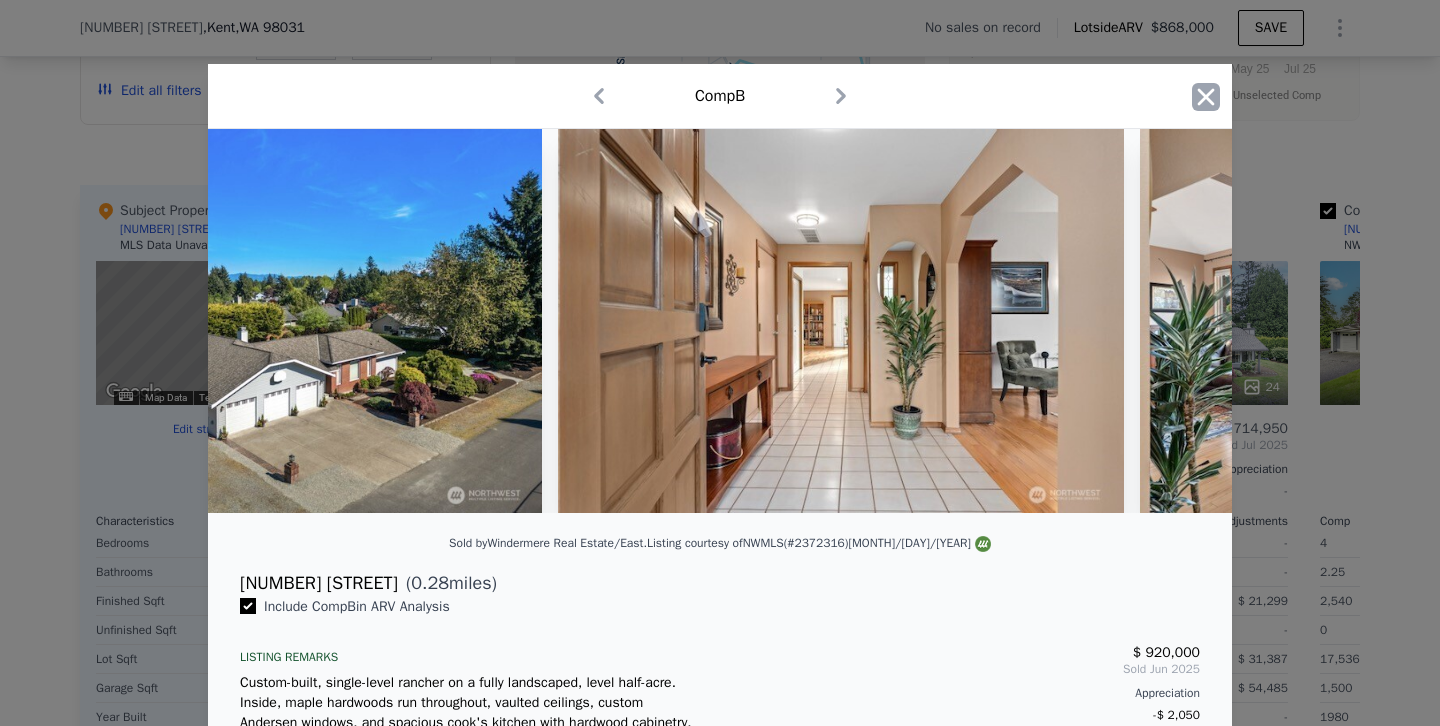 click 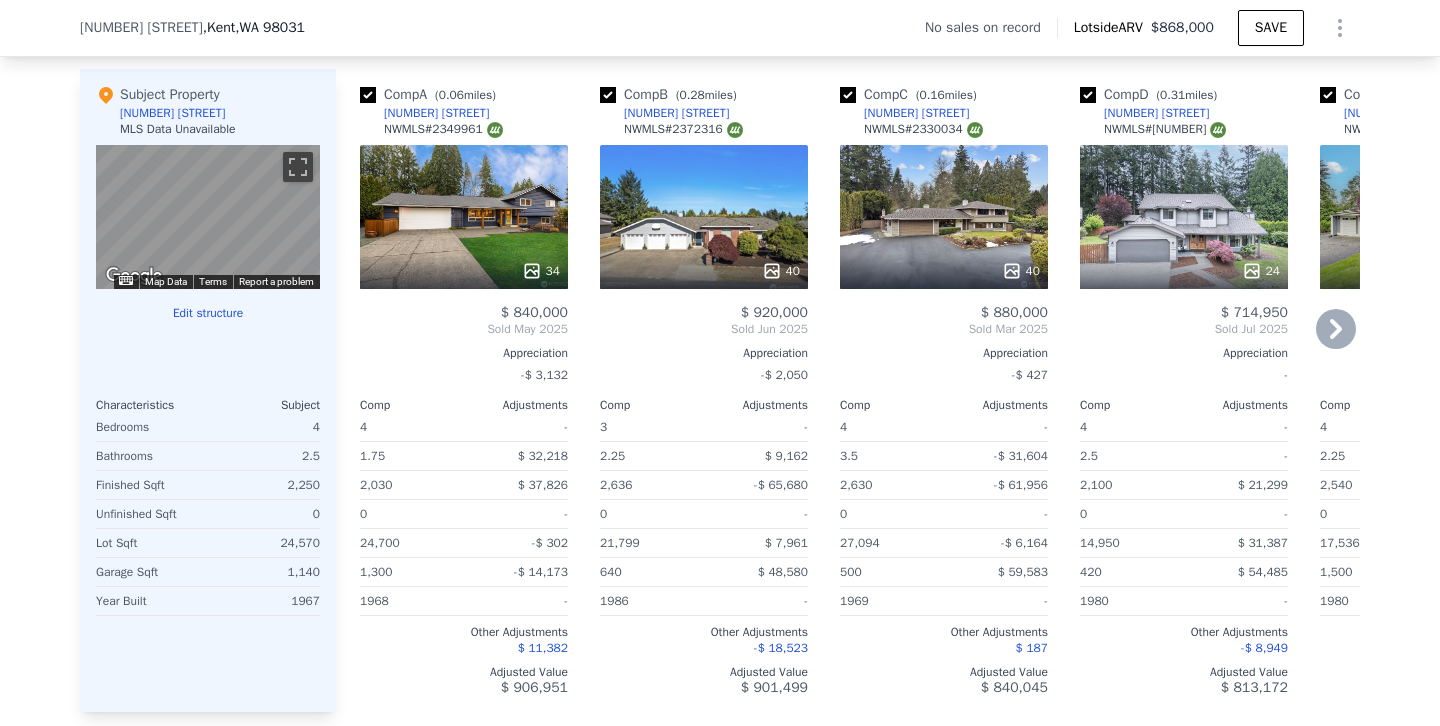scroll, scrollTop: 1932, scrollLeft: 0, axis: vertical 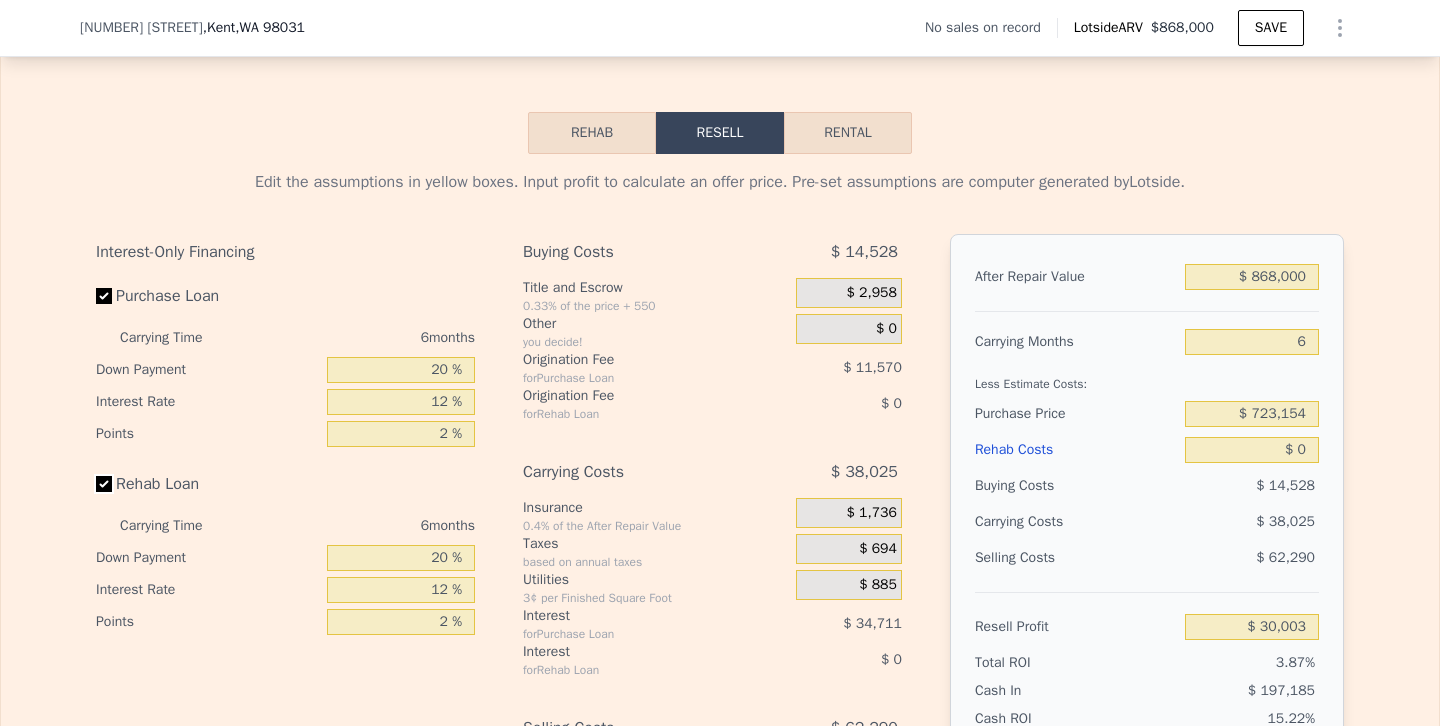 click on "Rehab Loan" at bounding box center [104, 484] 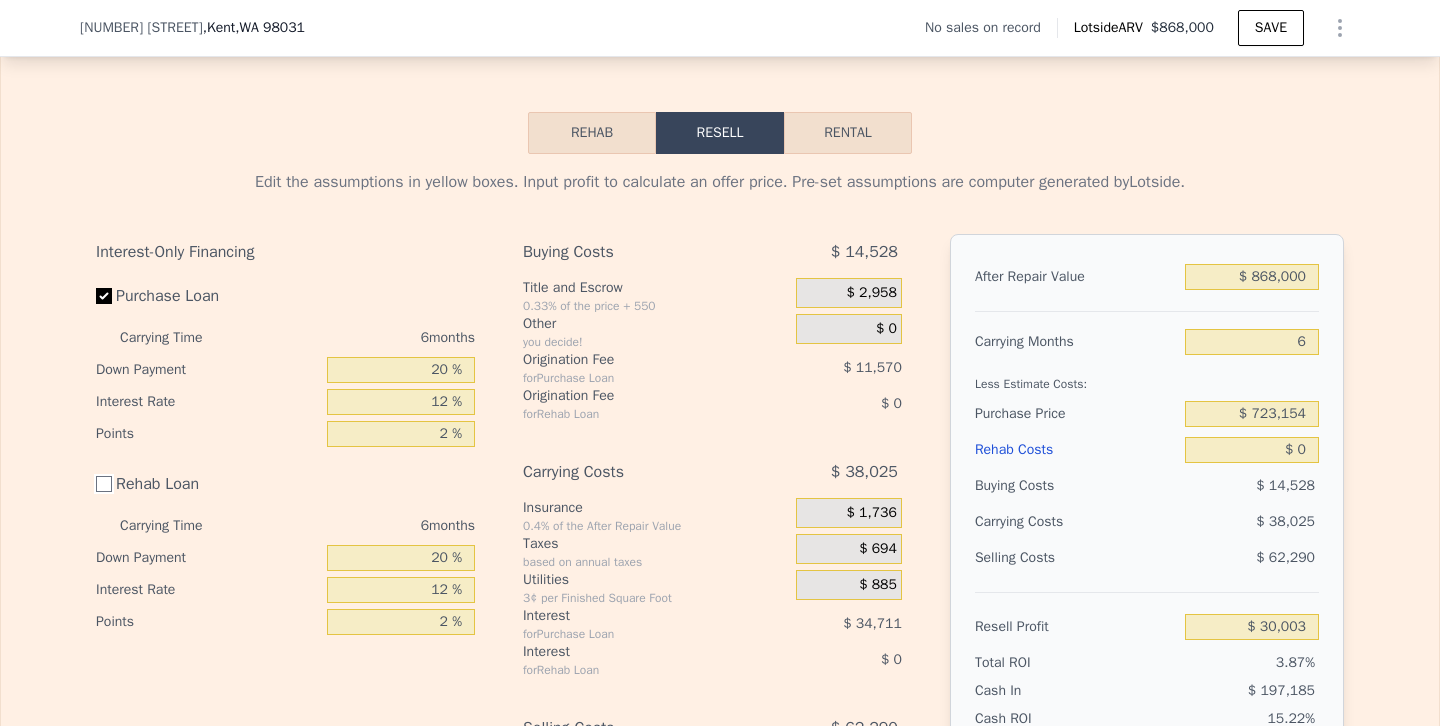 checkbox on "false" 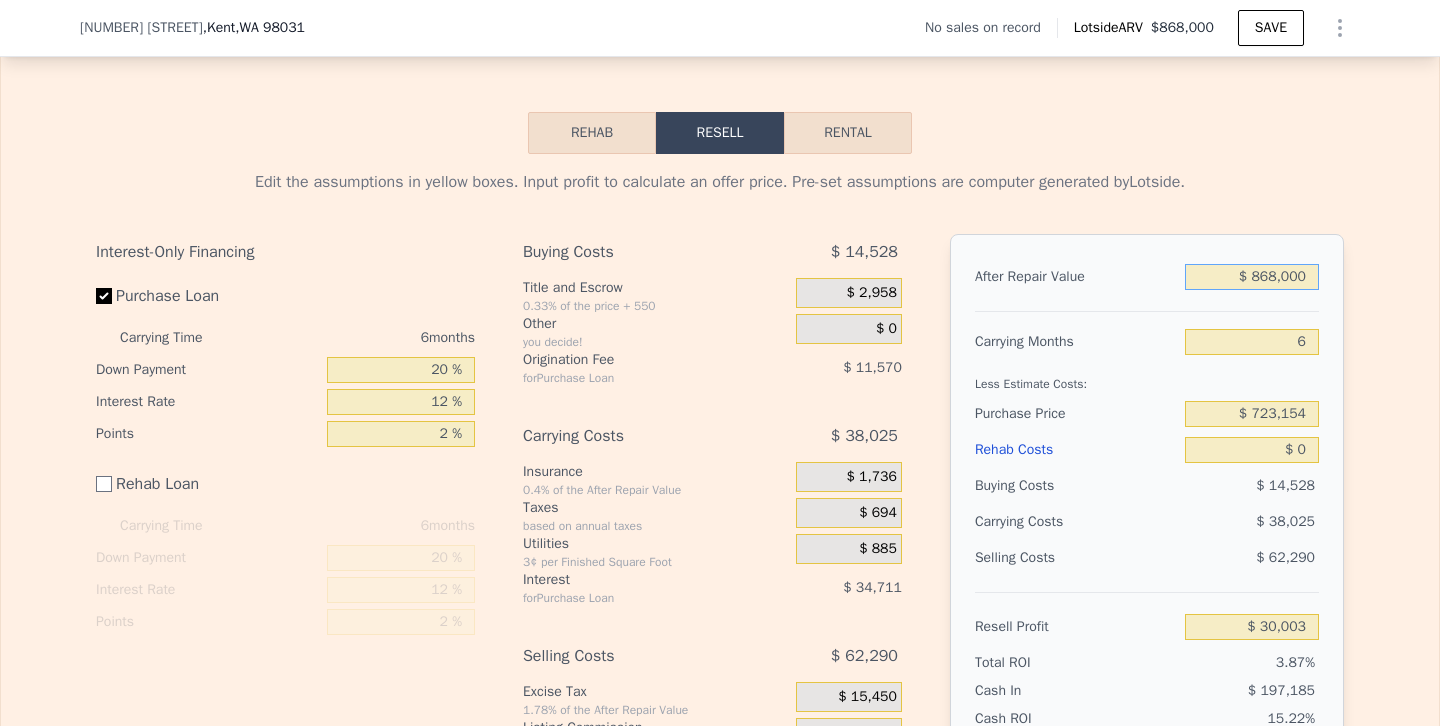 drag, startPoint x: 1260, startPoint y: 273, endPoint x: 1277, endPoint y: 274, distance: 17.029387 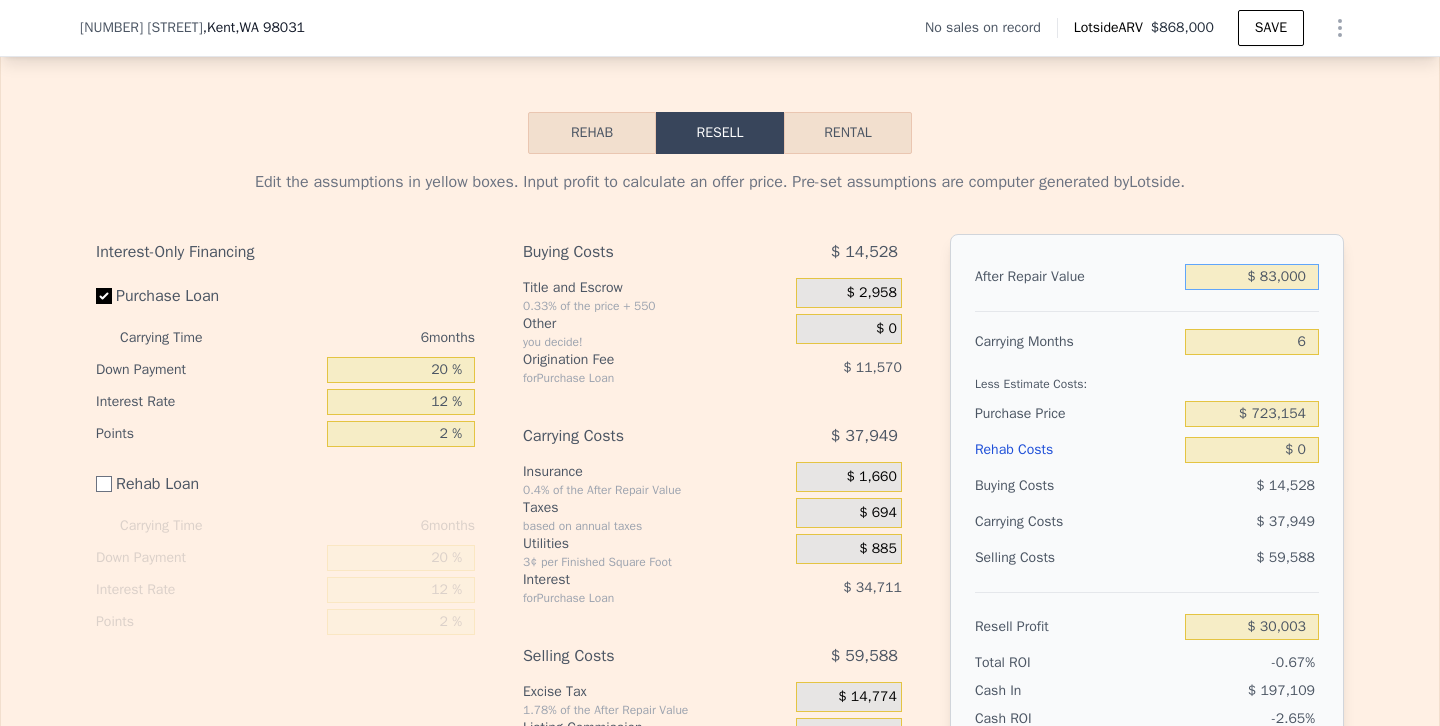 type on "$ 830,000" 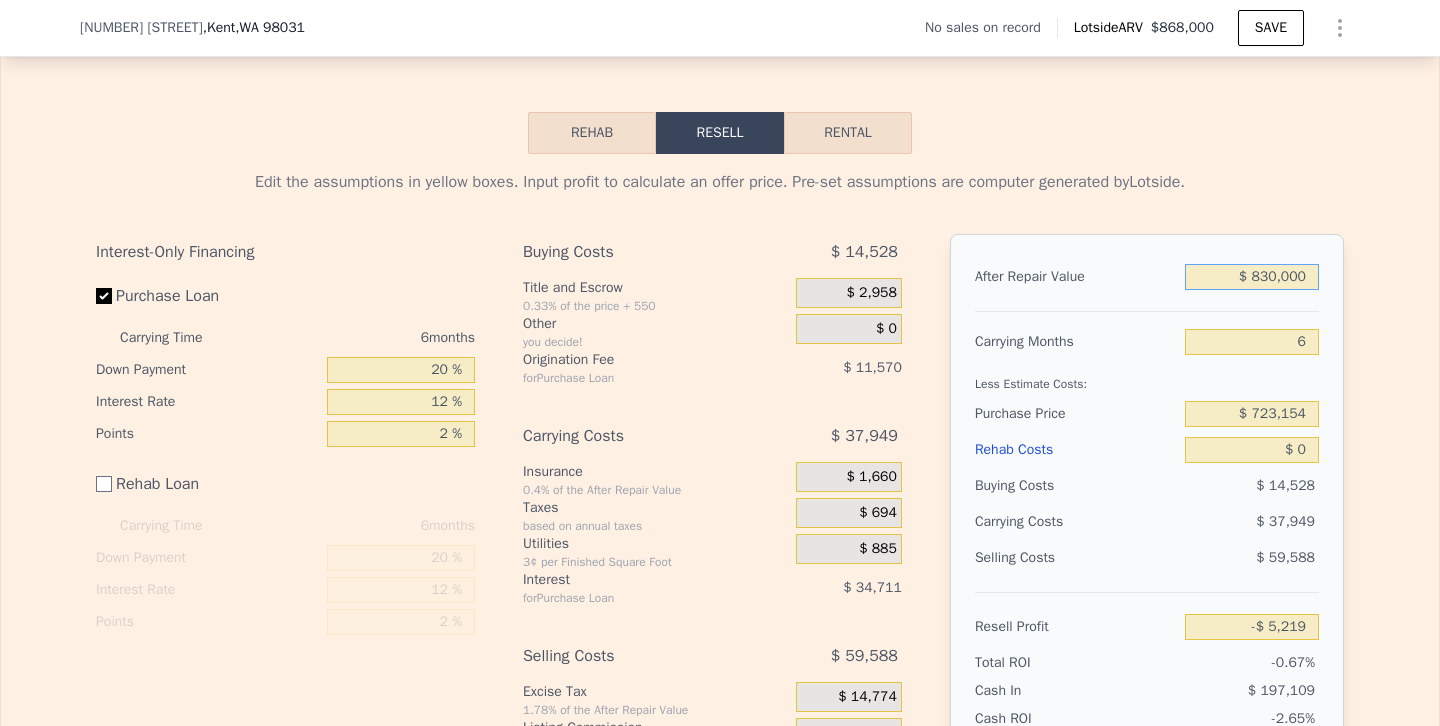 type on "-$ 5,219" 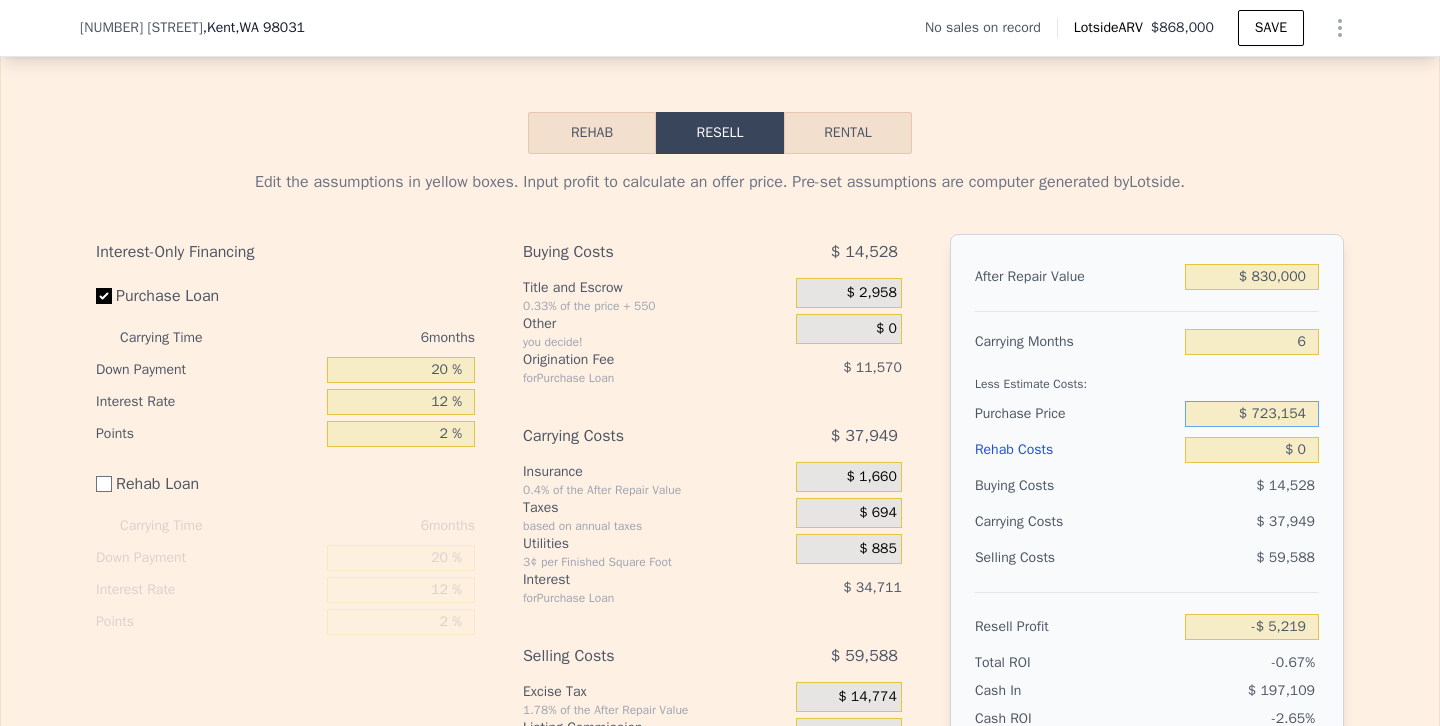 drag, startPoint x: 1254, startPoint y: 413, endPoint x: 1401, endPoint y: 418, distance: 147.085 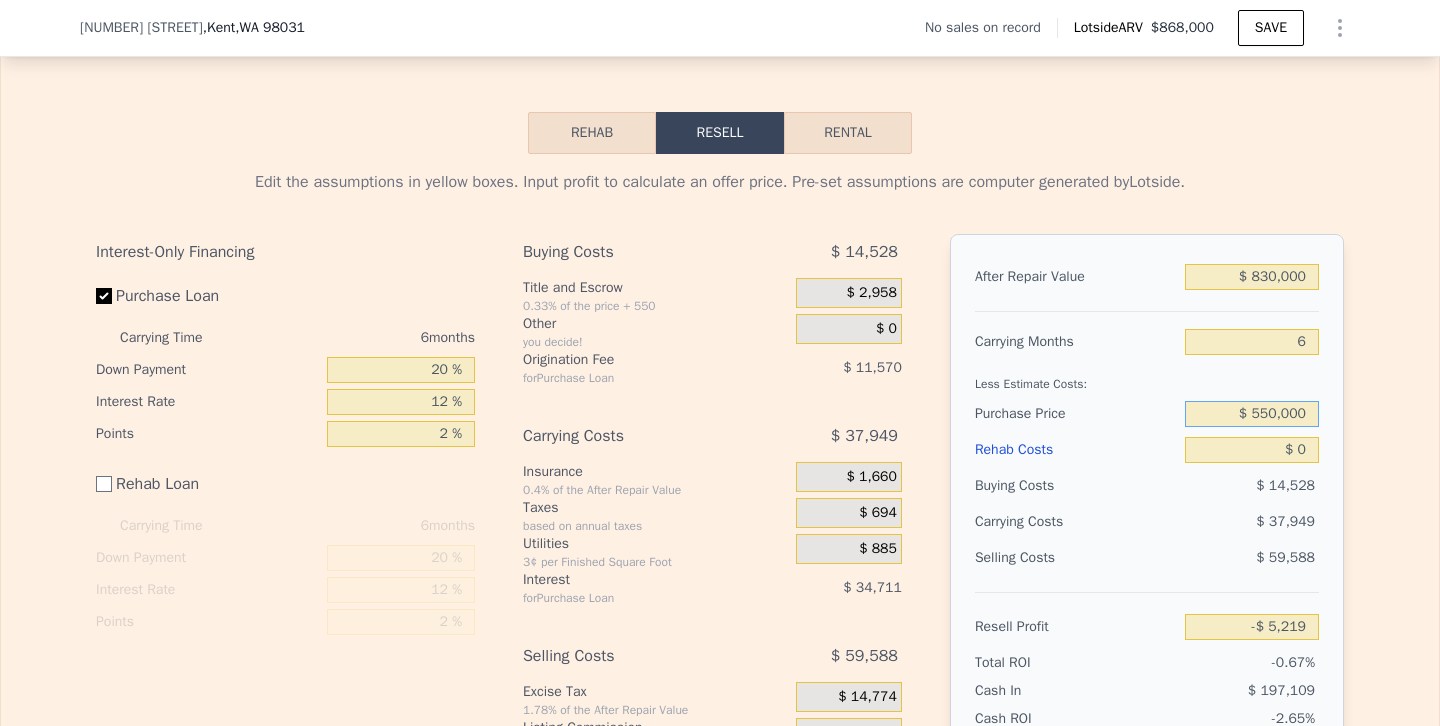 type on "$ 550,000" 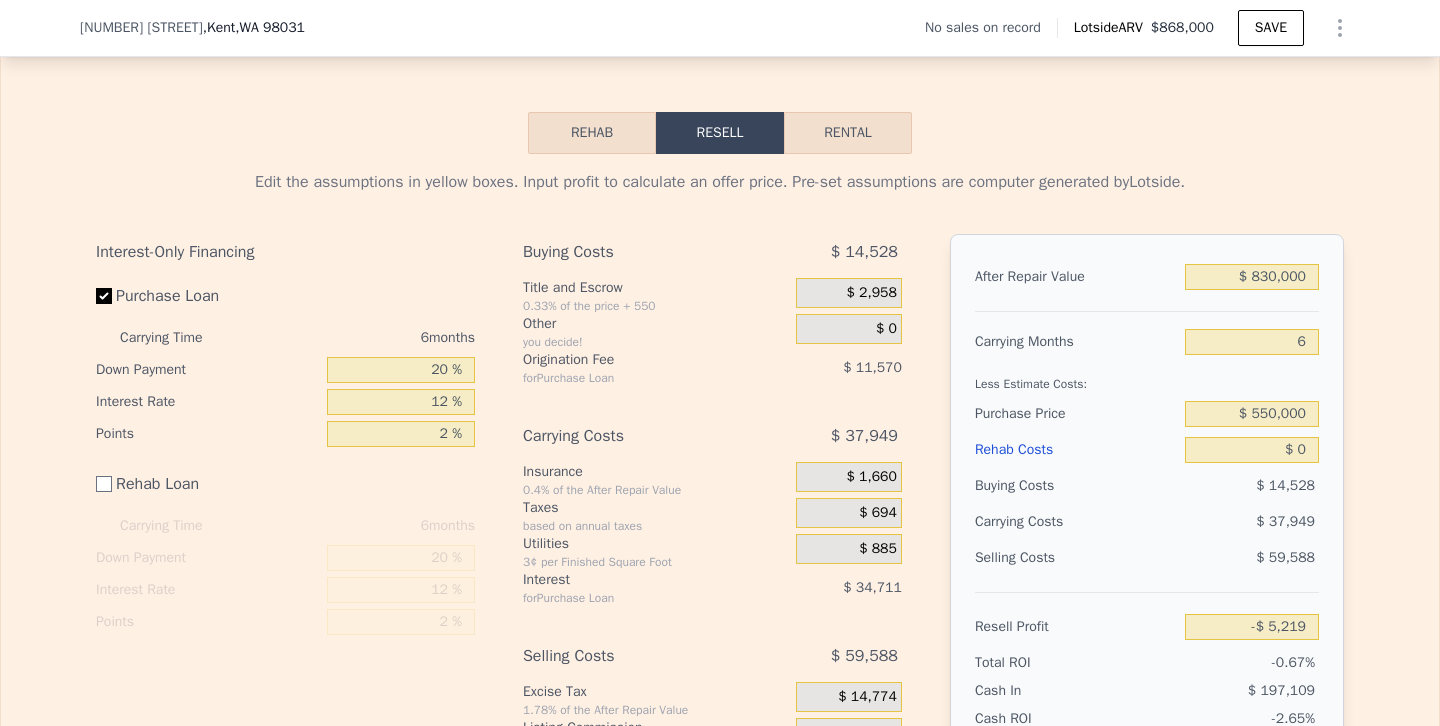click on "$ 59,588" at bounding box center [1252, 558] 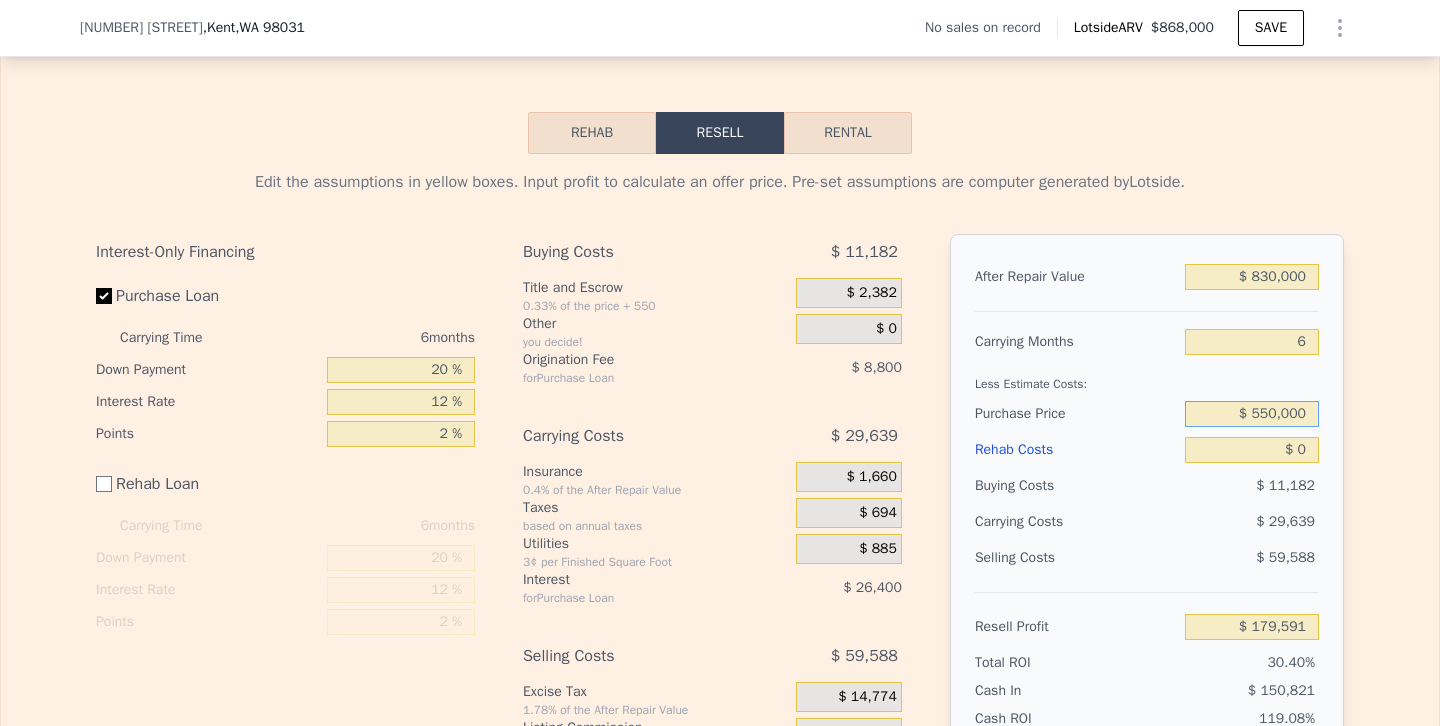 drag, startPoint x: 1260, startPoint y: 416, endPoint x: 1274, endPoint y: 419, distance: 14.3178215 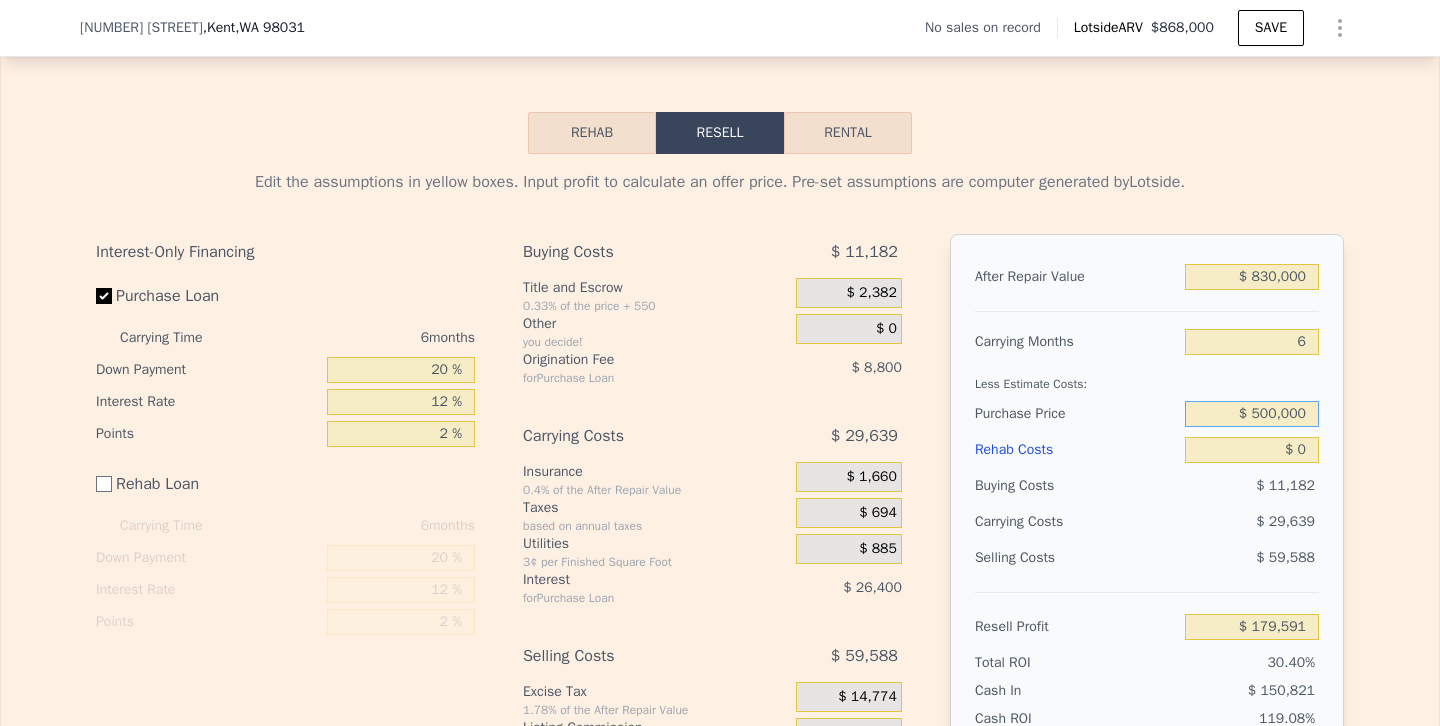 type on "$ 500,000" 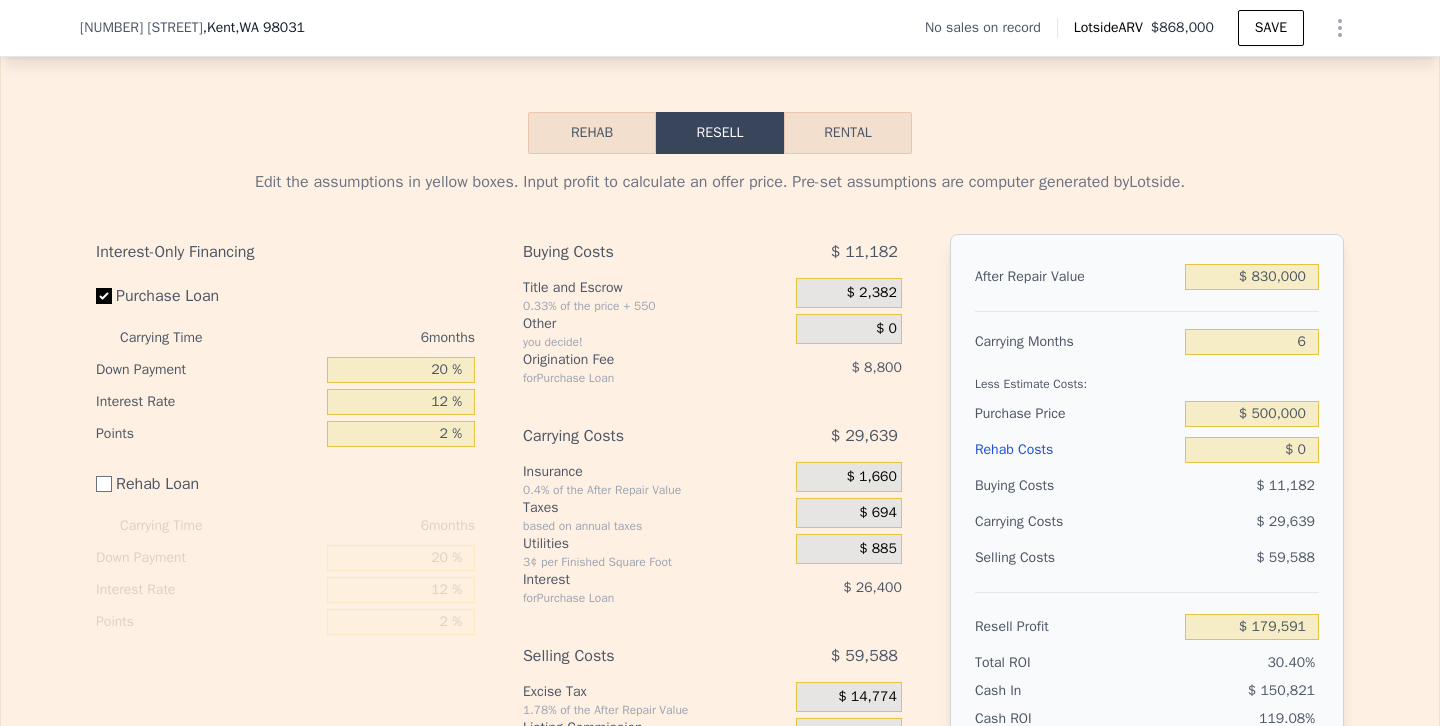 click on "Selling Costs" at bounding box center [1076, 558] 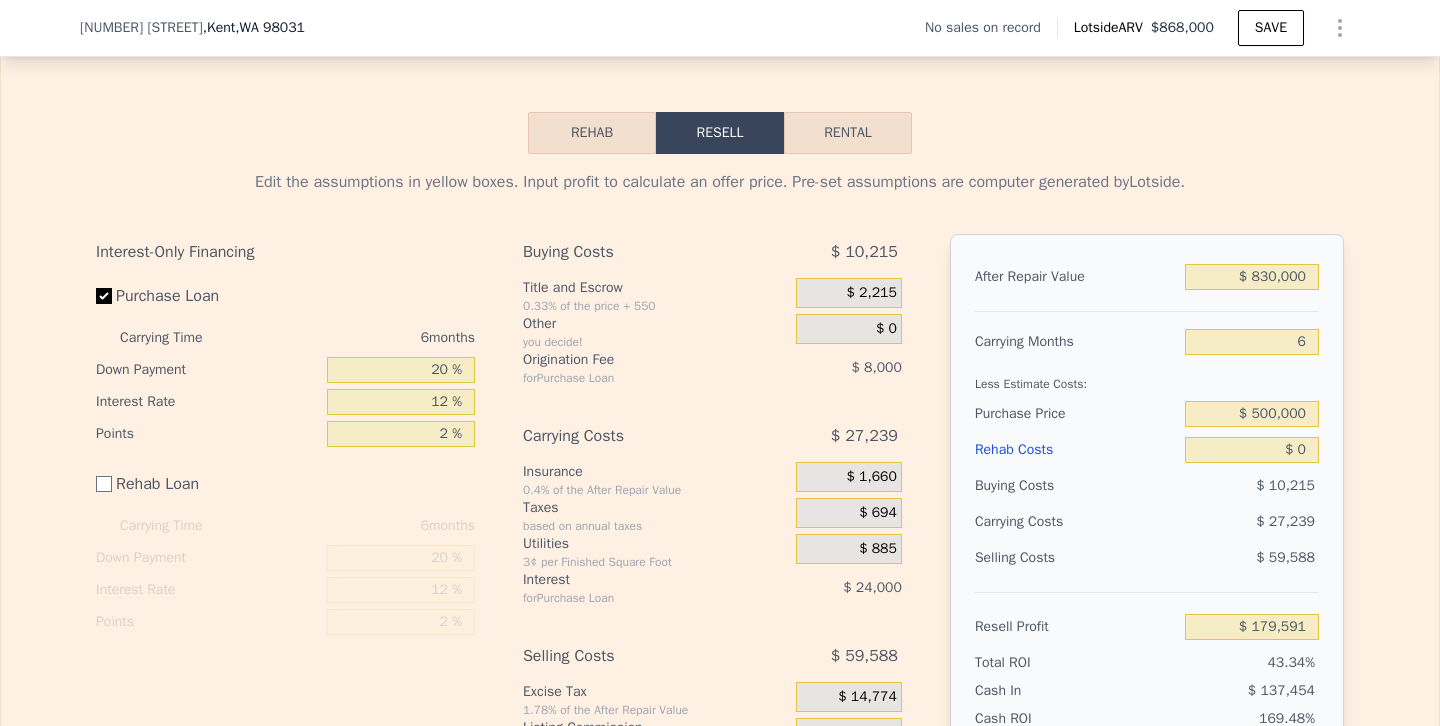 type on "$ 232,958" 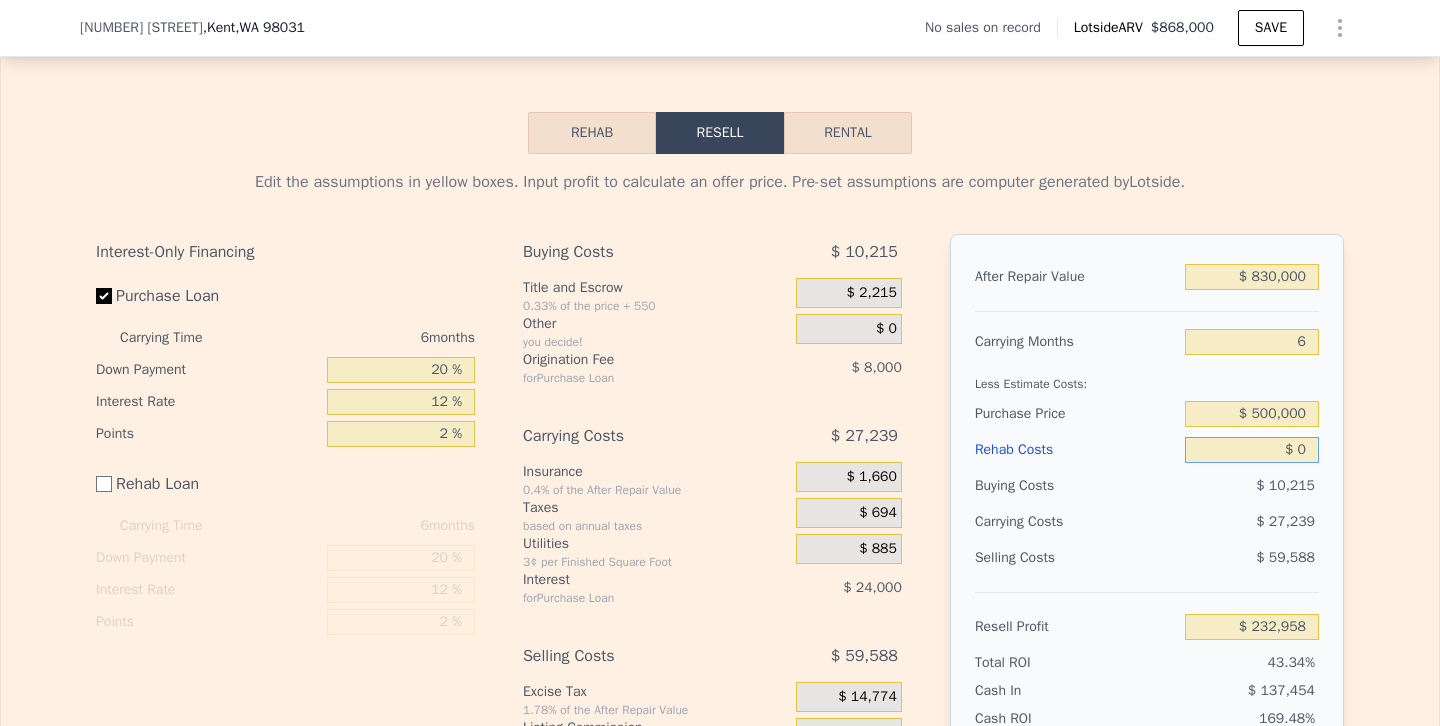 drag, startPoint x: 1251, startPoint y: 450, endPoint x: 1391, endPoint y: 446, distance: 140.05713 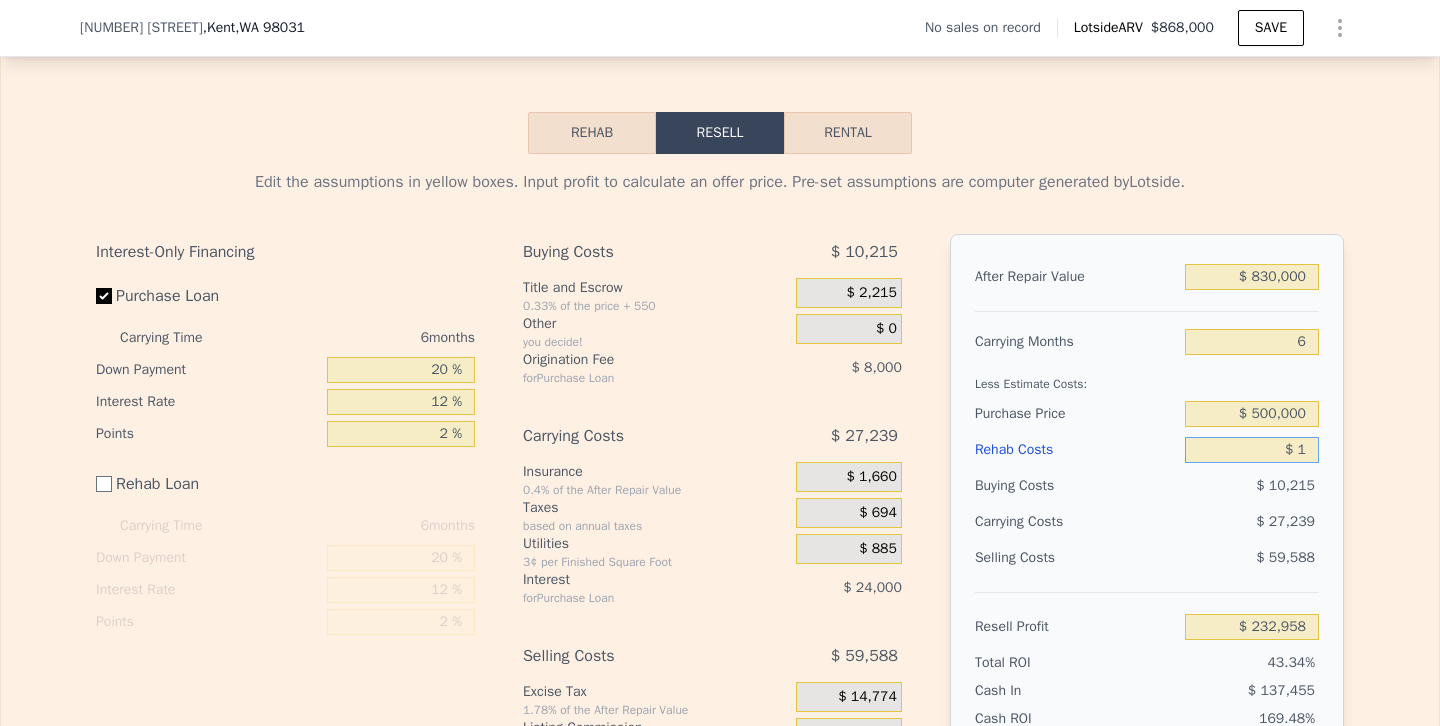 type on "$ 232,957" 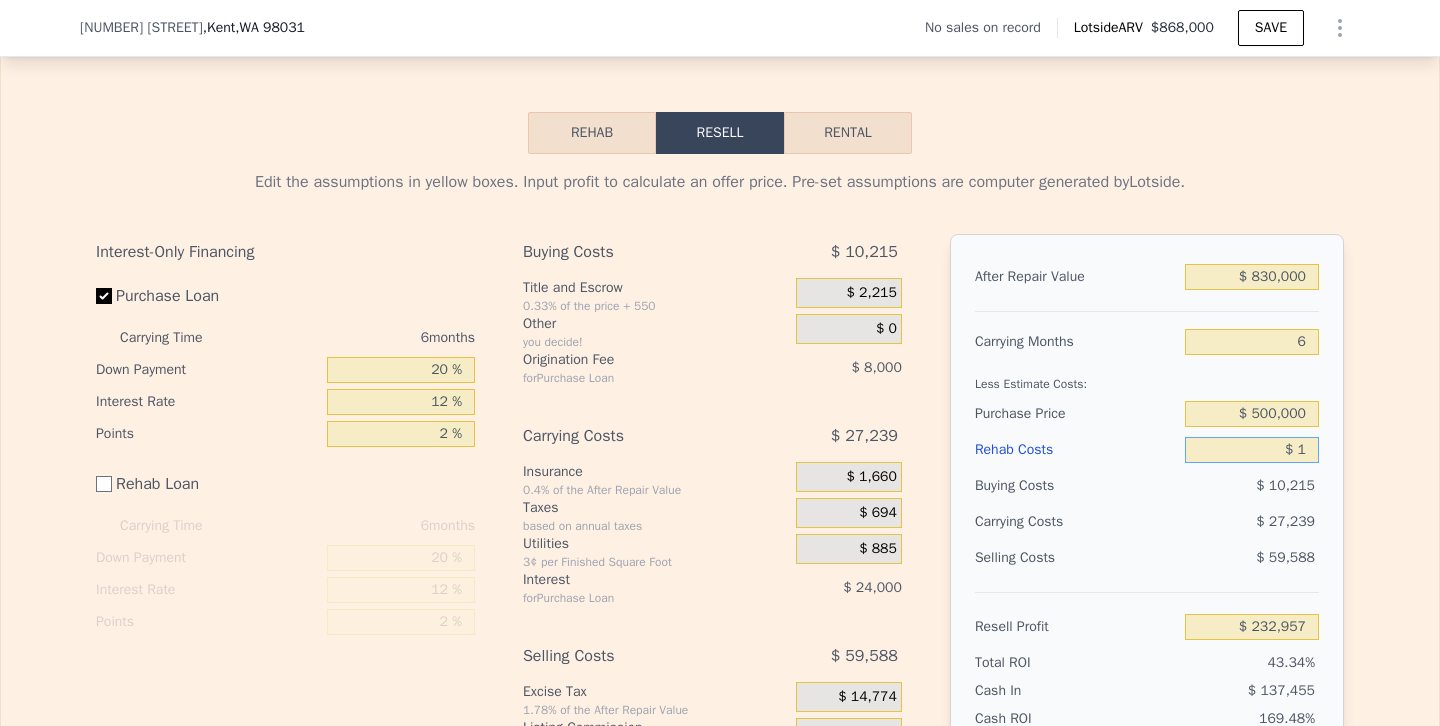 type on "$ 15" 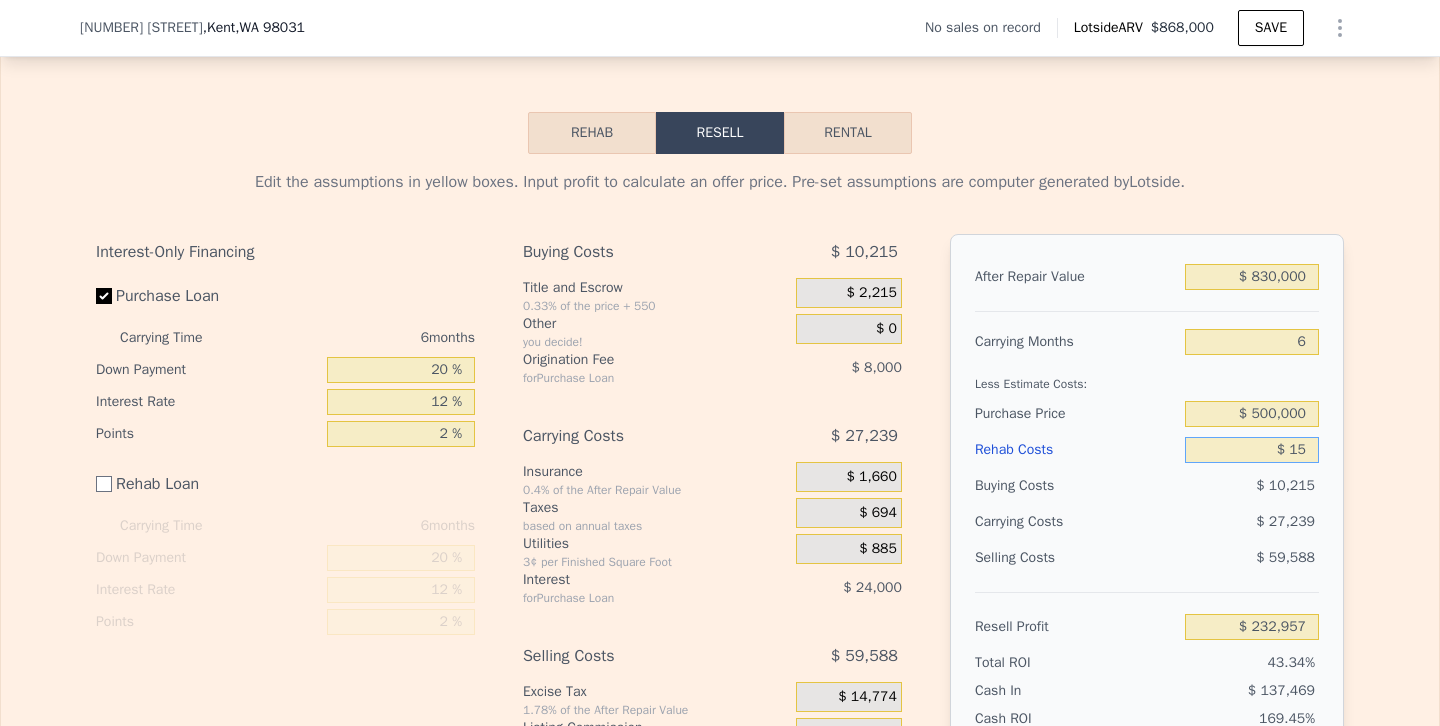 type on "$ 232,943" 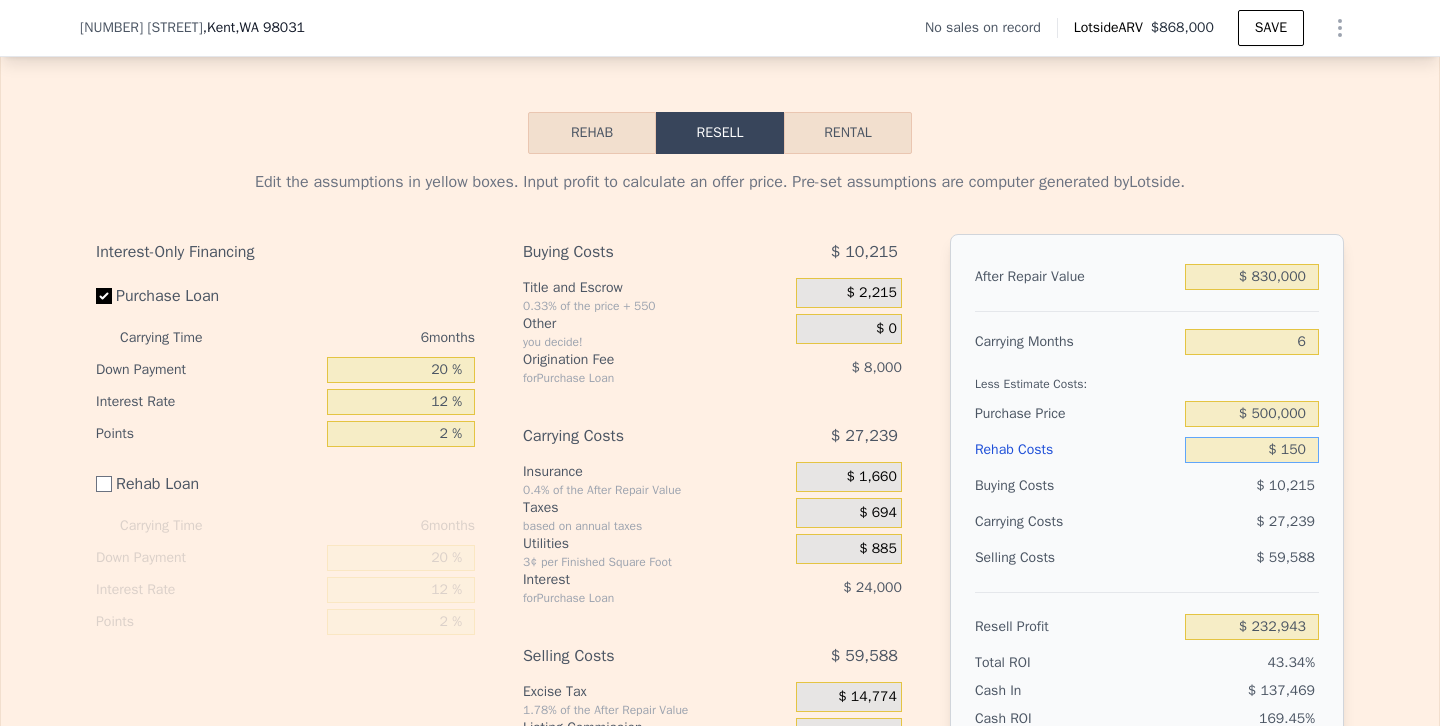 type on "$ 1,500" 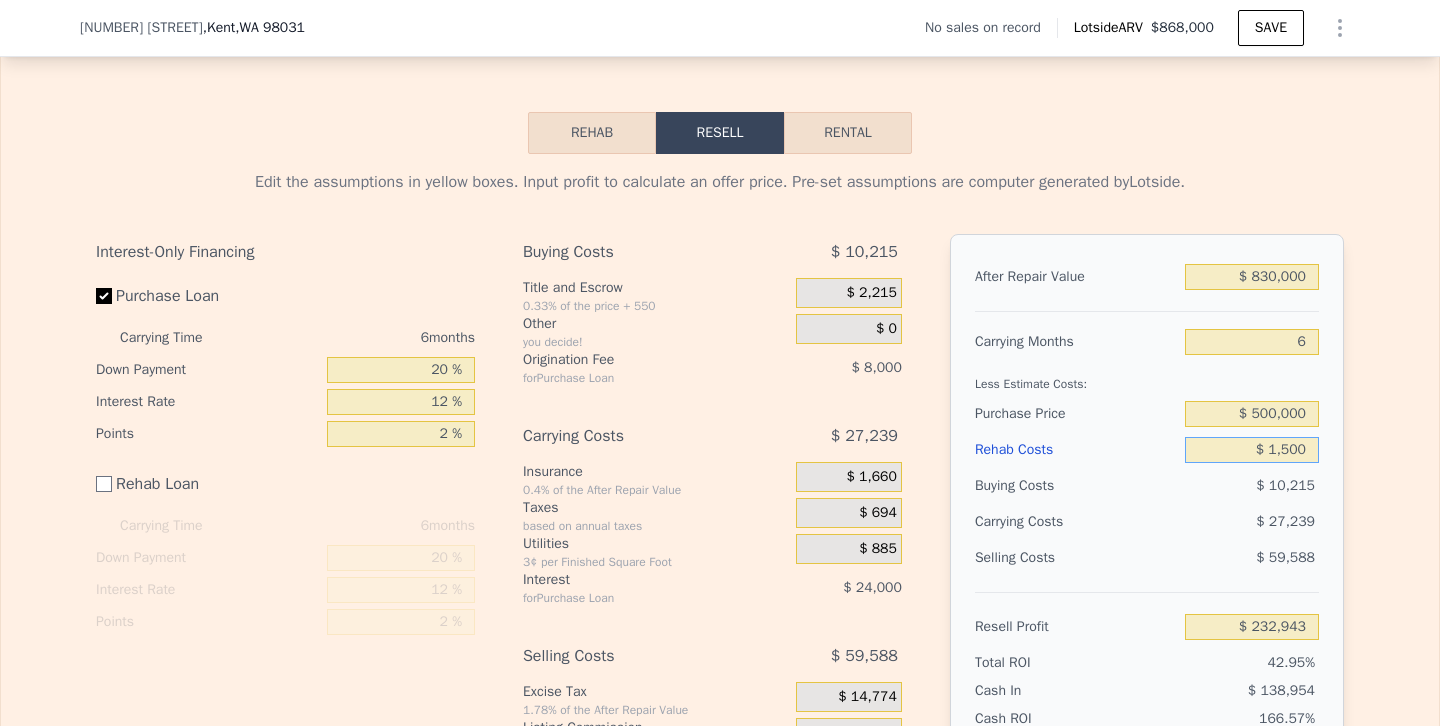 type on "$ 231,458" 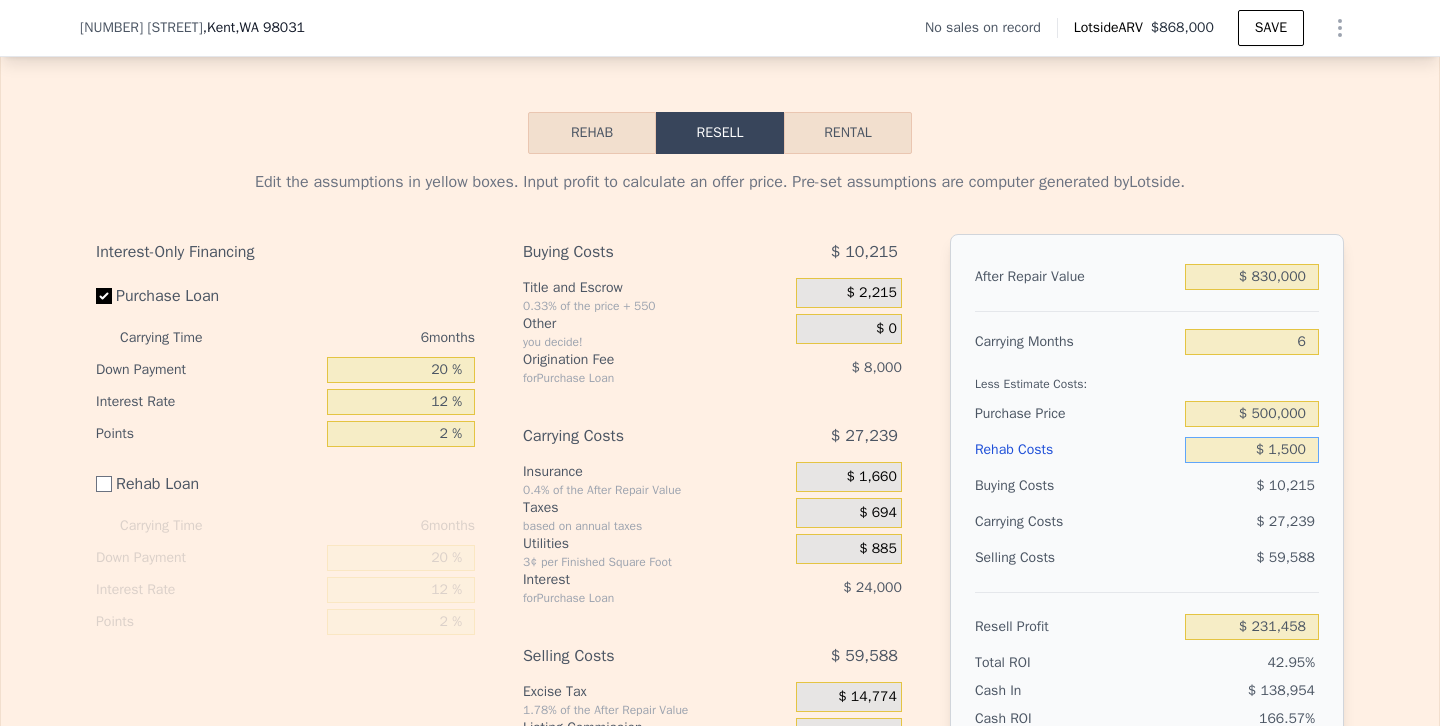 type on "$ 15,000" 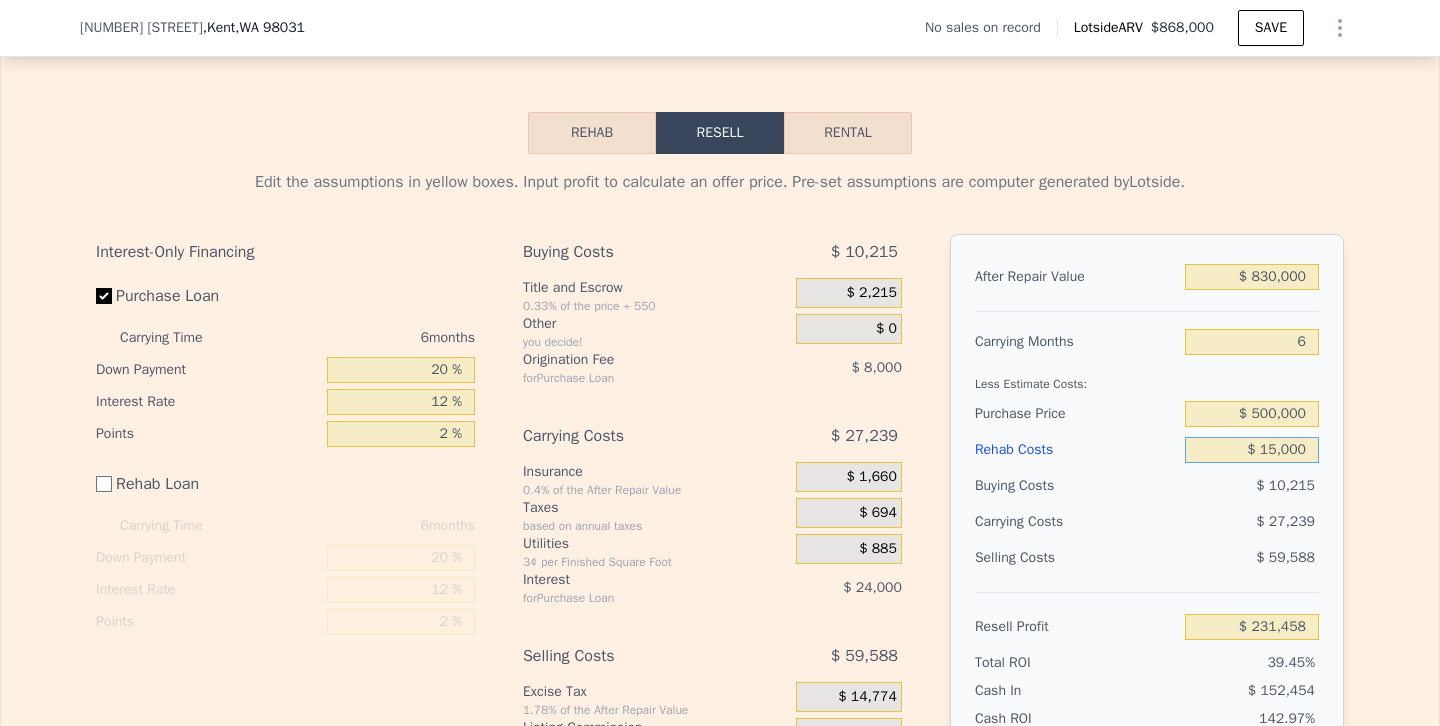 type on "$ 217,958" 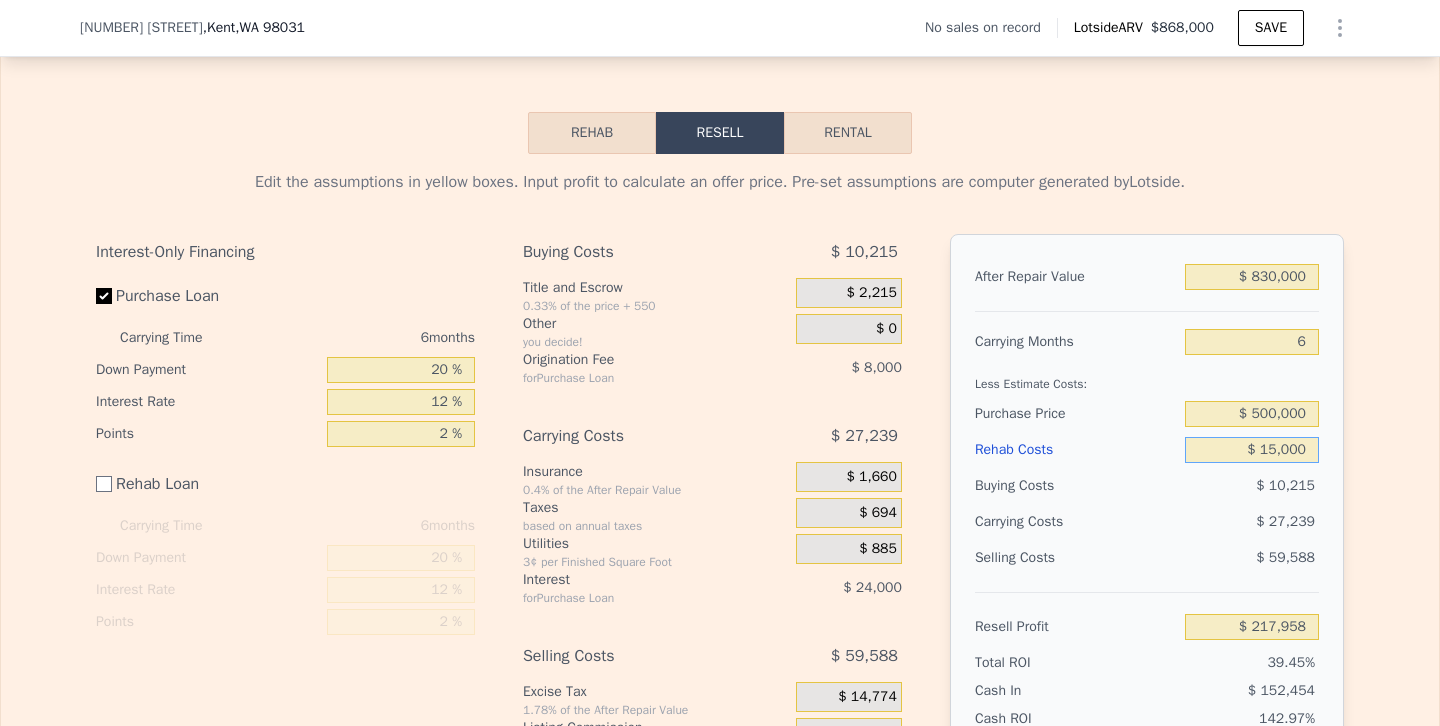 type on "$ 150,000" 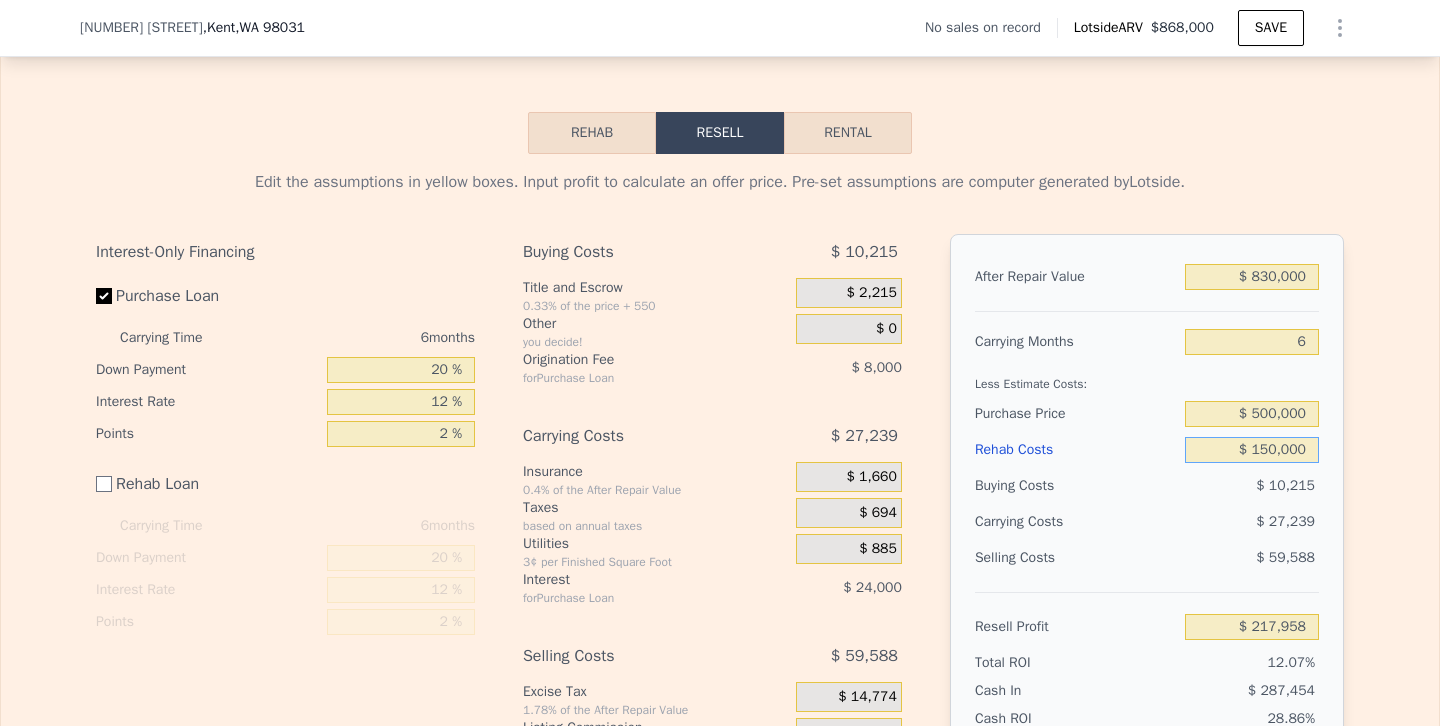 type on "$ 82,958" 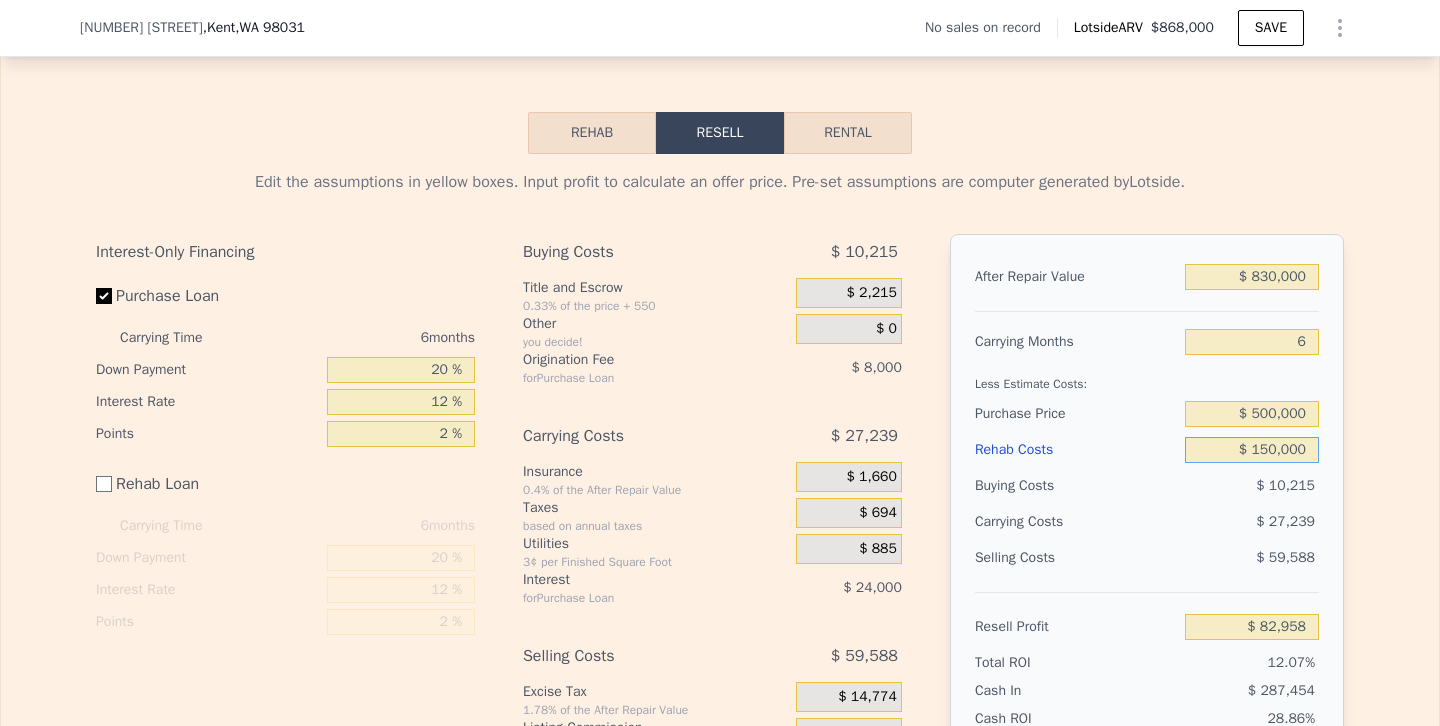 type on "$ 150,000" 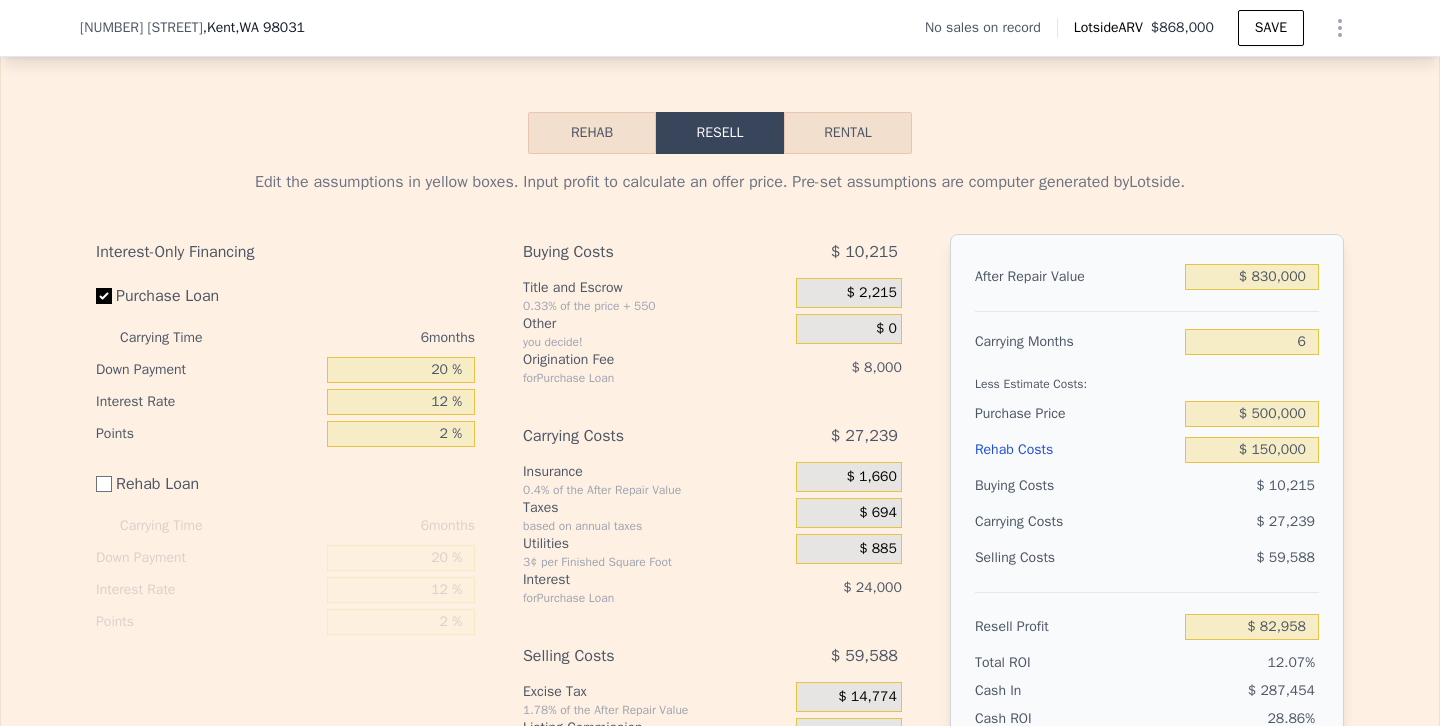click on "$ 59,588" at bounding box center [1252, 558] 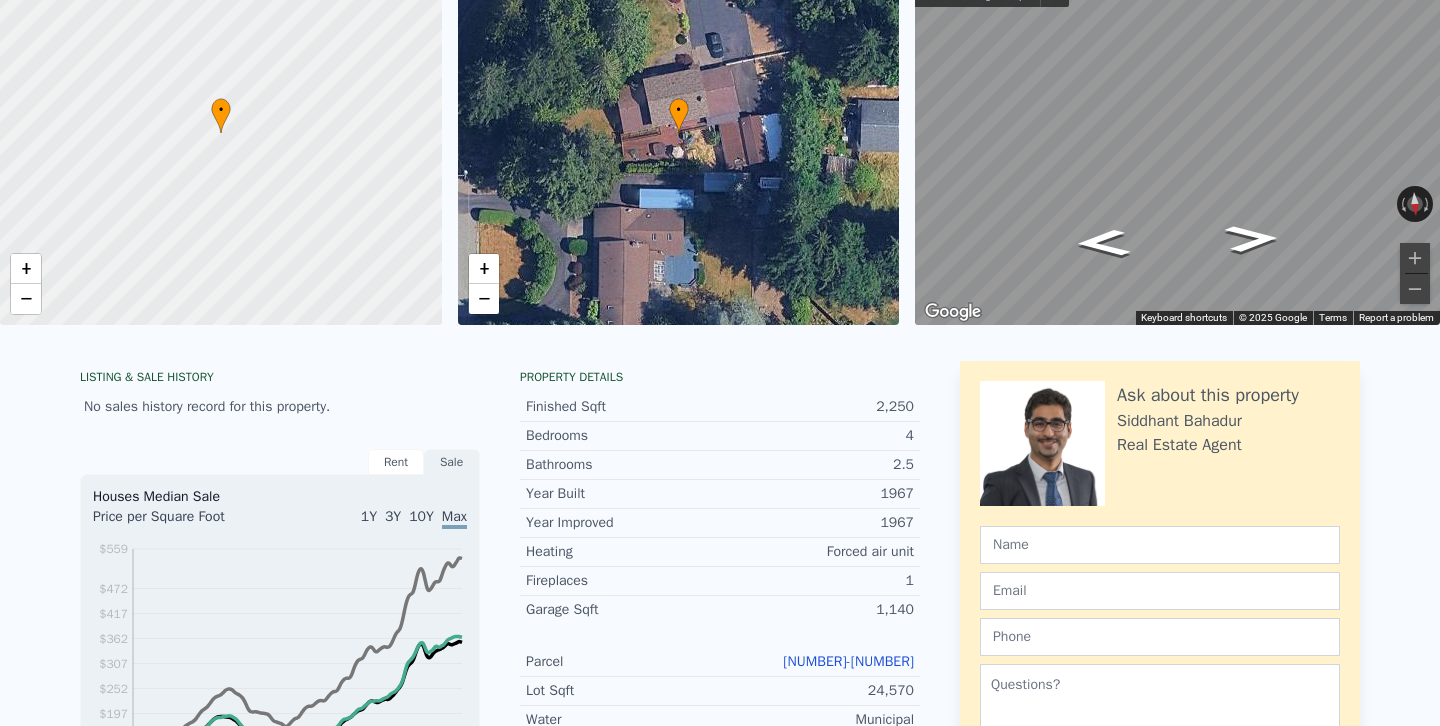 scroll, scrollTop: 0, scrollLeft: 0, axis: both 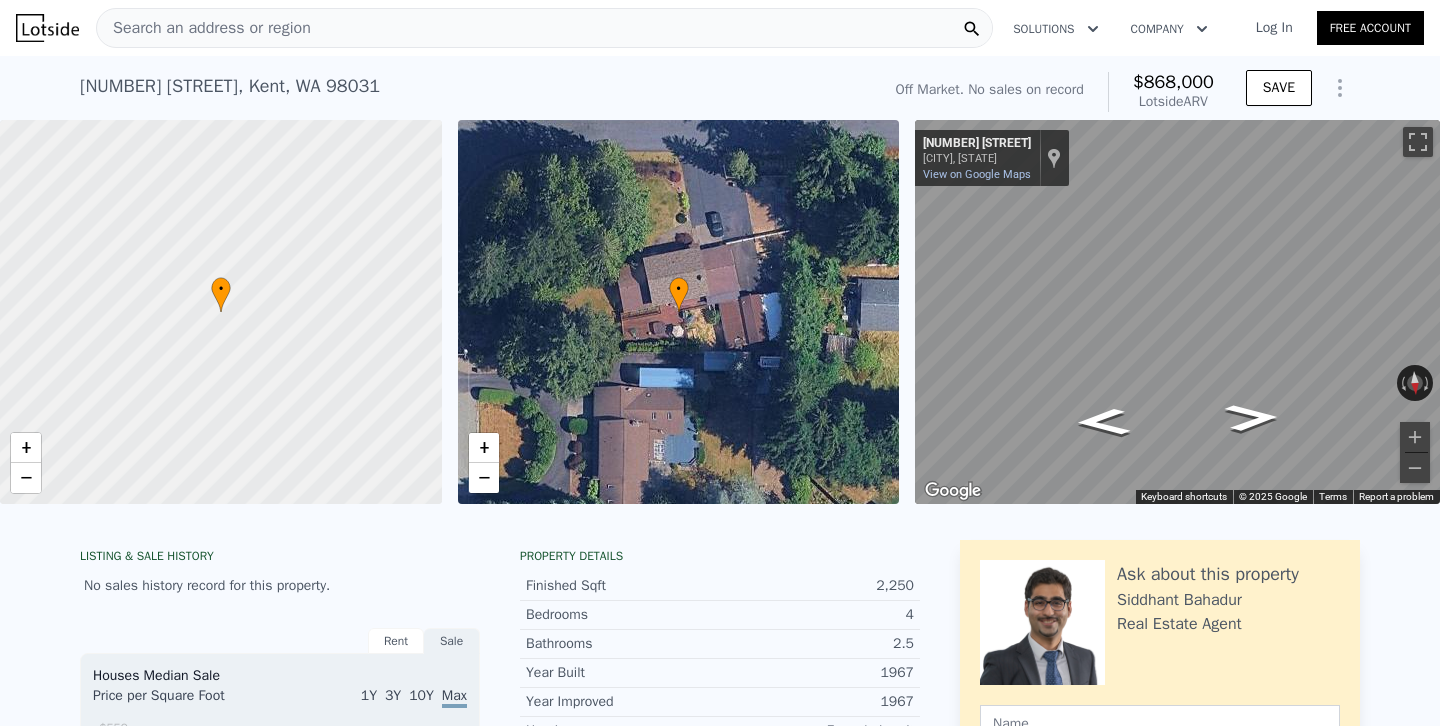 checkbox on "true" 